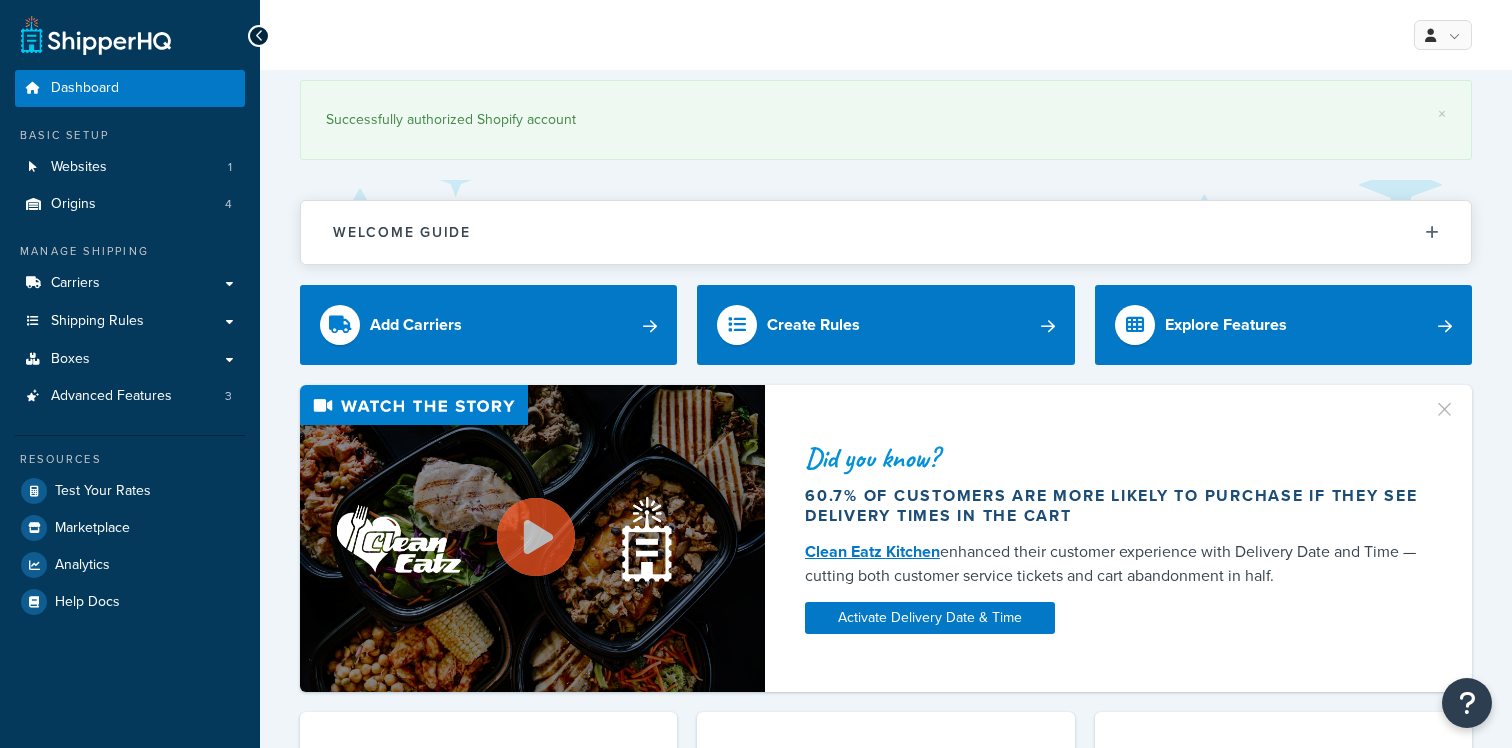 scroll, scrollTop: 0, scrollLeft: 0, axis: both 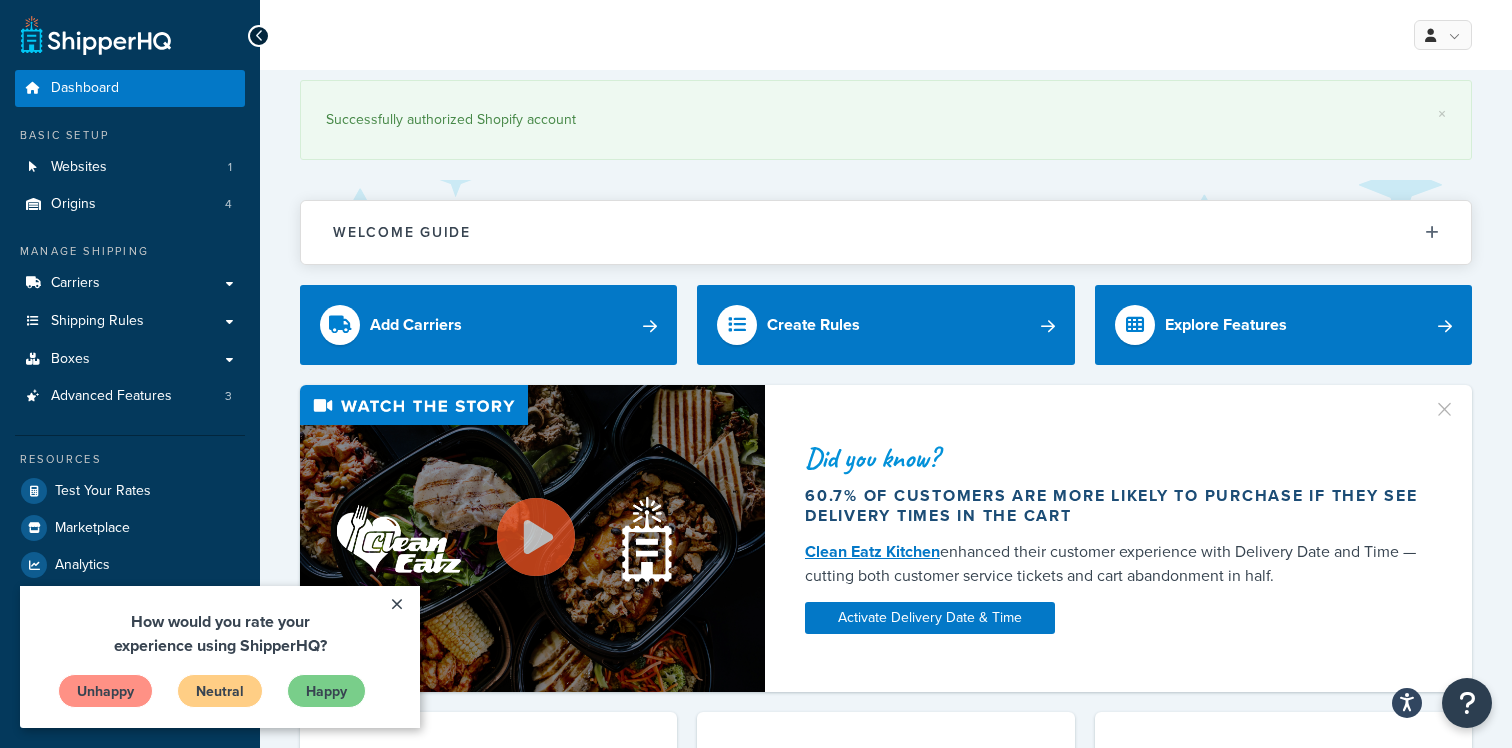 click on "Successfully authorized Shopify account" at bounding box center [886, 120] 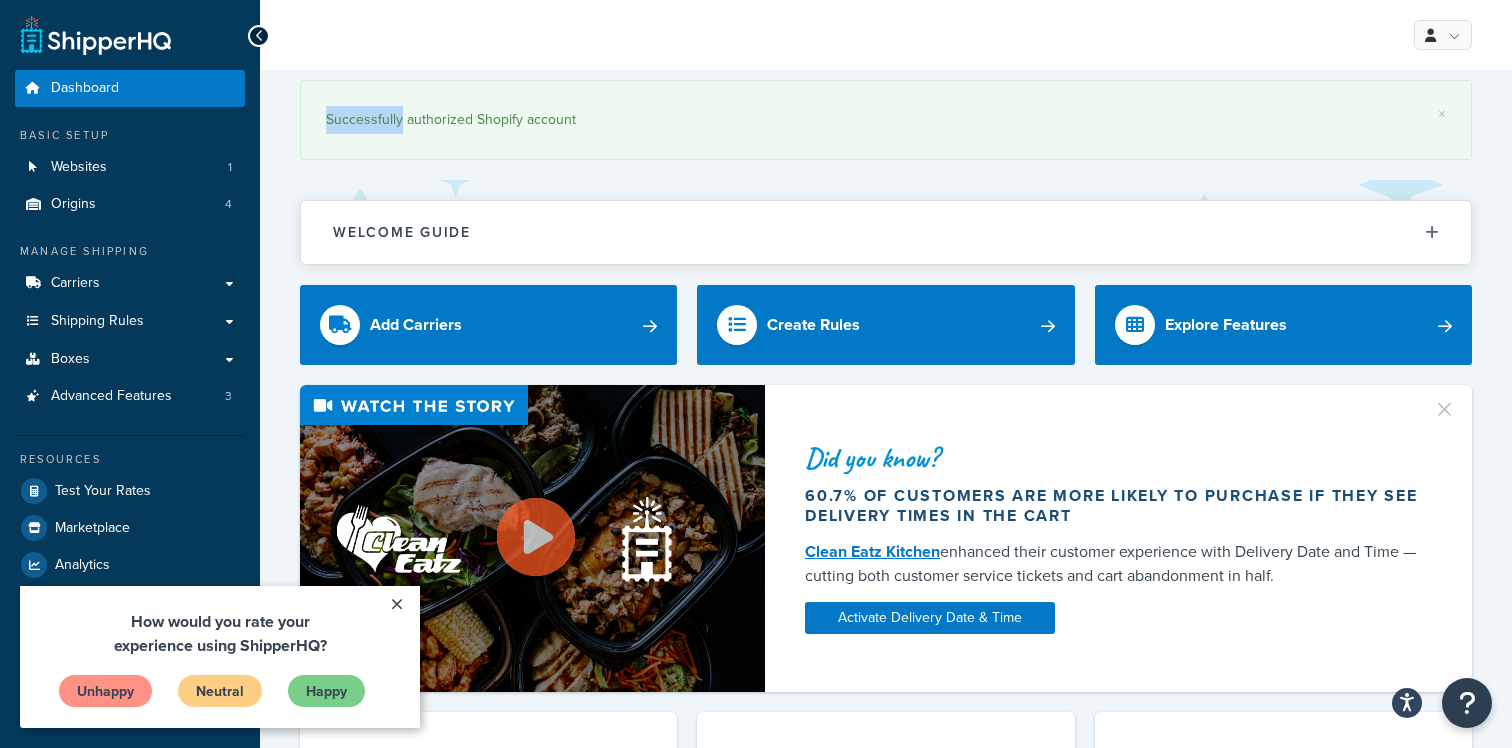 click on "Successfully authorized Shopify account" at bounding box center [886, 120] 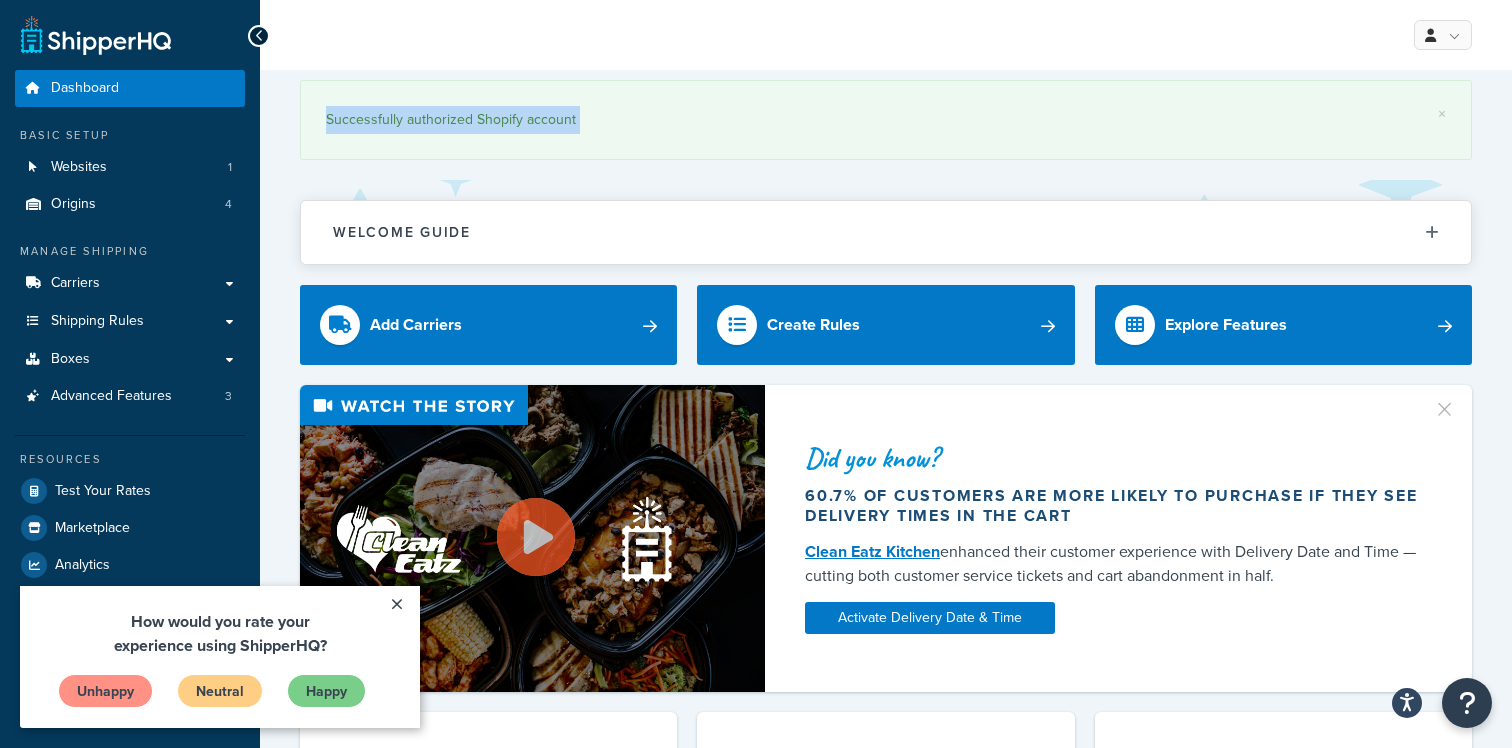 click on "Successfully authorized Shopify account" at bounding box center [886, 120] 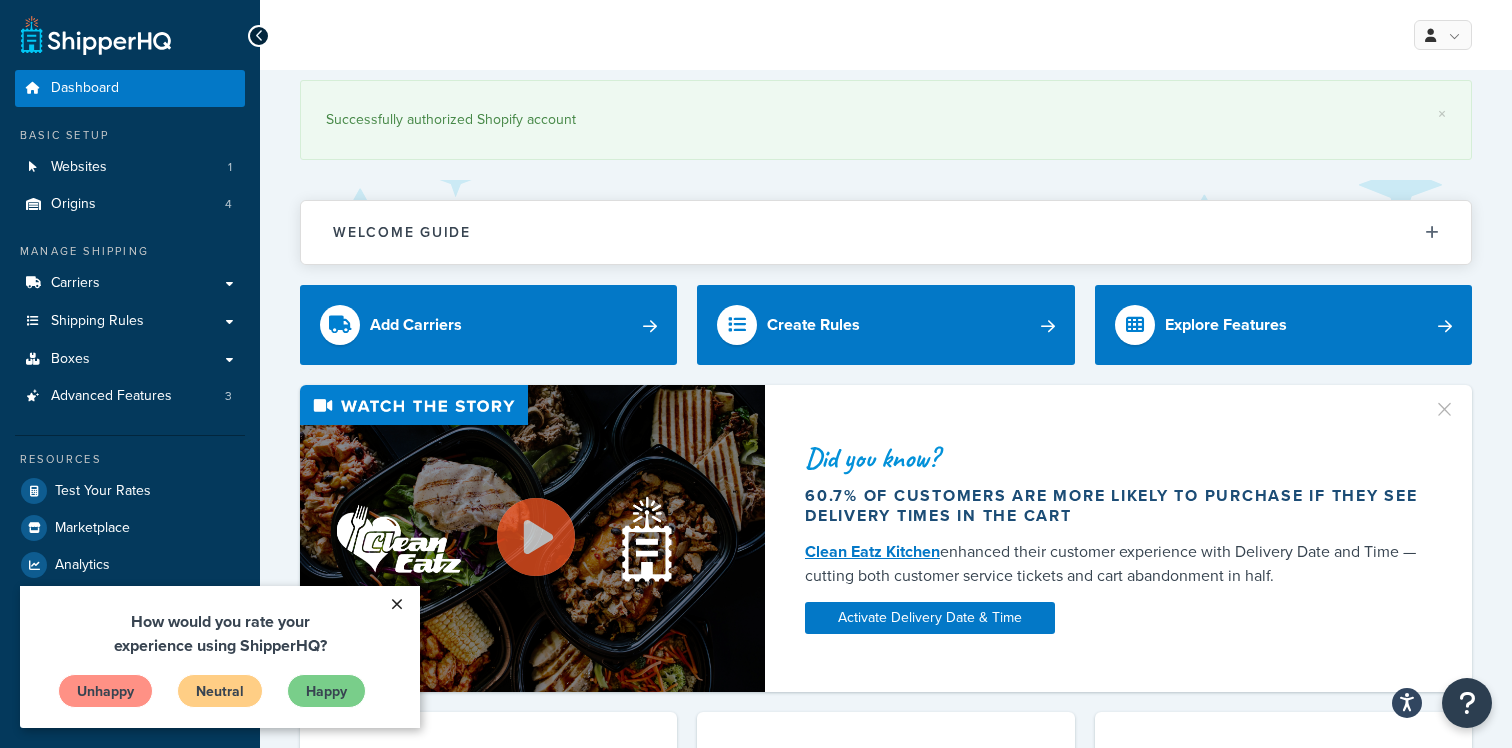 click on "×" at bounding box center [396, 604] 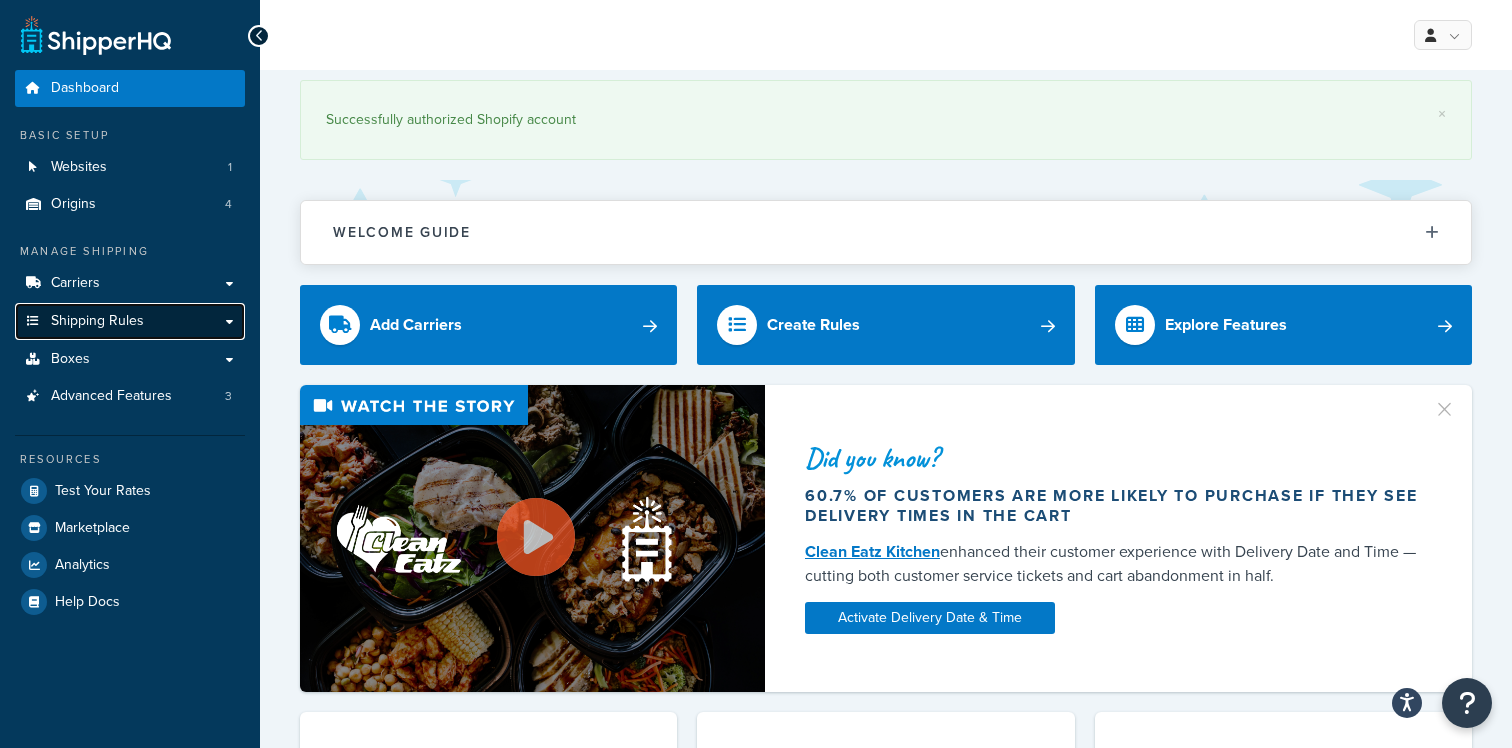 click on "Shipping Rules" at bounding box center (97, 321) 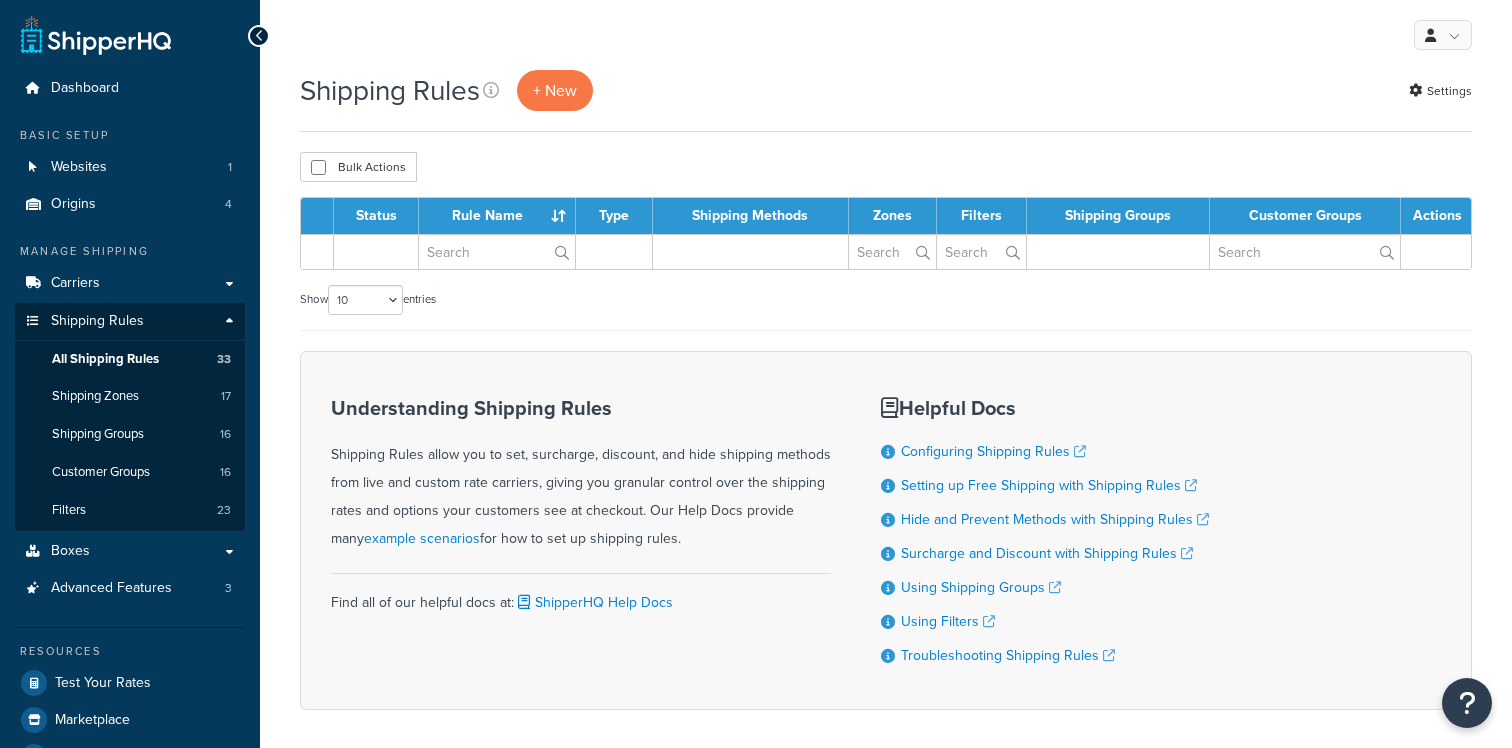 scroll, scrollTop: 0, scrollLeft: 0, axis: both 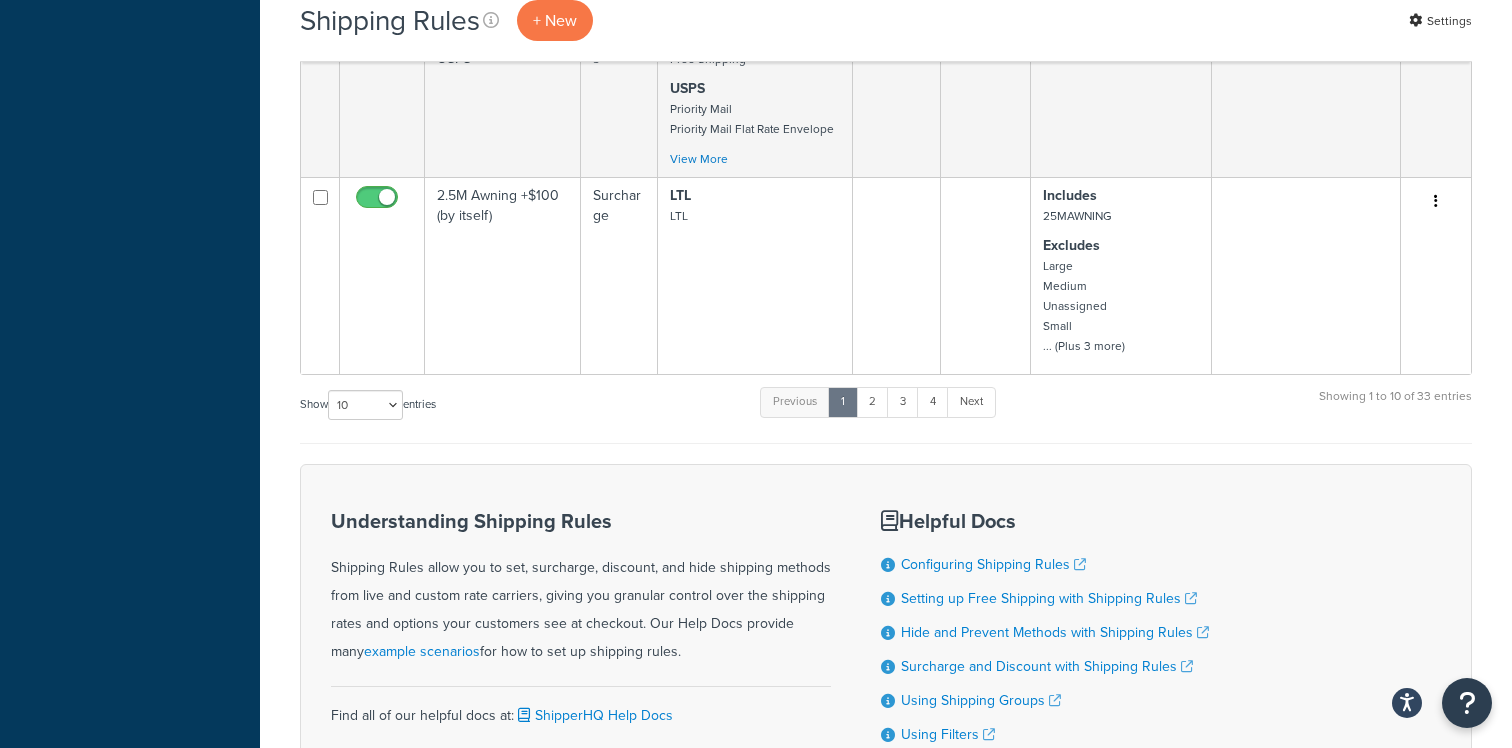 click on "Previous 1 2 3 4 Next" at bounding box center (877, 406) 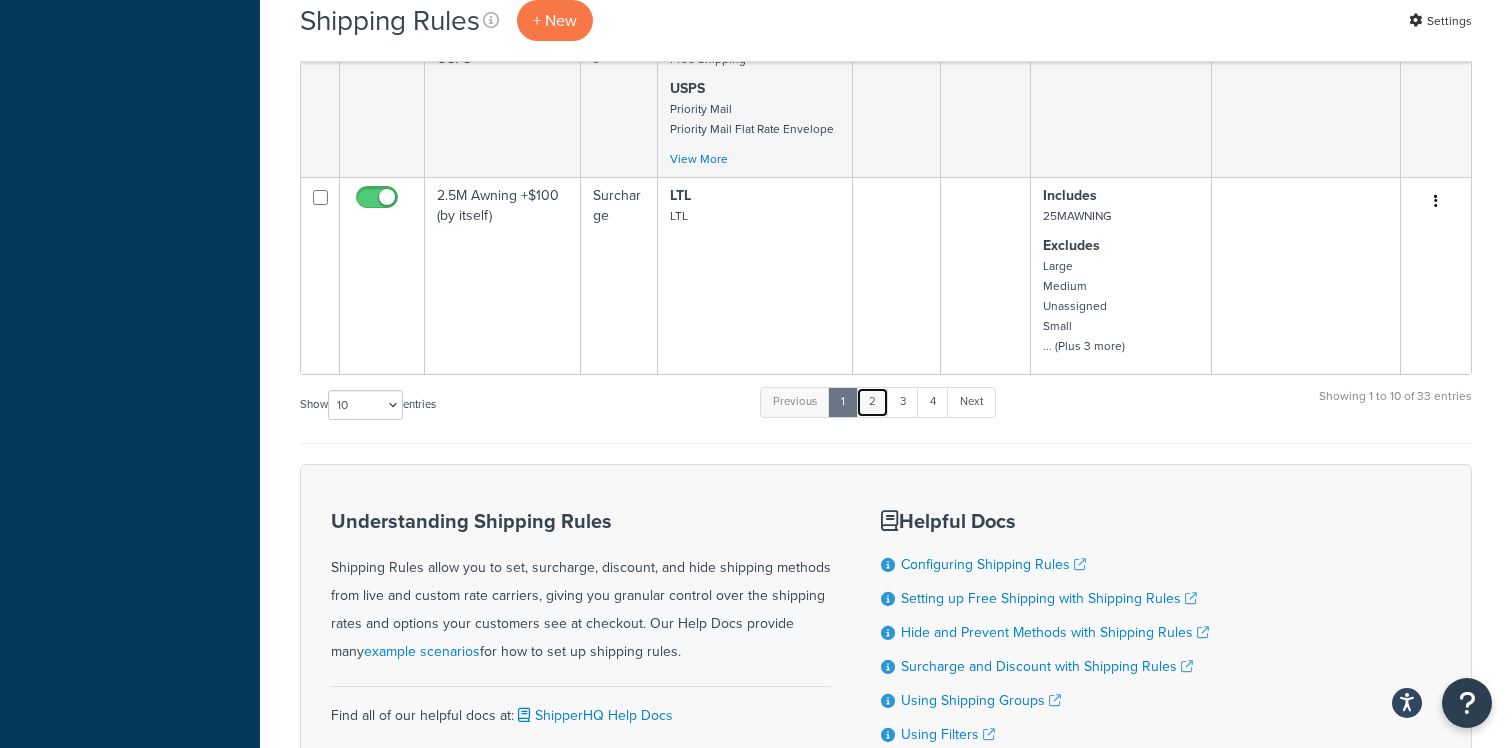click on "2" at bounding box center (872, 402) 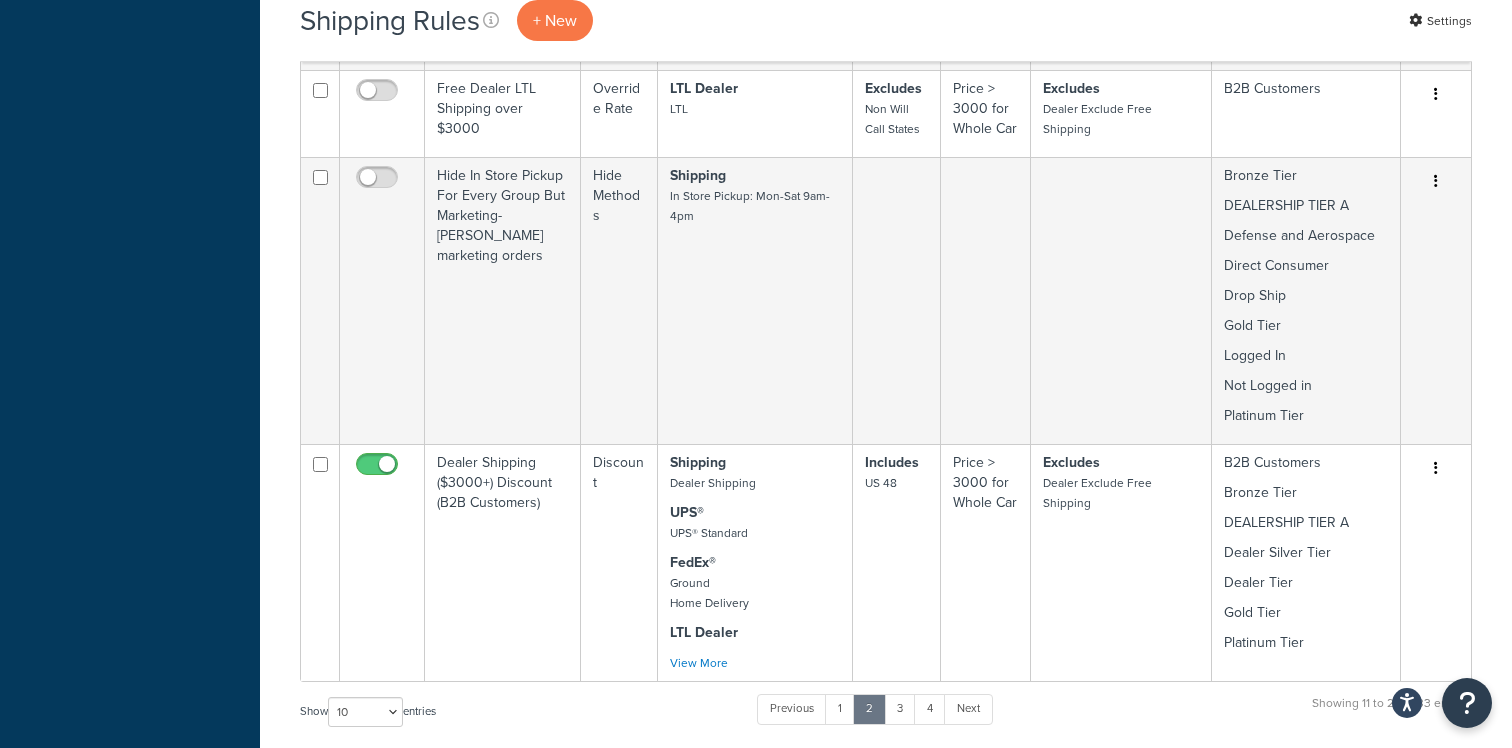 scroll, scrollTop: 1643, scrollLeft: 0, axis: vertical 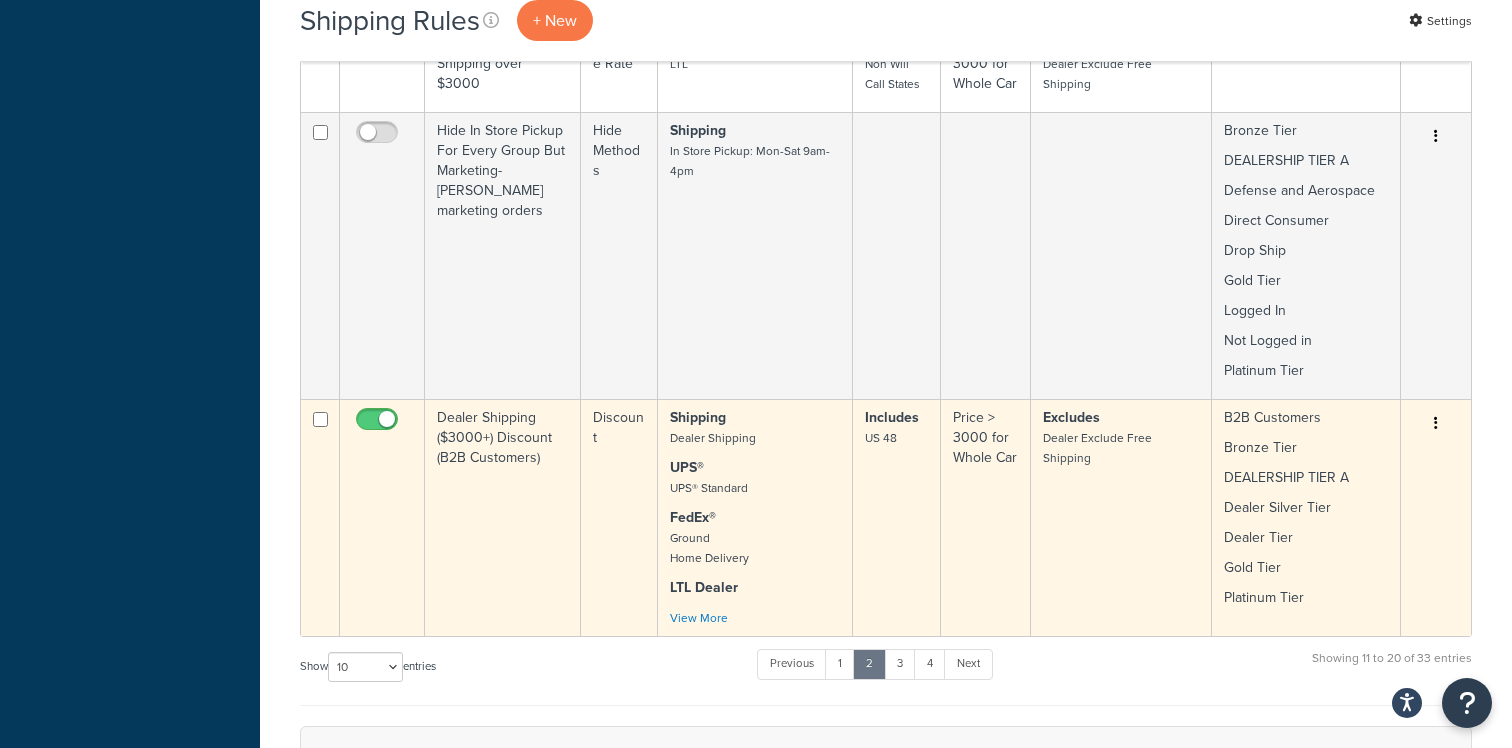 click on "Discount" at bounding box center [619, 517] 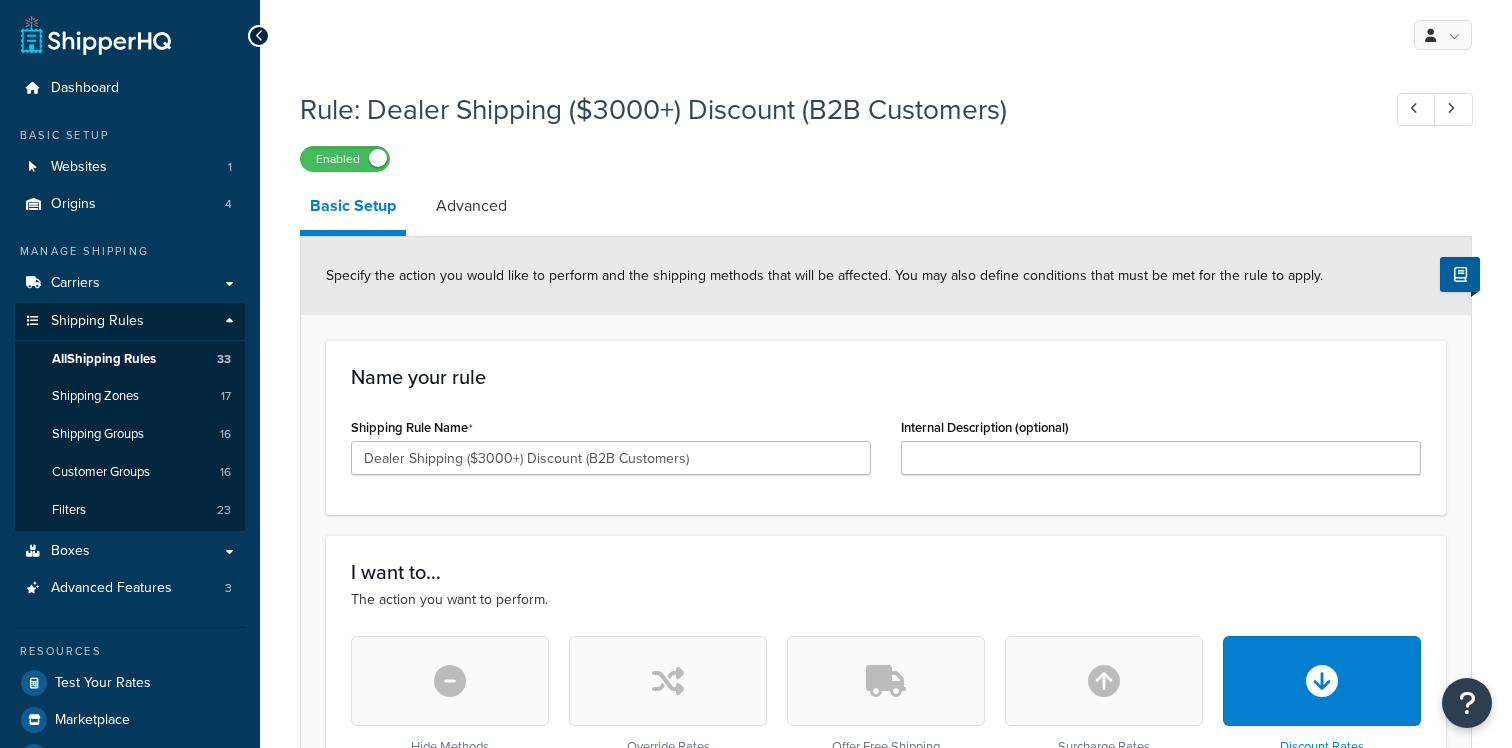 select on "PERCENTAGE" 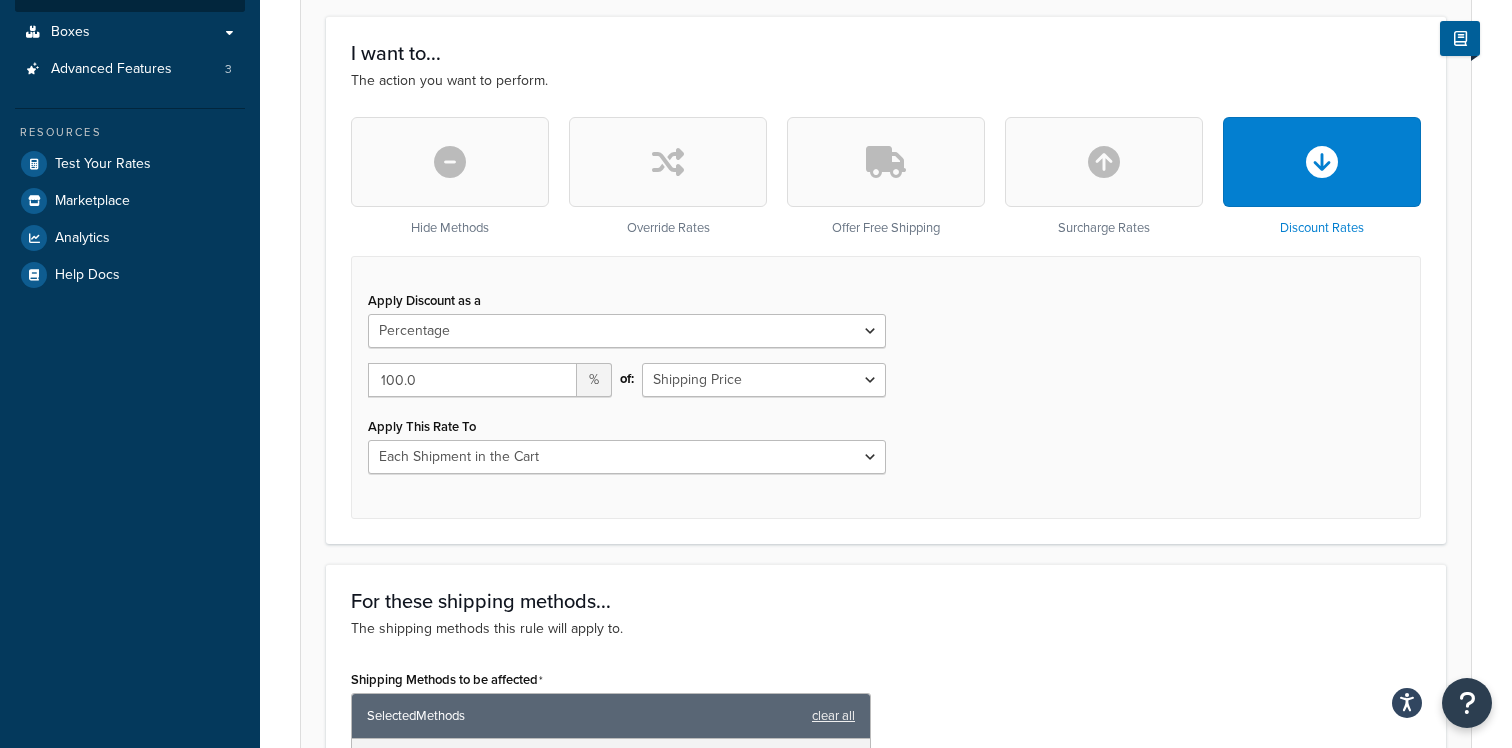 scroll, scrollTop: 523, scrollLeft: 0, axis: vertical 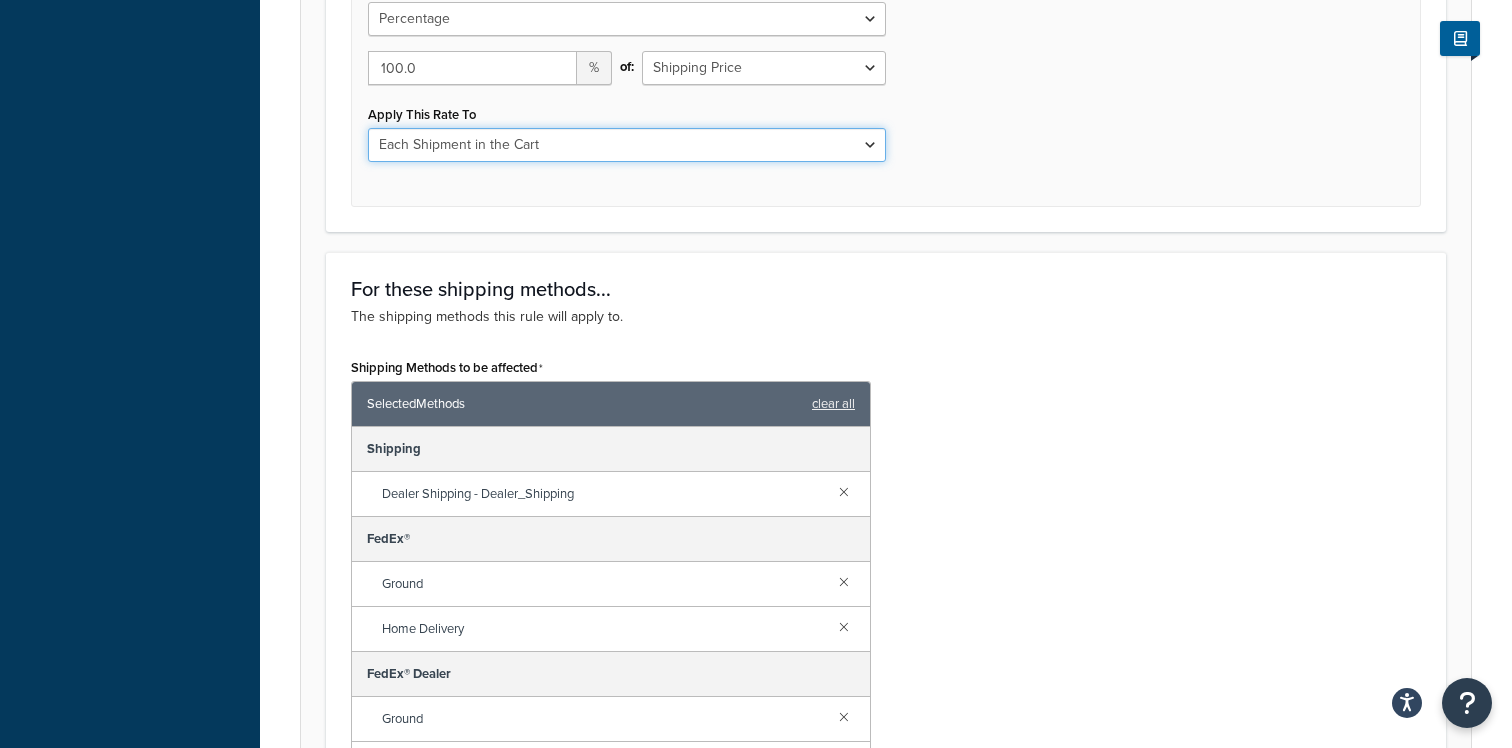 click on "Entire Cart  Each Shipment in the Cart  Each Origin in the Cart  Each Shipping Group in the Cart  Each Item within a Shipping Group  Each Box per Each Shipping Group" at bounding box center [627, 145] 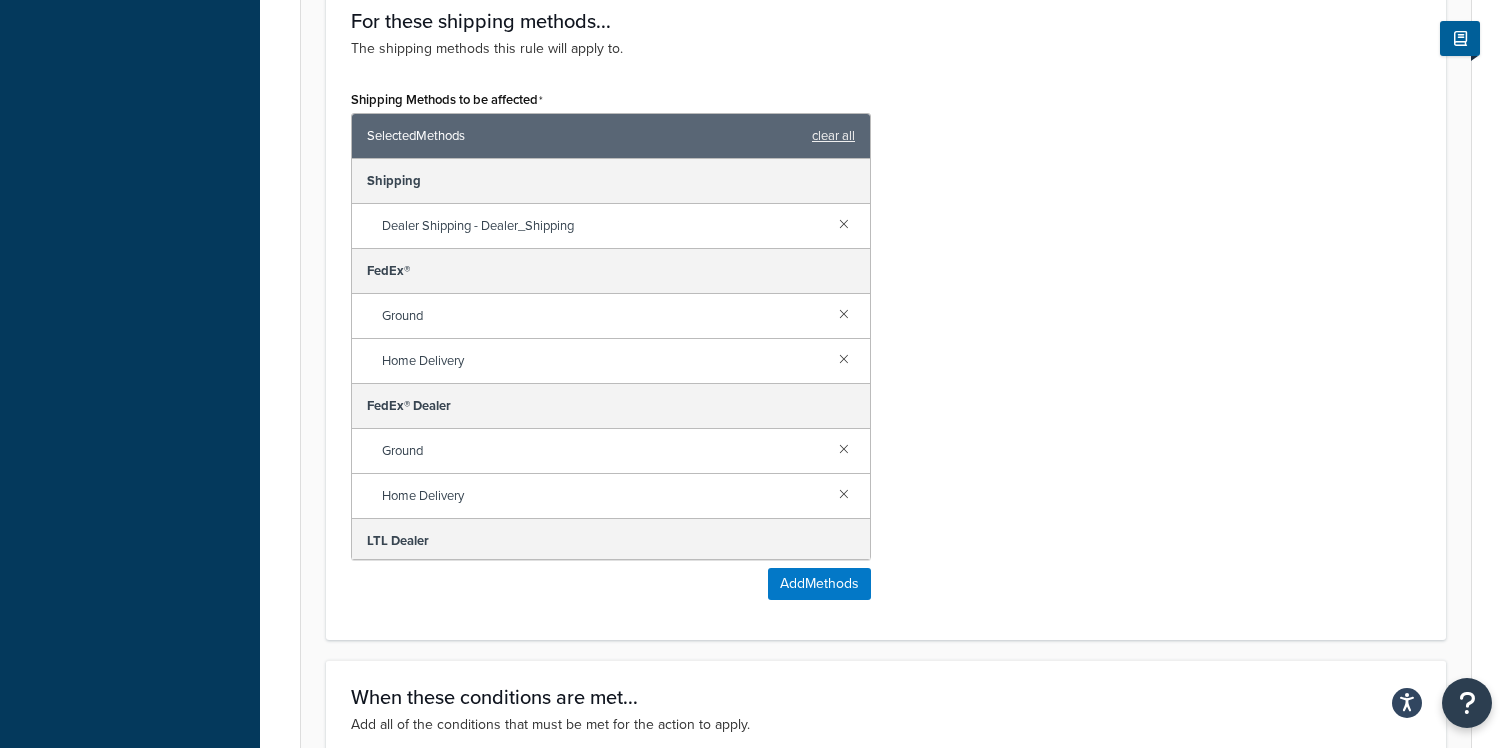 scroll, scrollTop: 1172, scrollLeft: 0, axis: vertical 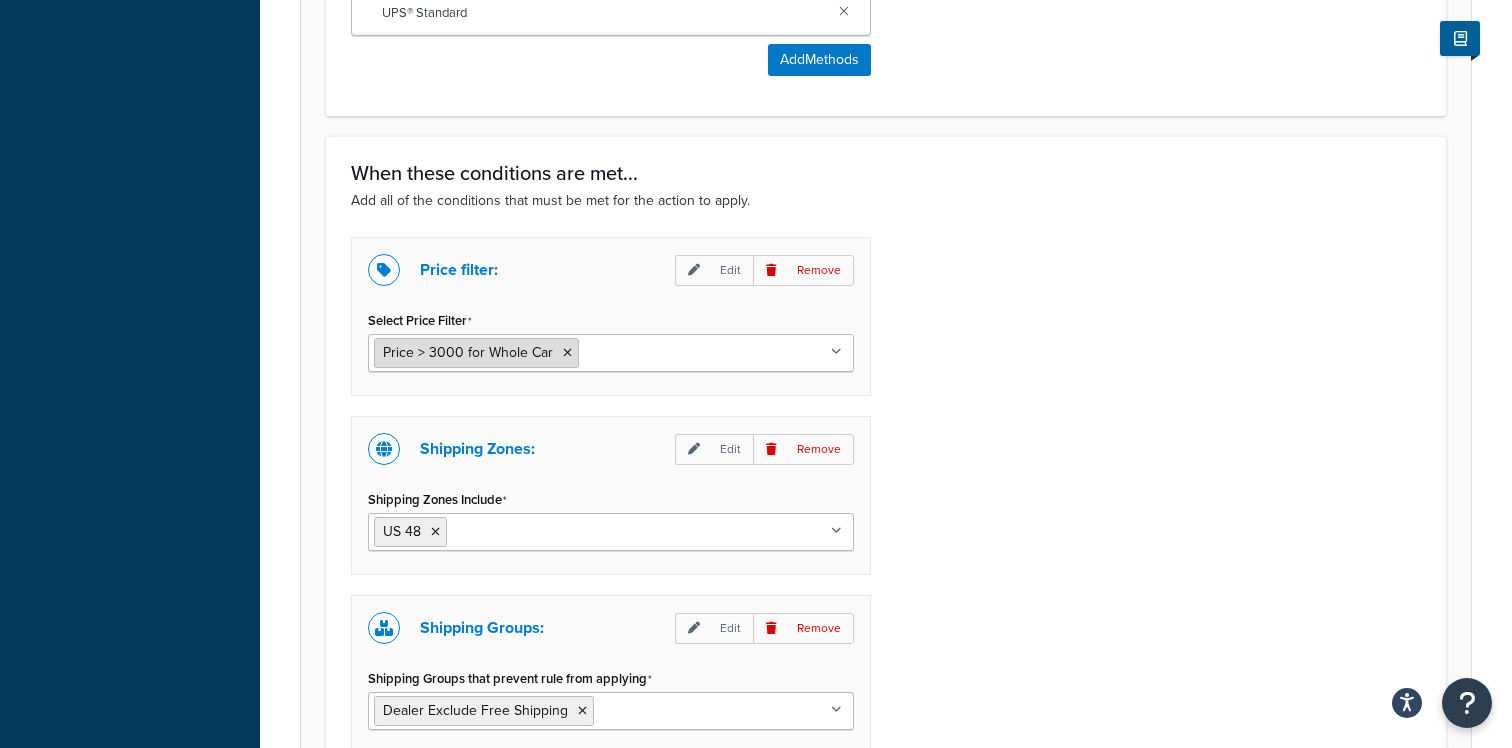 click on "Price > 3000 for Whole Car" at bounding box center (468, 352) 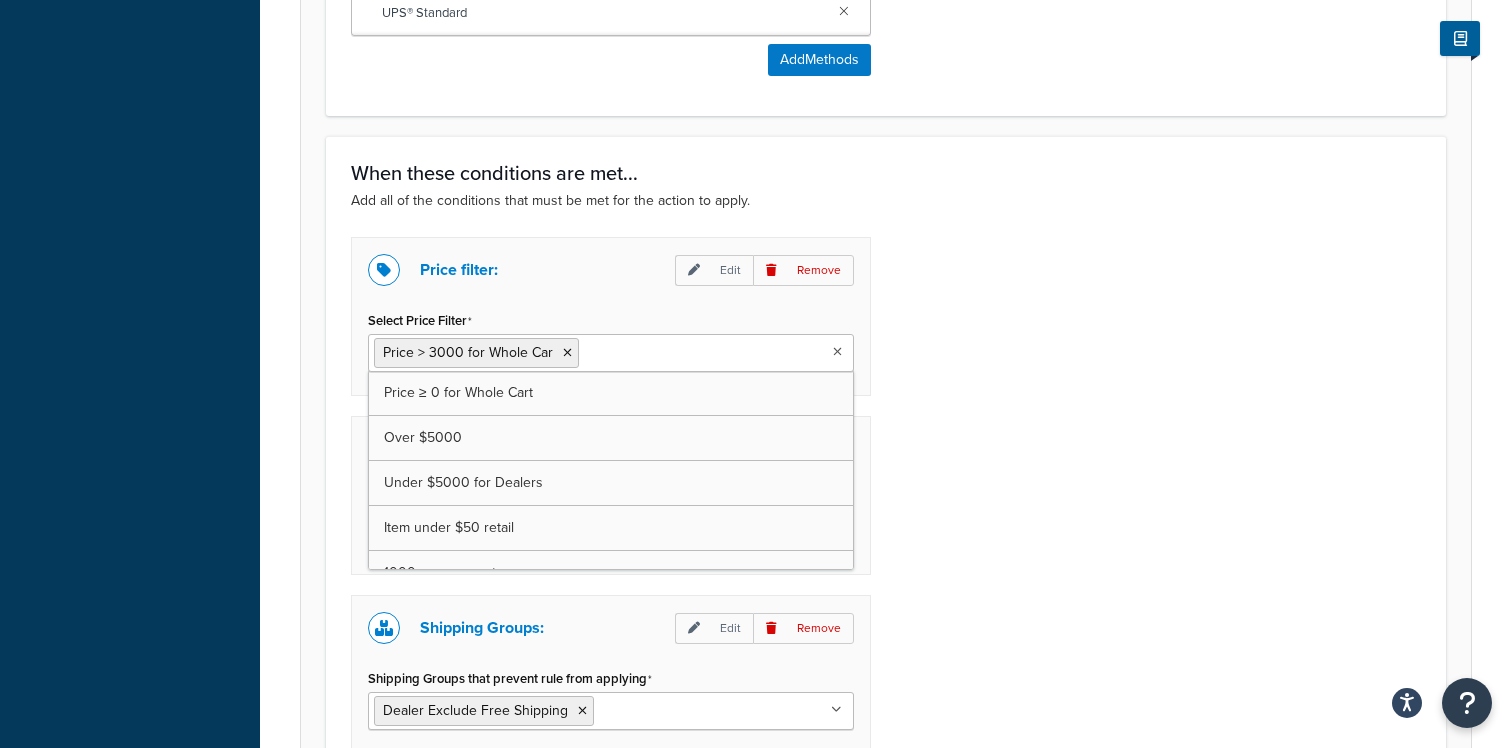 click on "Select Price Filter" at bounding box center (672, 352) 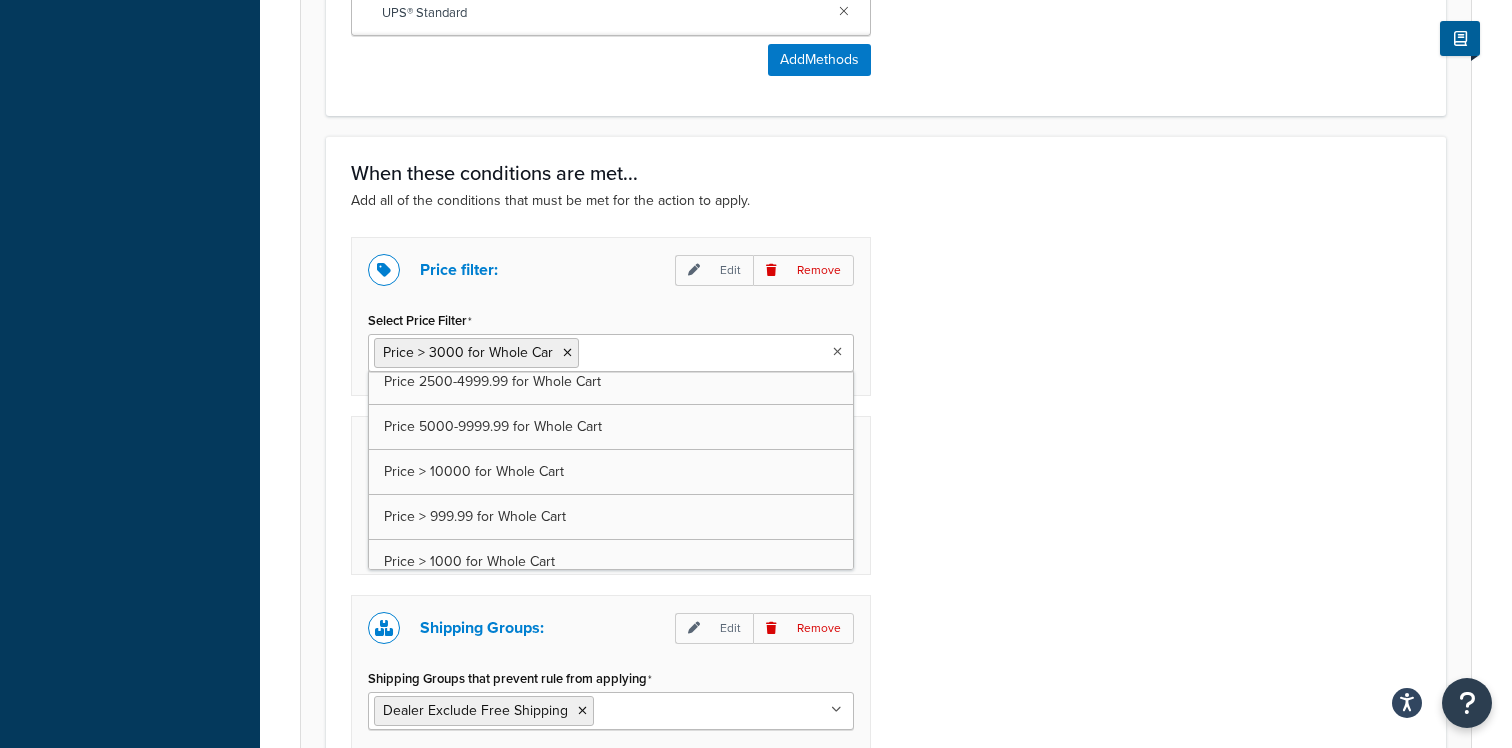 scroll, scrollTop: 386, scrollLeft: 0, axis: vertical 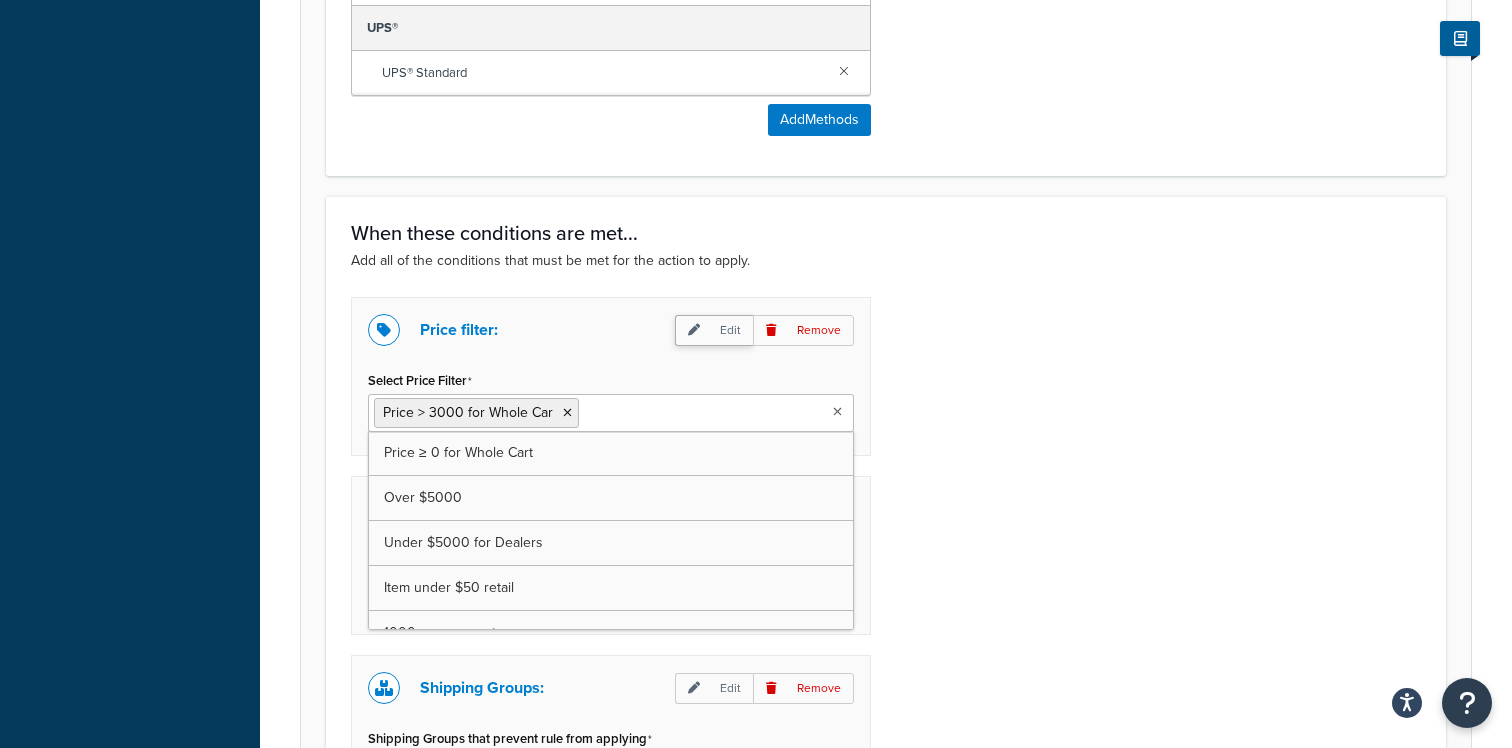 click on "Edit" at bounding box center (714, 330) 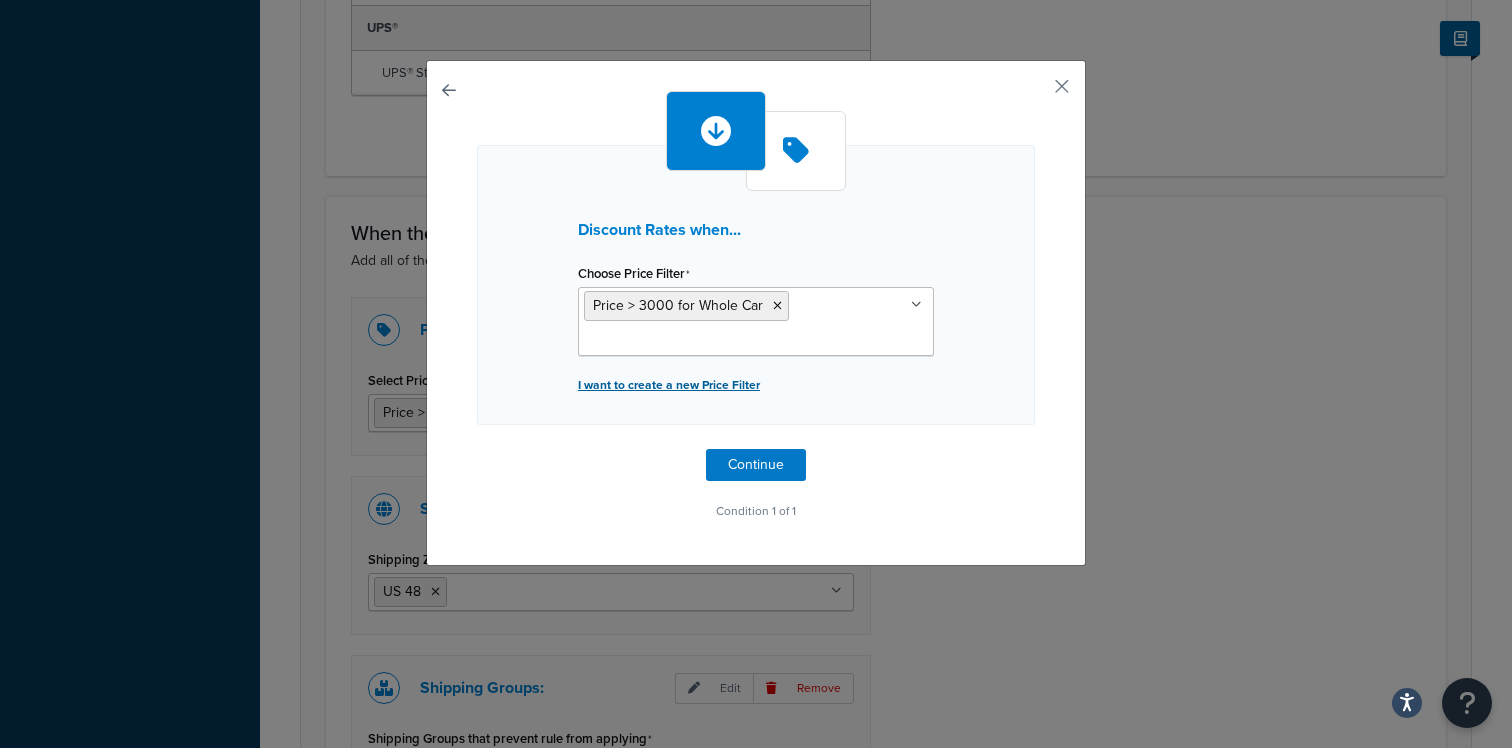 click on "I want to create a new Price Filter" at bounding box center [756, 385] 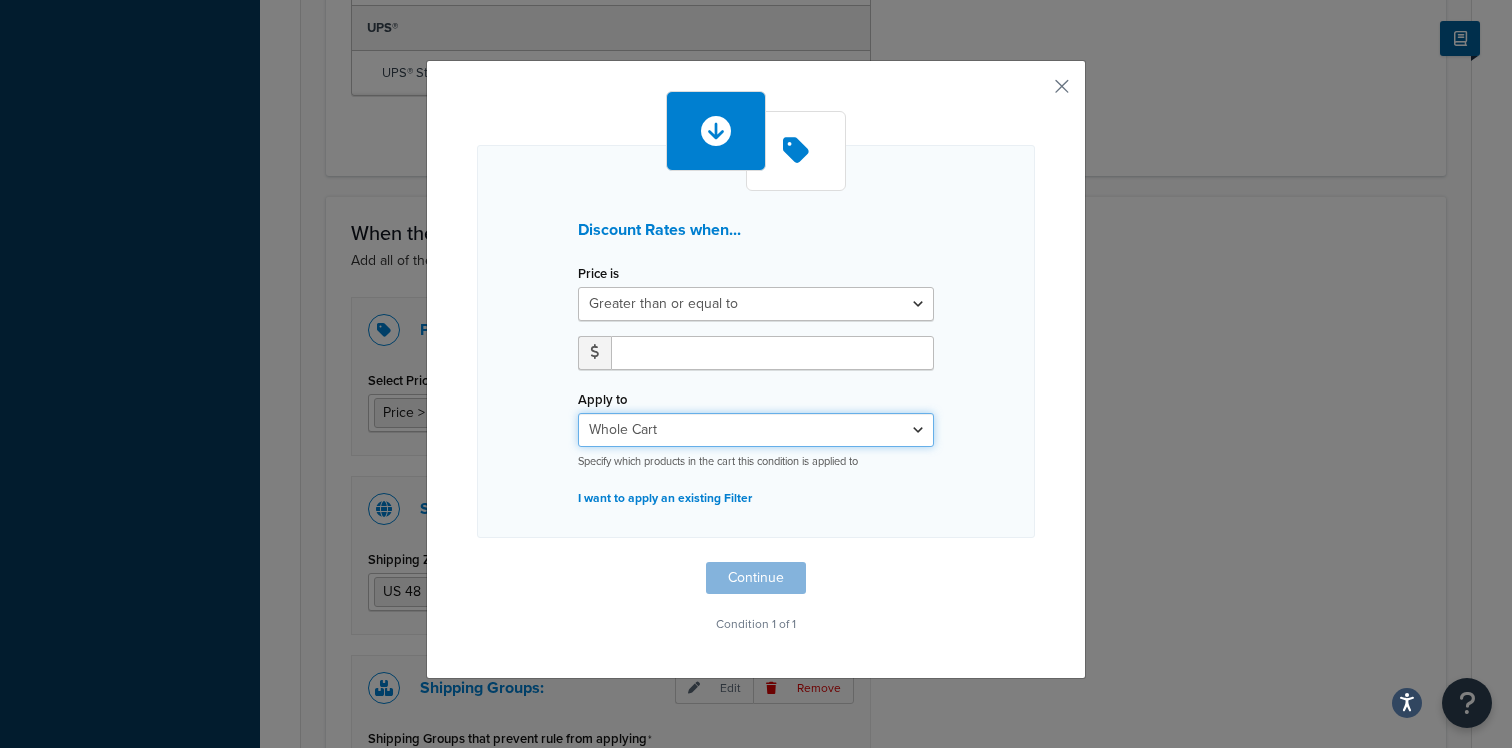 click on "Whole Cart  Everything in Shipping Group  Everything at Origin  Each Item within Shipping Group" at bounding box center (756, 430) 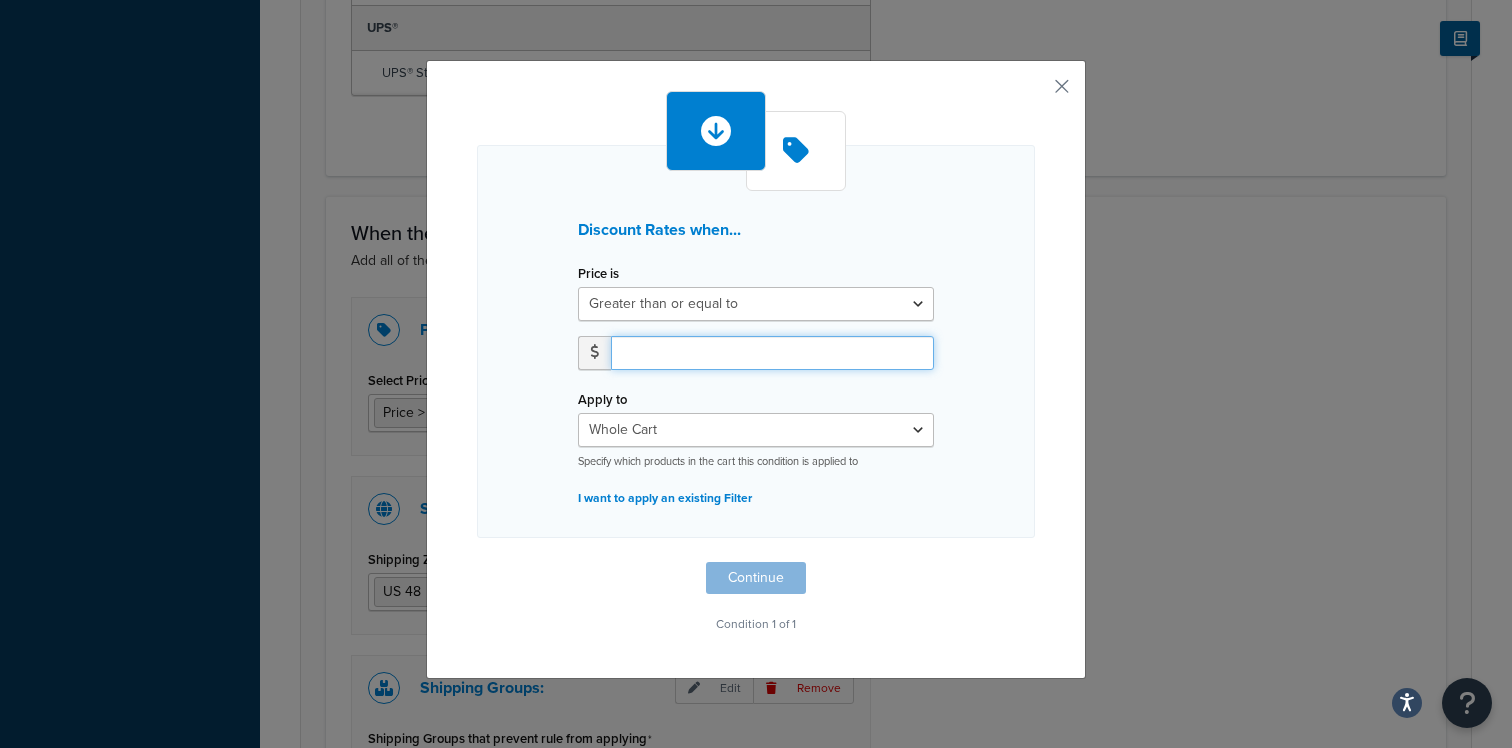 click at bounding box center [772, 353] 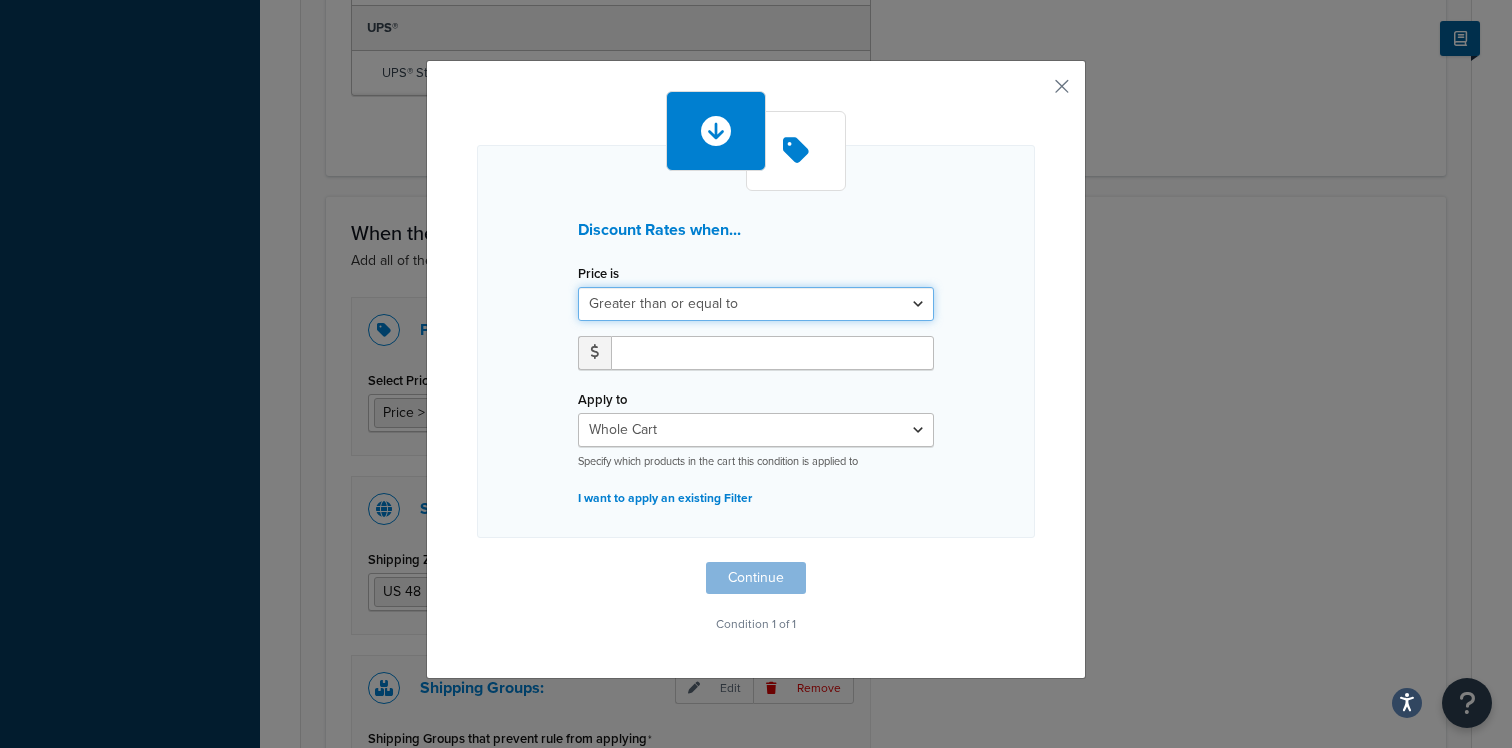 click on "Greater than or equal to  Between or equal to  Less than or equal to" at bounding box center (756, 304) 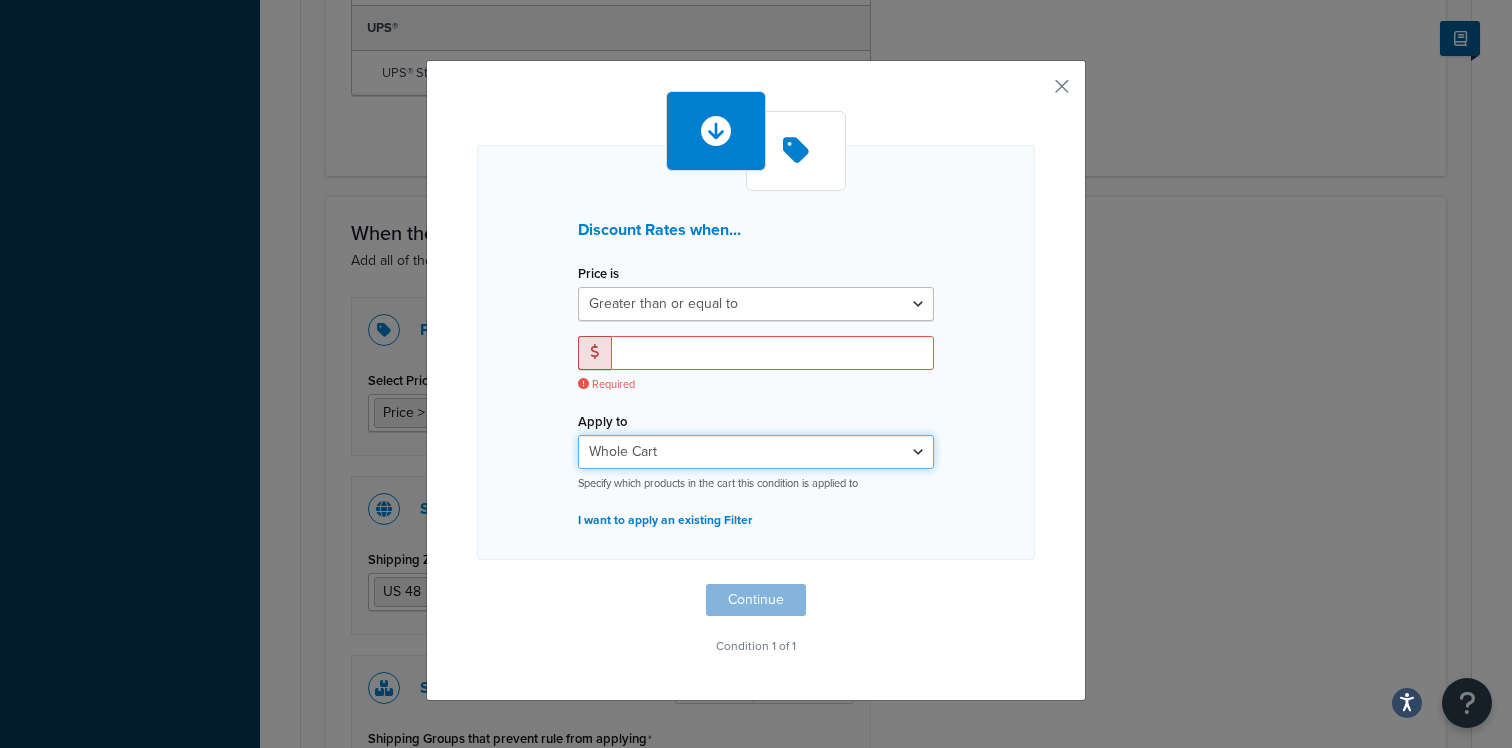 click on "Whole Cart  Everything in Shipping Group  Everything at Origin  Each Item within Shipping Group" at bounding box center (756, 452) 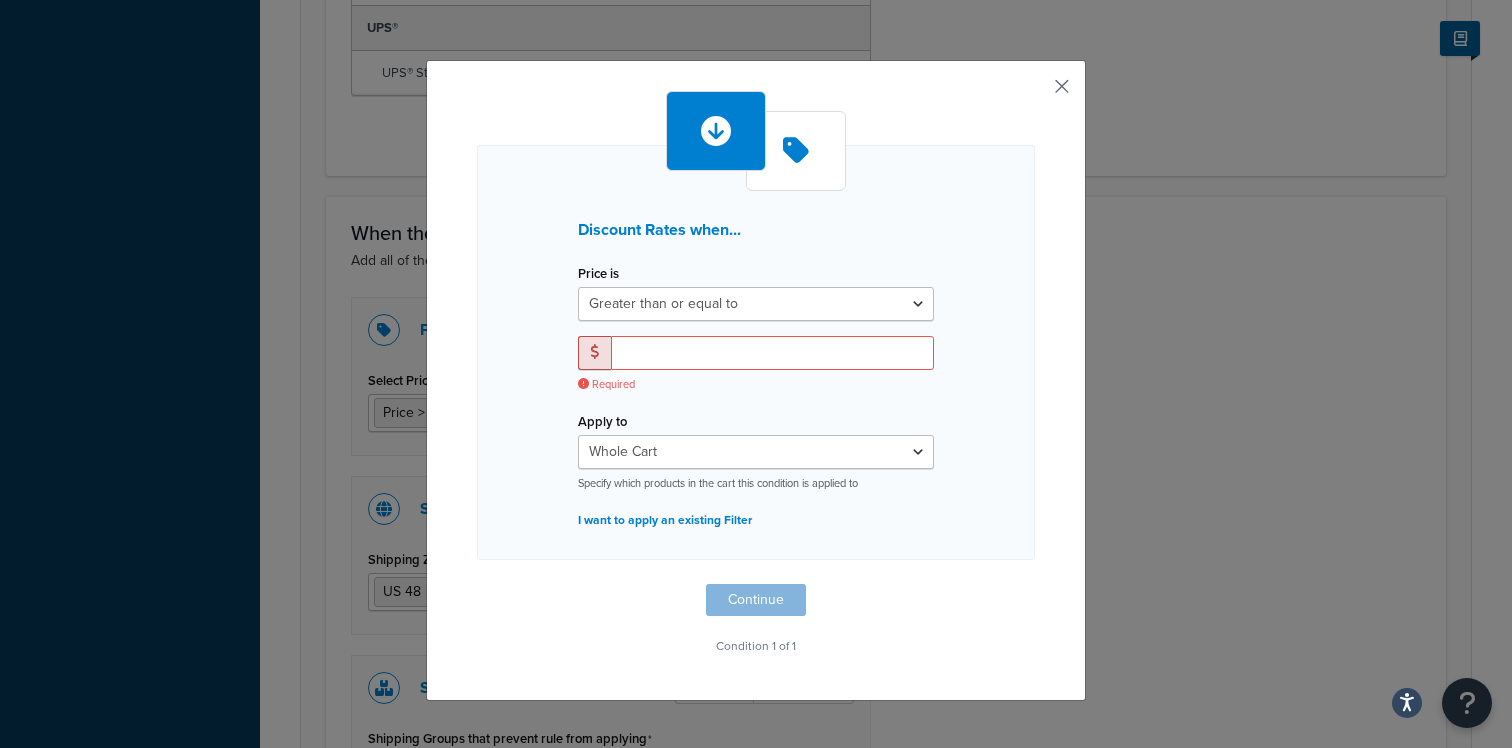 click at bounding box center (1032, 93) 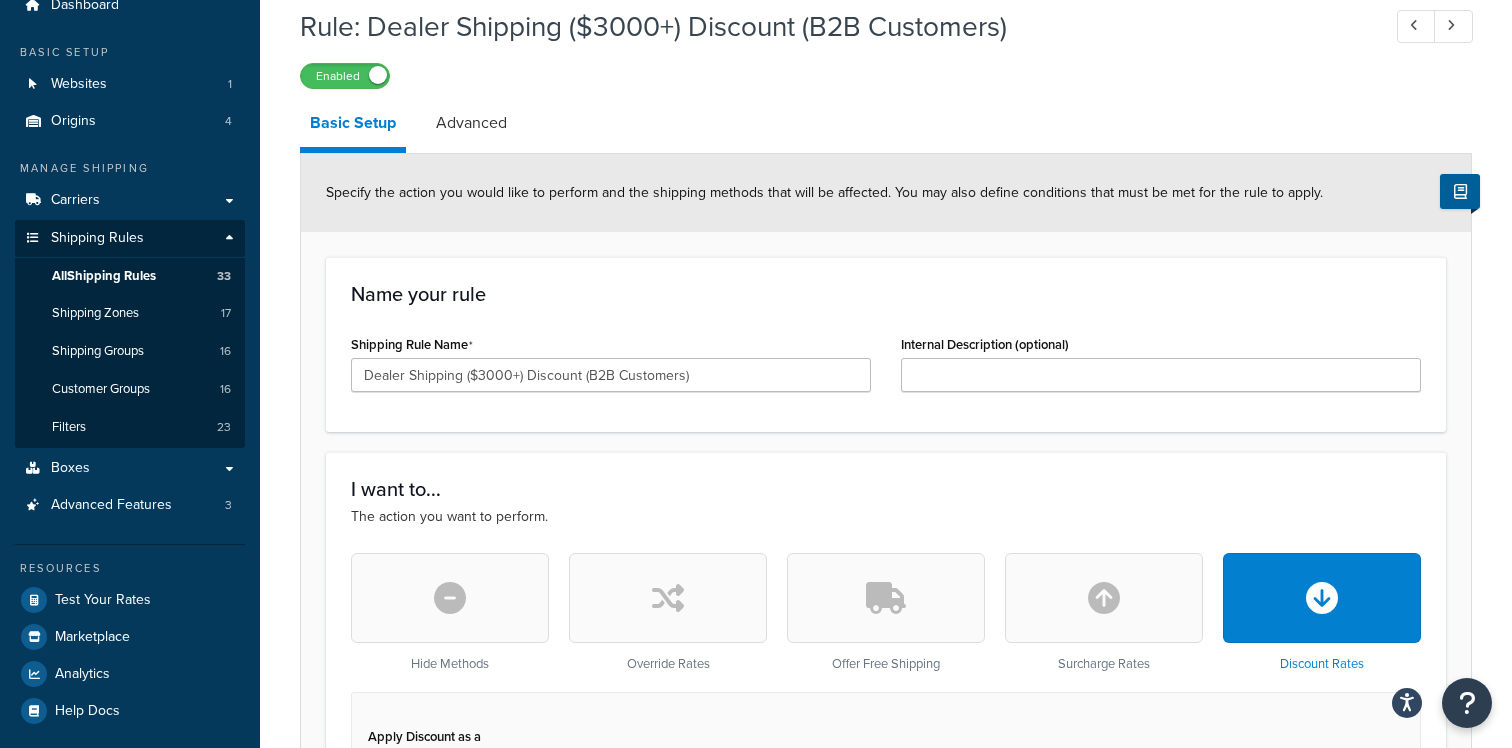 scroll, scrollTop: 0, scrollLeft: 0, axis: both 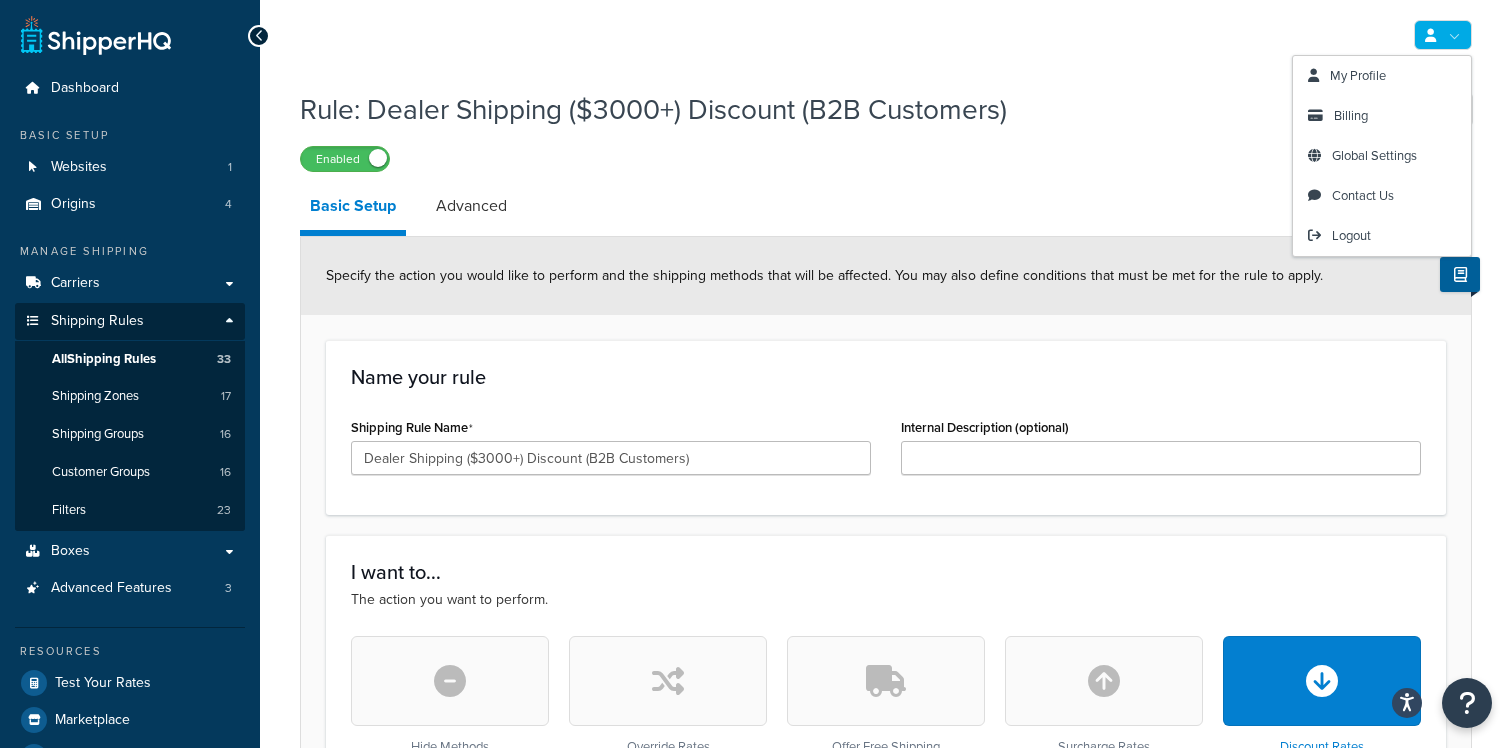 click at bounding box center (1443, 35) 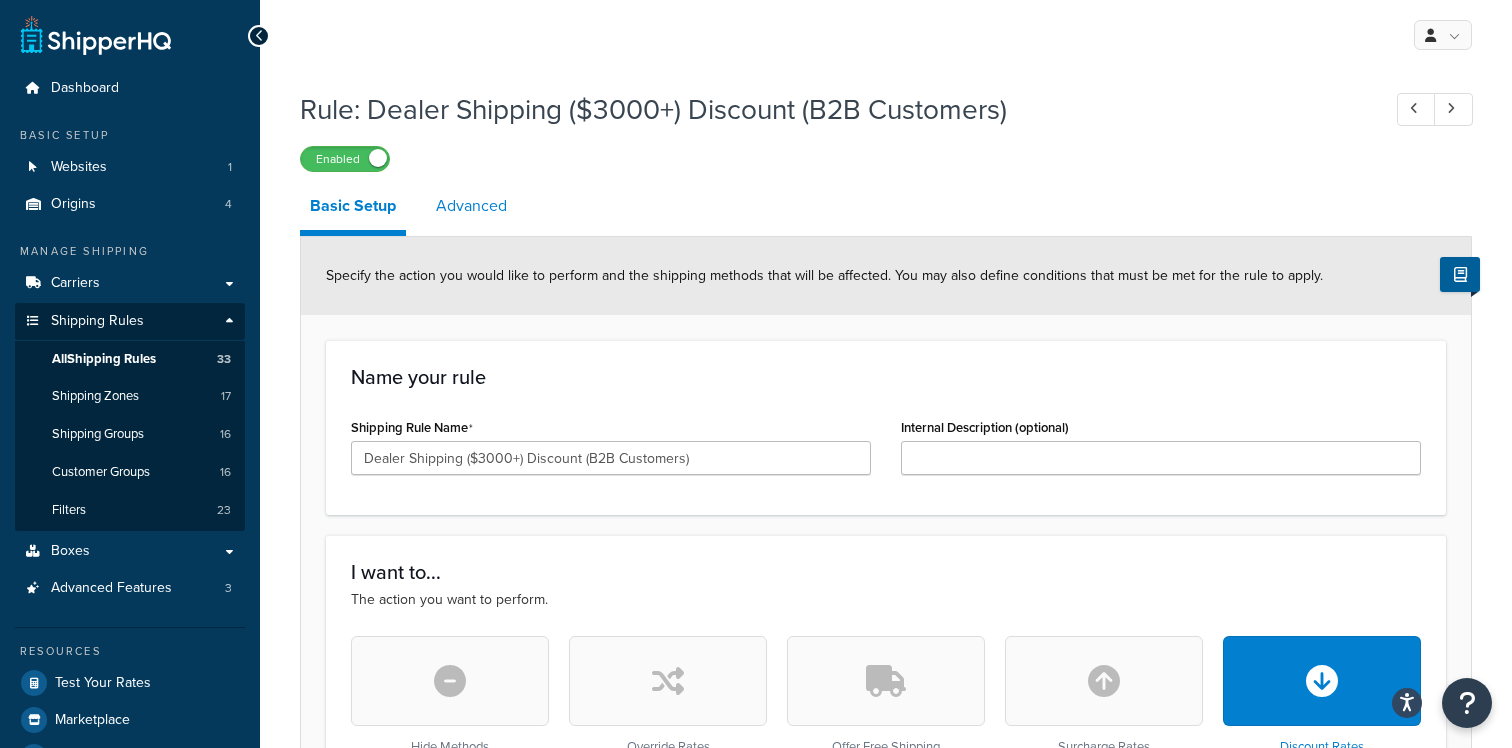 click on "Advanced" at bounding box center (471, 206) 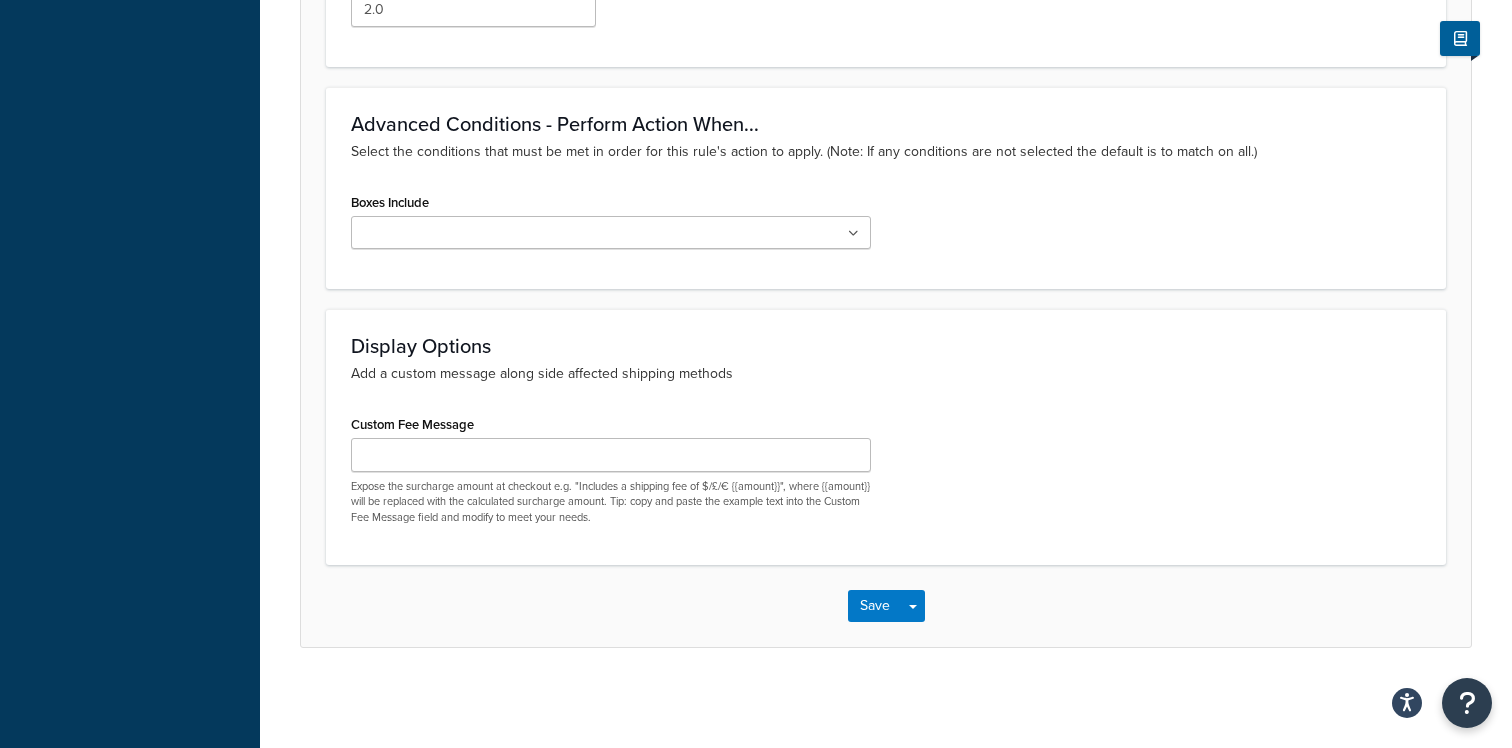 scroll, scrollTop: 921, scrollLeft: 0, axis: vertical 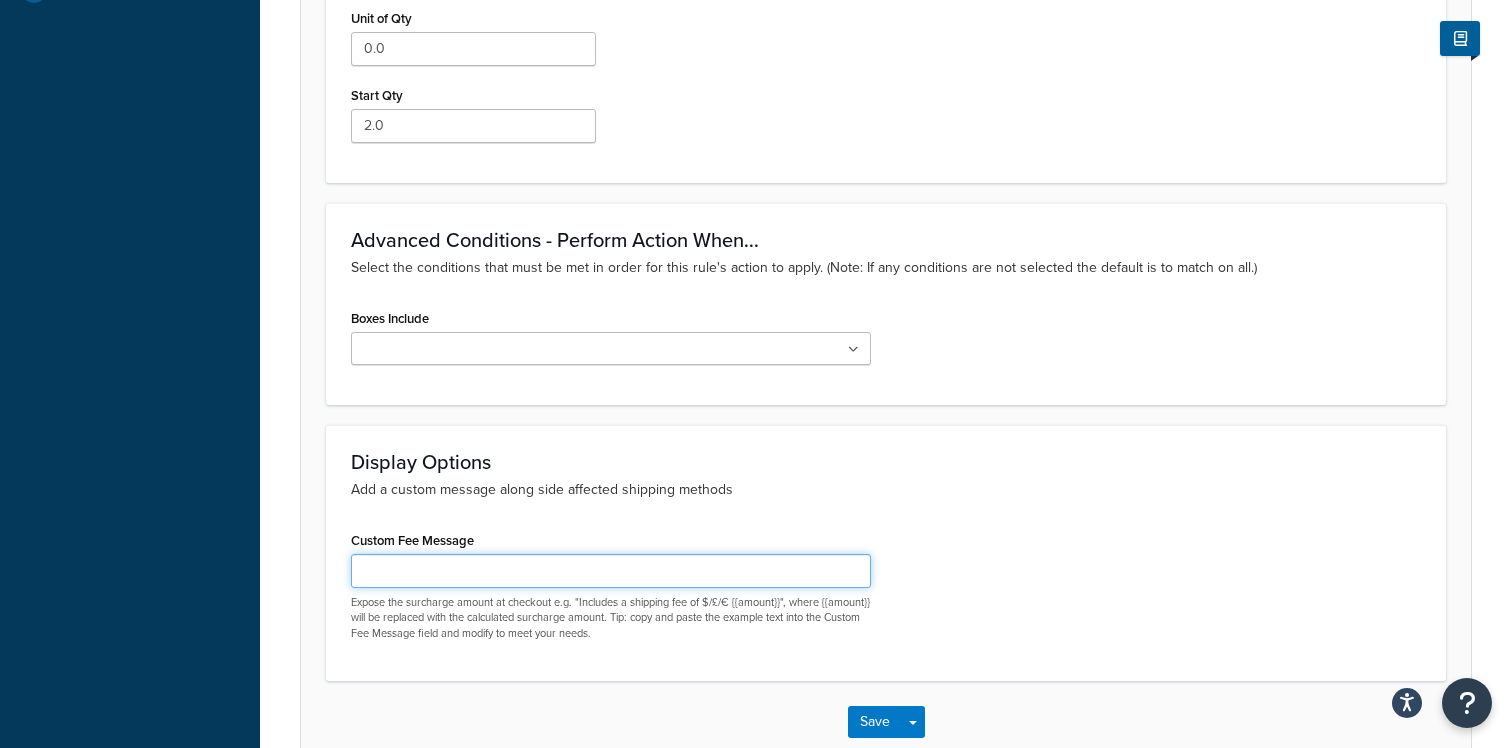 click on "Custom Fee Message" at bounding box center [611, 571] 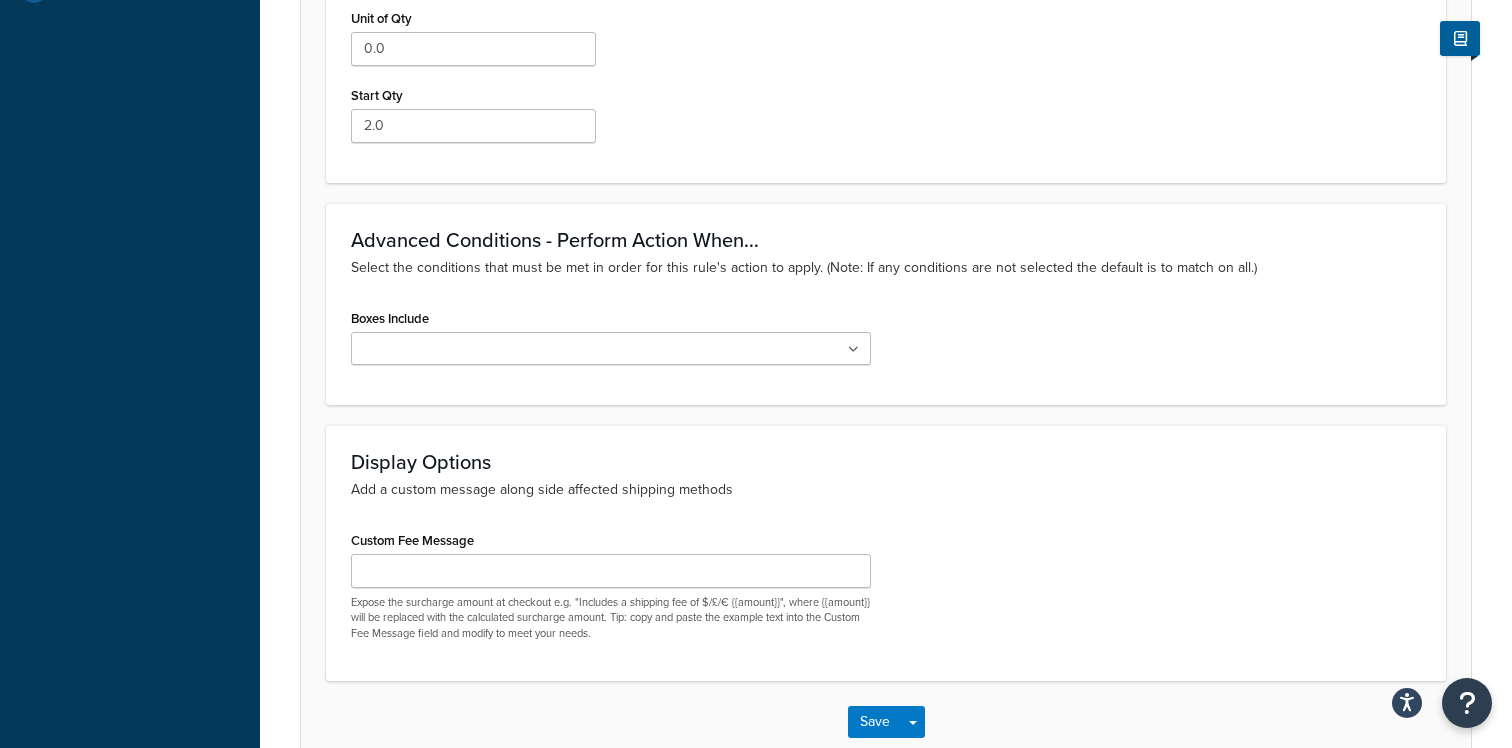 click on "Display Options Add a custom message along side affected shipping methods Custom Fee Message   Expose the surcharge amount at checkout e.g. "Includes a shipping fee of $/£/€ {{amount}}", where {{amount}} will be replaced with the calculated surcharge amount. Tip: copy and paste the example text into the Custom Fee Message field and modify to meet your needs." at bounding box center (886, 553) 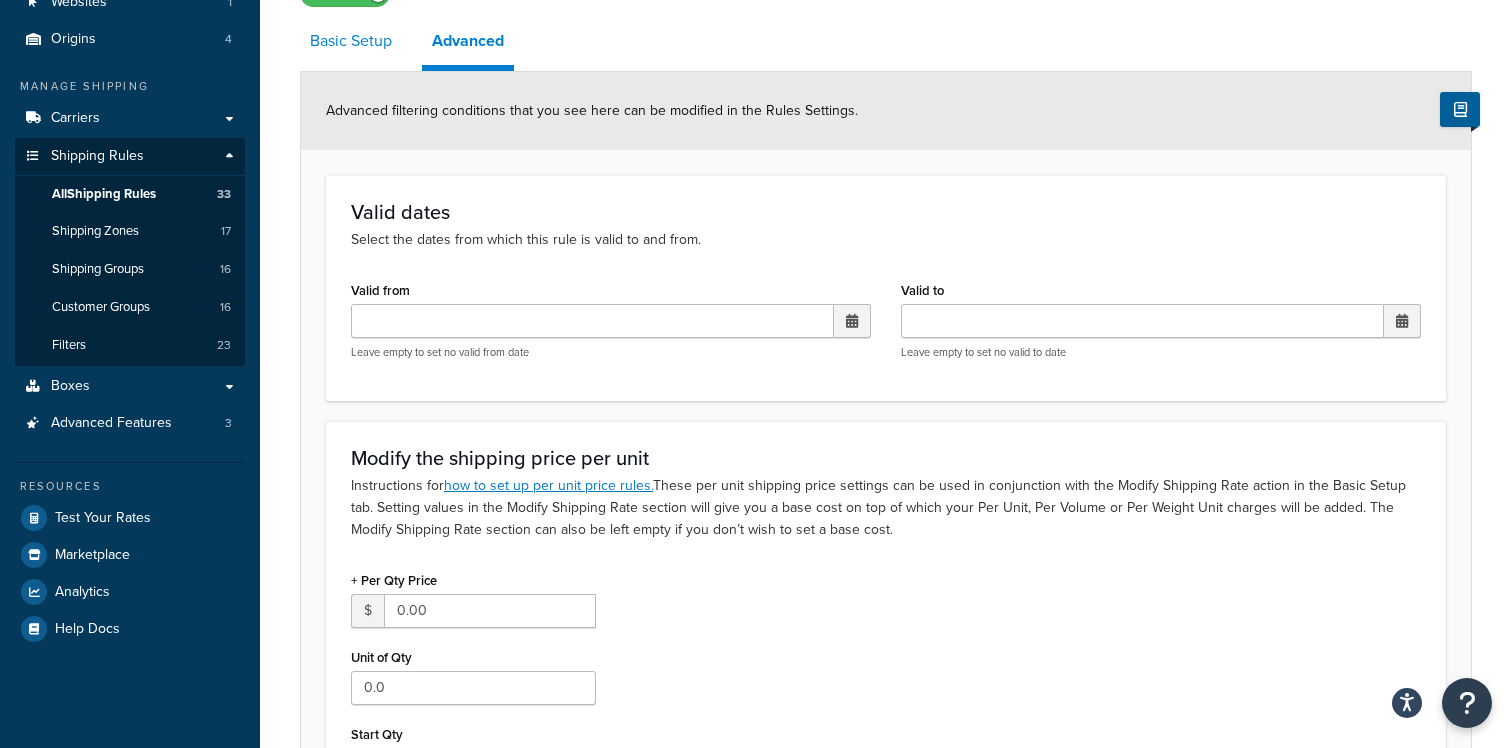 click on "Basic Setup" at bounding box center [351, 41] 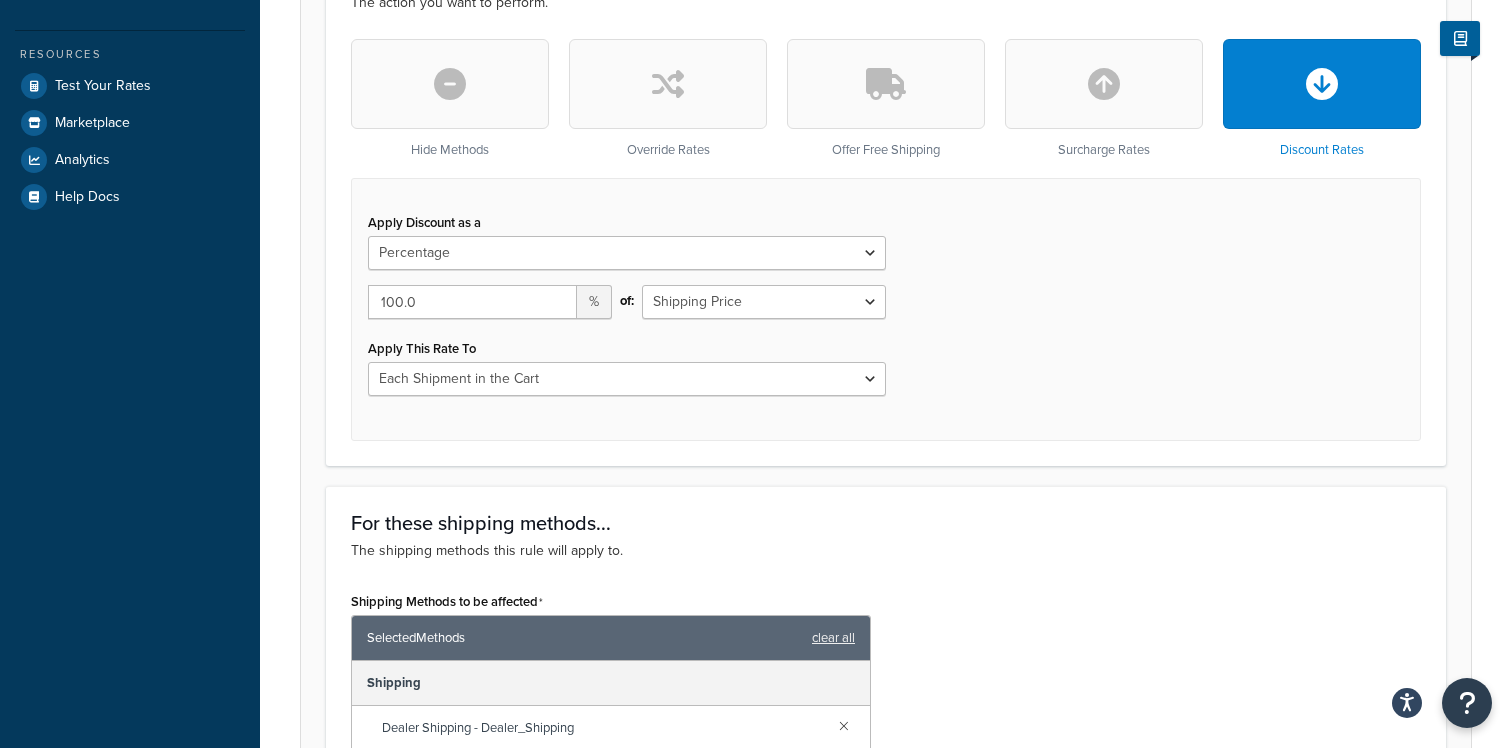 scroll, scrollTop: 600, scrollLeft: 0, axis: vertical 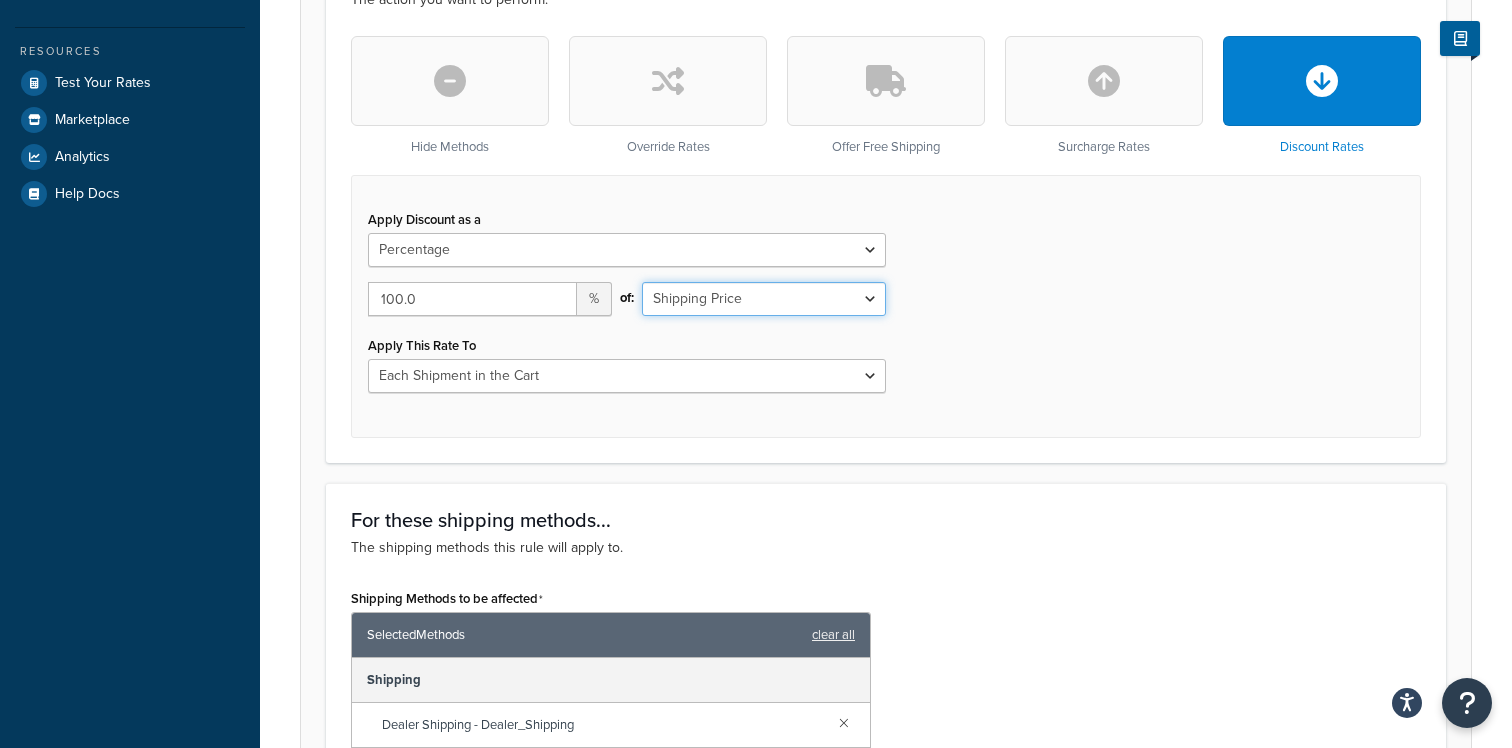 click on "Shipping Price  Order Value" at bounding box center (764, 299) 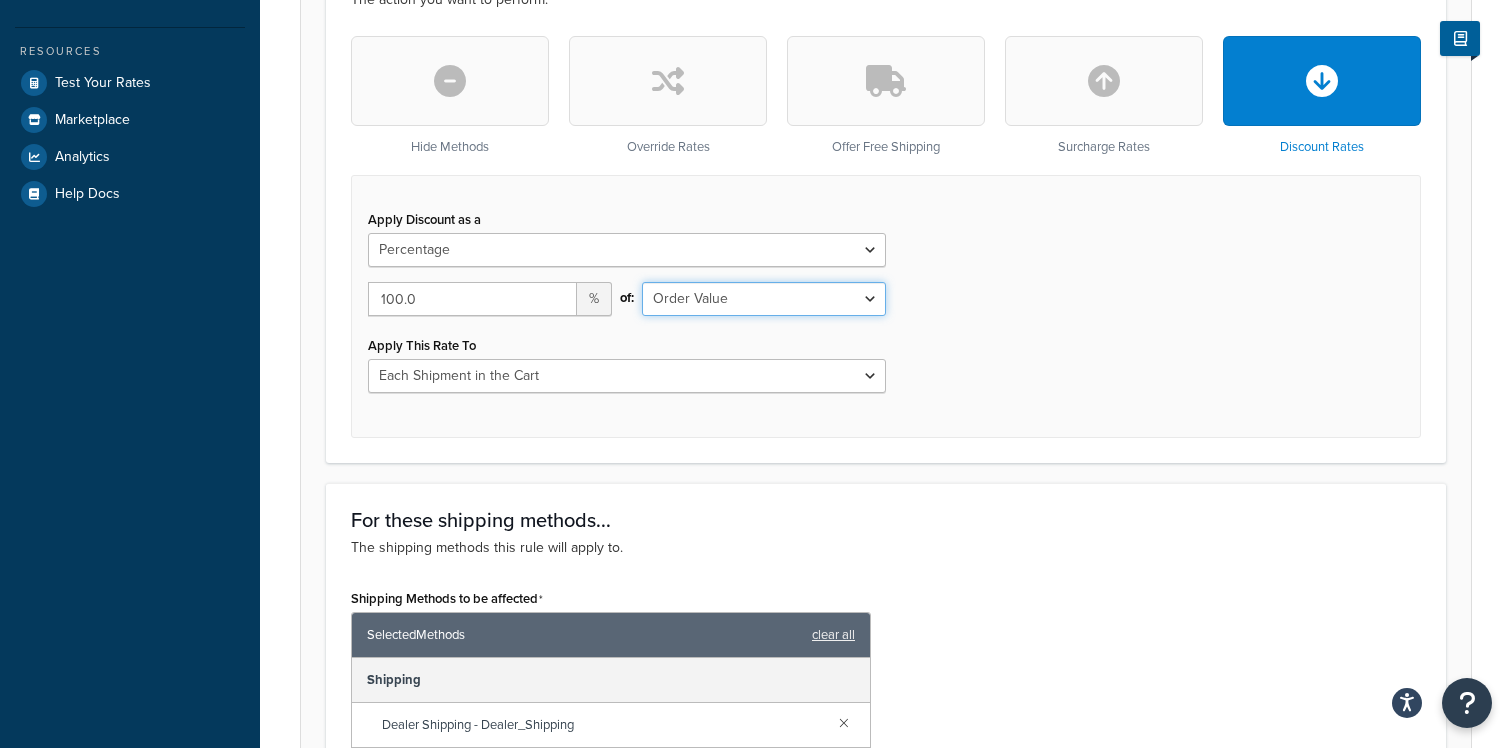click on "Shipping Price  Order Value" at bounding box center [764, 299] 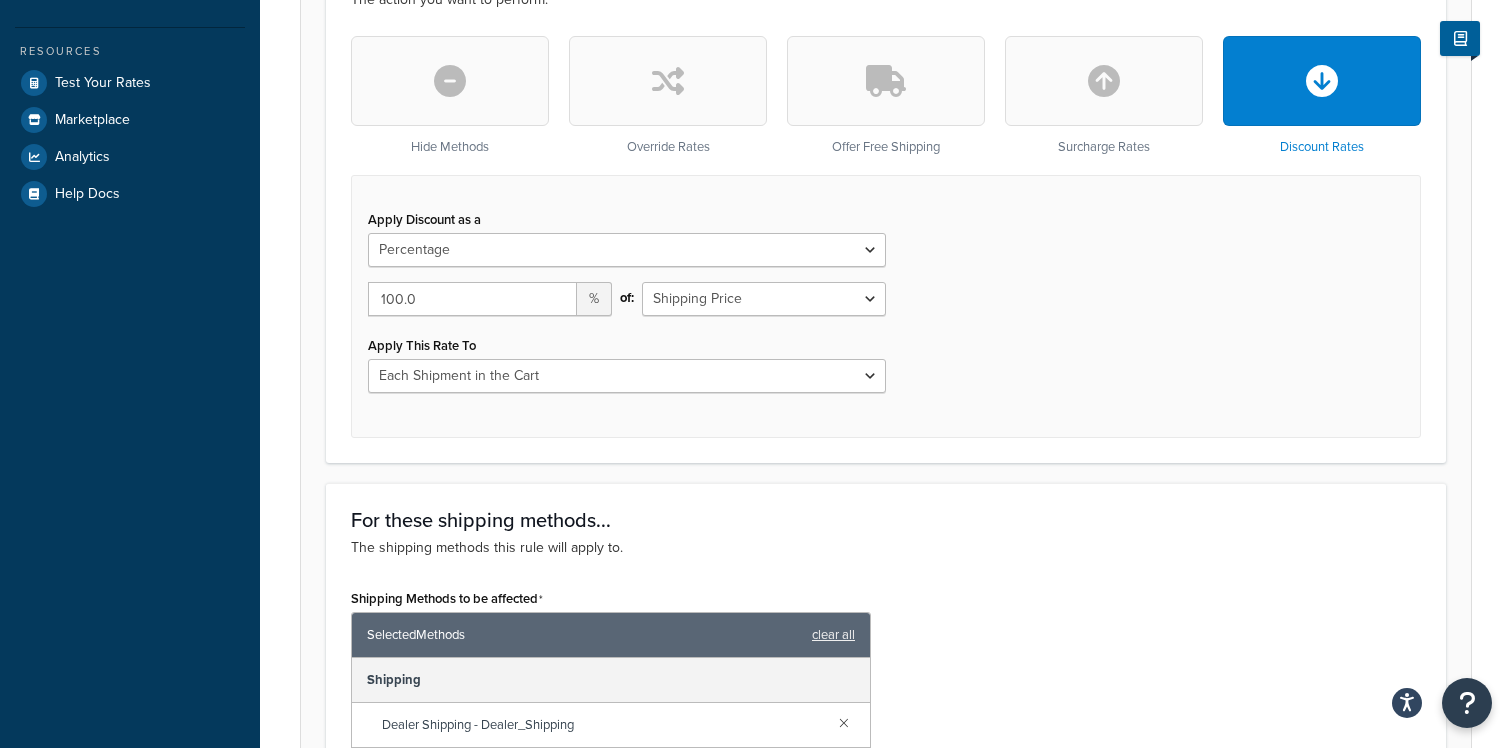 click on "Apply This Rate To   Entire Cart  Each Shipment in the Cart  Each Origin in the Cart  Each Shipping Group in the Cart  Each Item within a Shipping Group  Each Box per Each Shipping Group" at bounding box center (627, 362) 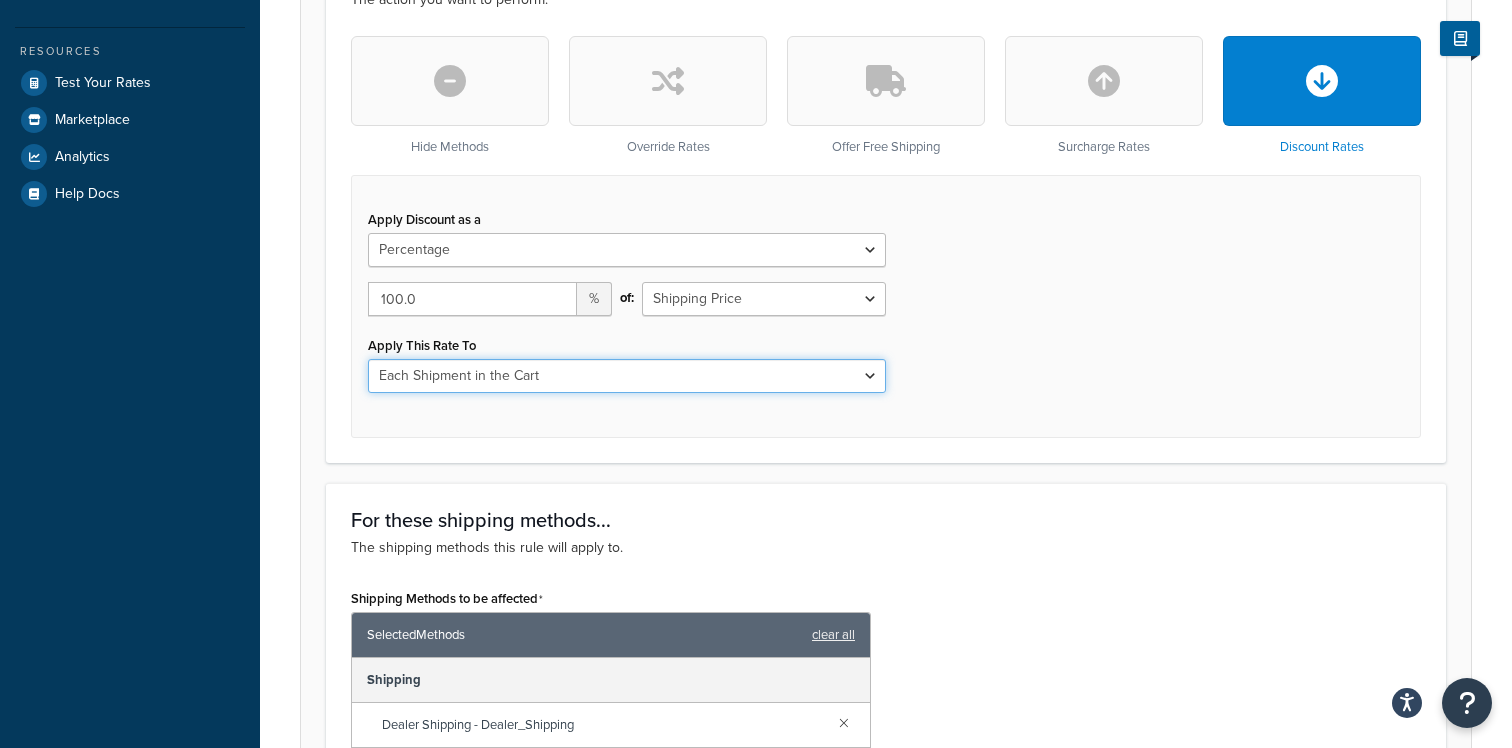 click on "Entire Cart  Each Shipment in the Cart  Each Origin in the Cart  Each Shipping Group in the Cart  Each Item within a Shipping Group  Each Box per Each Shipping Group" at bounding box center [627, 376] 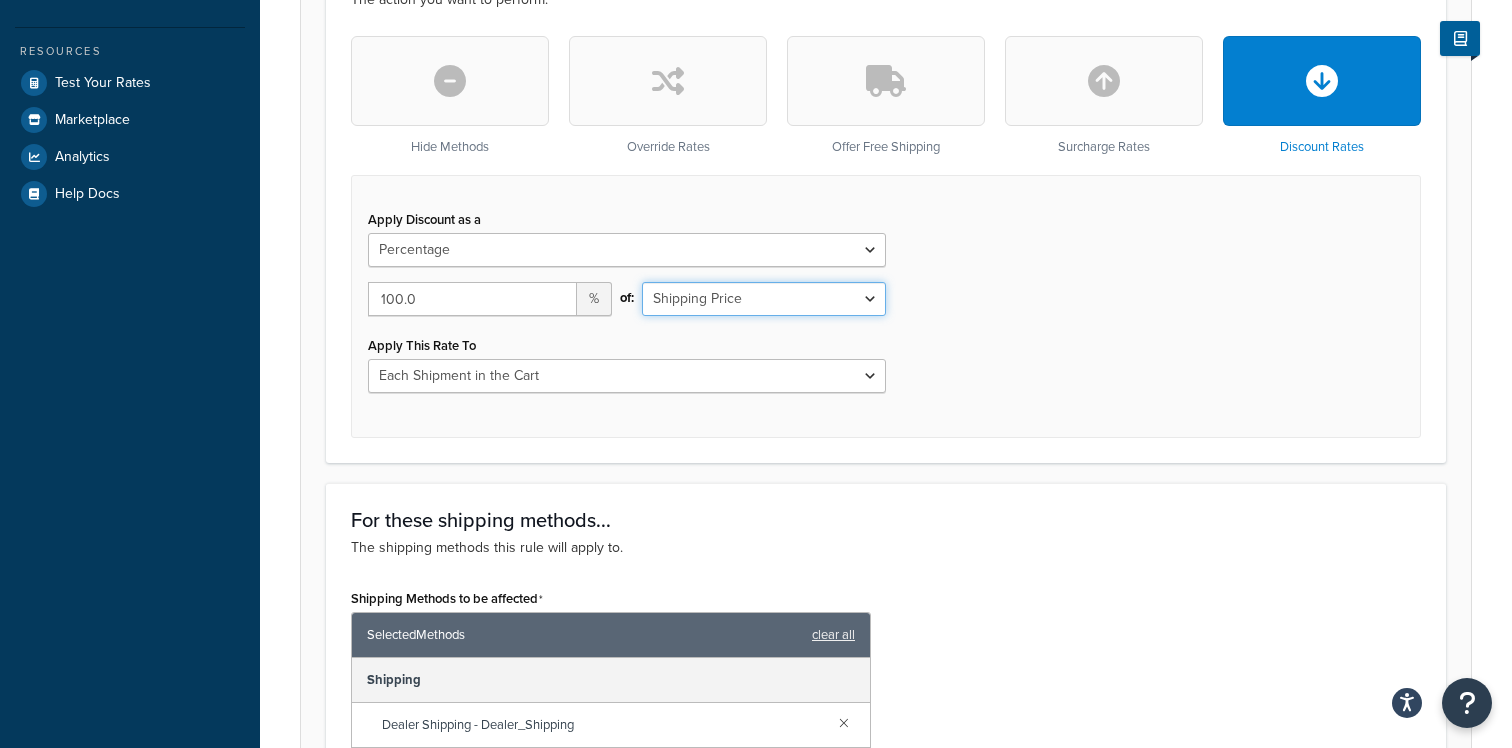 click on "Shipping Price  Order Value" at bounding box center (764, 299) 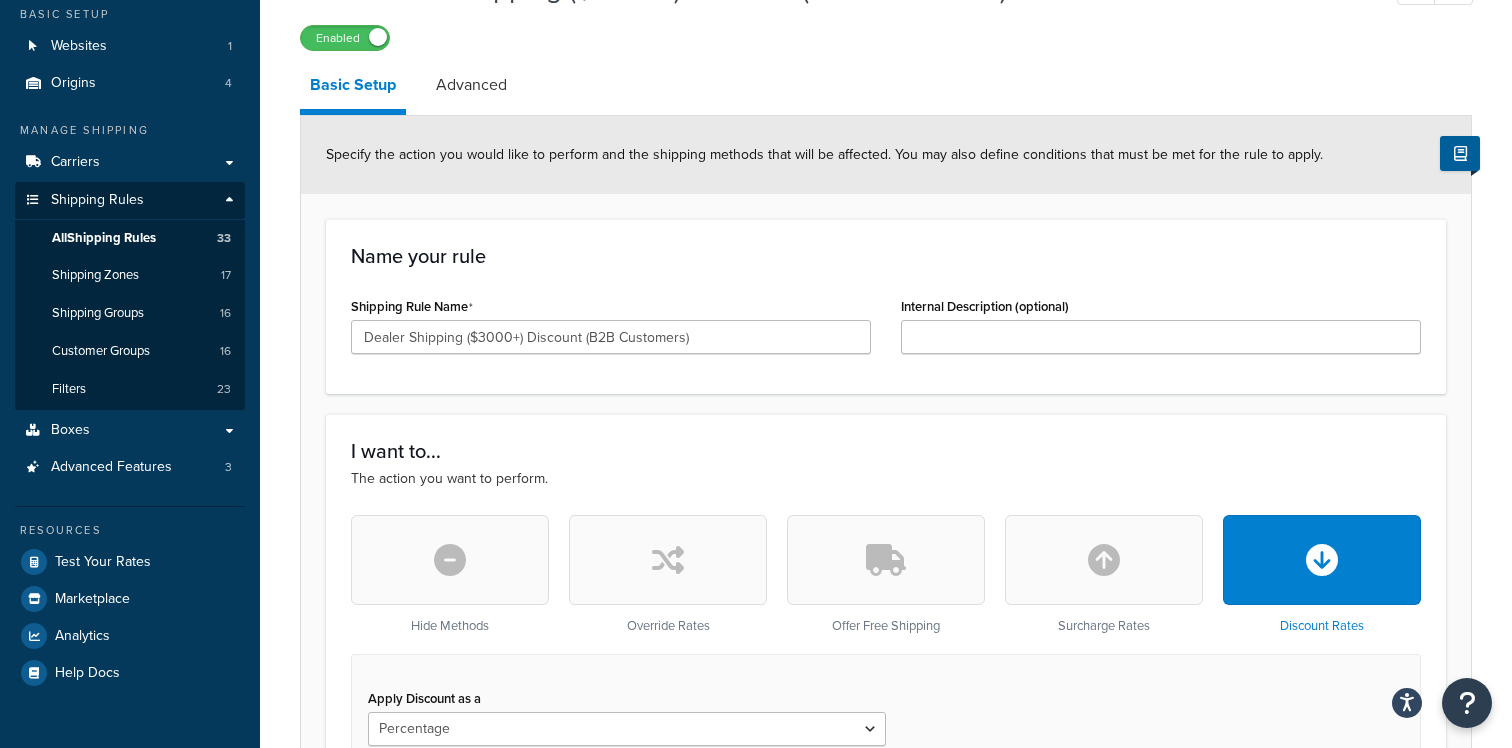 scroll, scrollTop: 103, scrollLeft: 0, axis: vertical 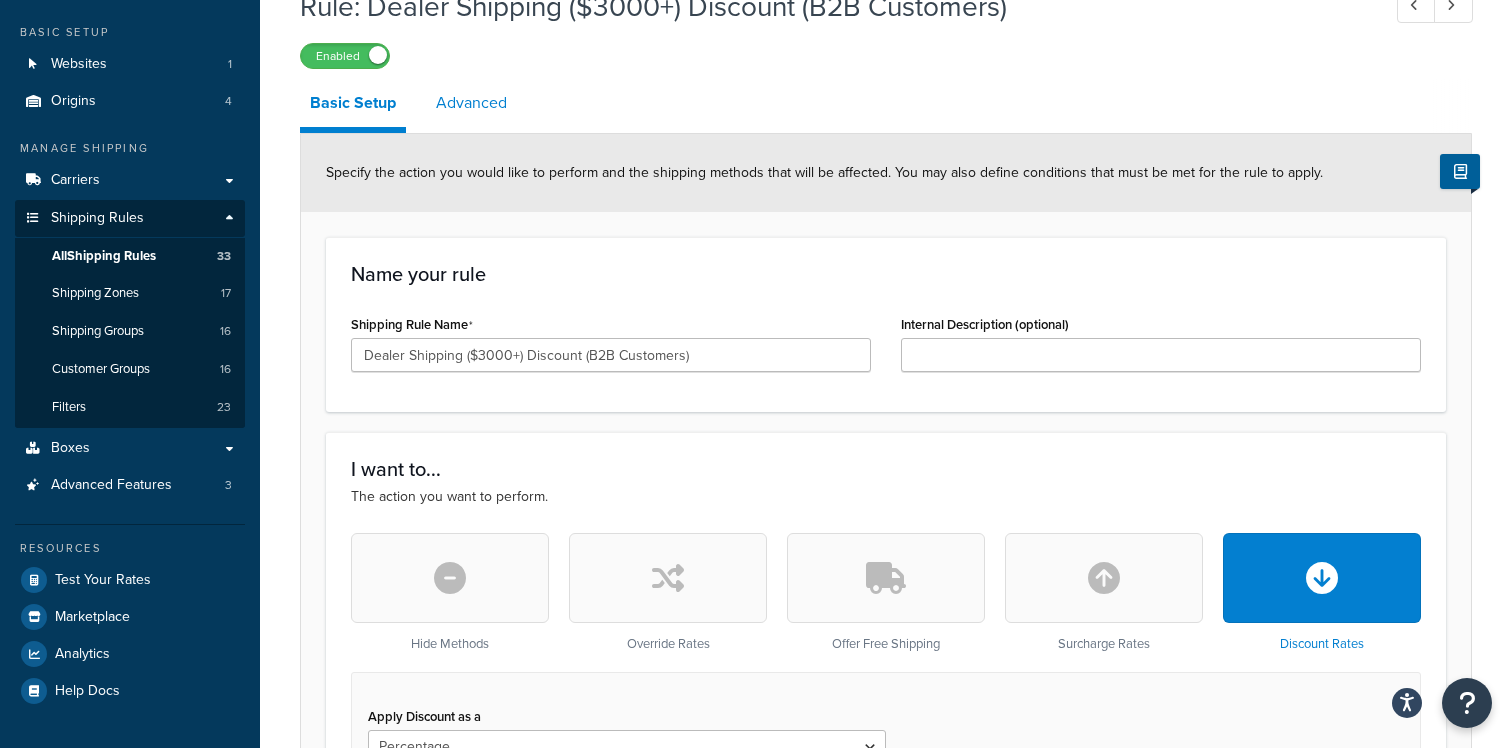 click on "Advanced" at bounding box center (471, 103) 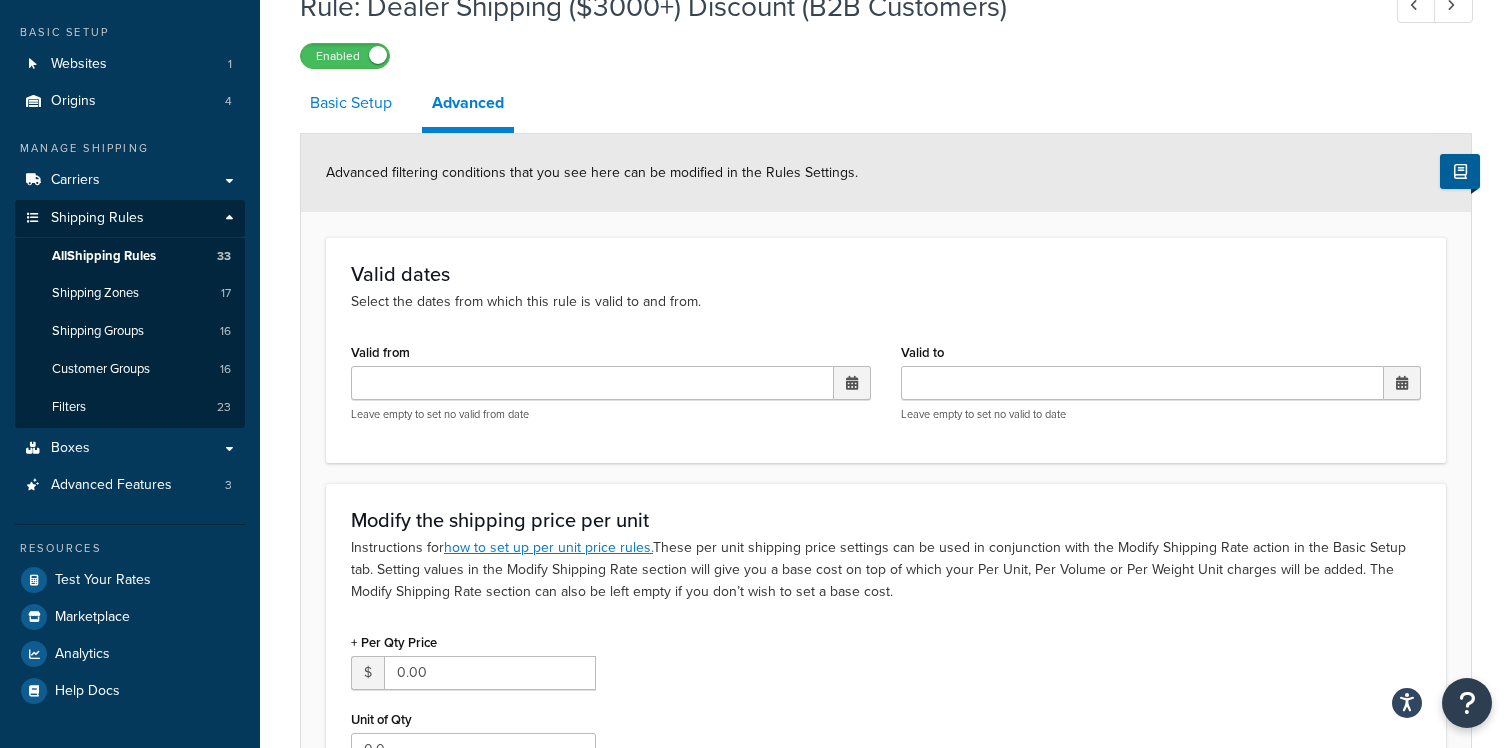 click on "Basic Setup" at bounding box center (351, 103) 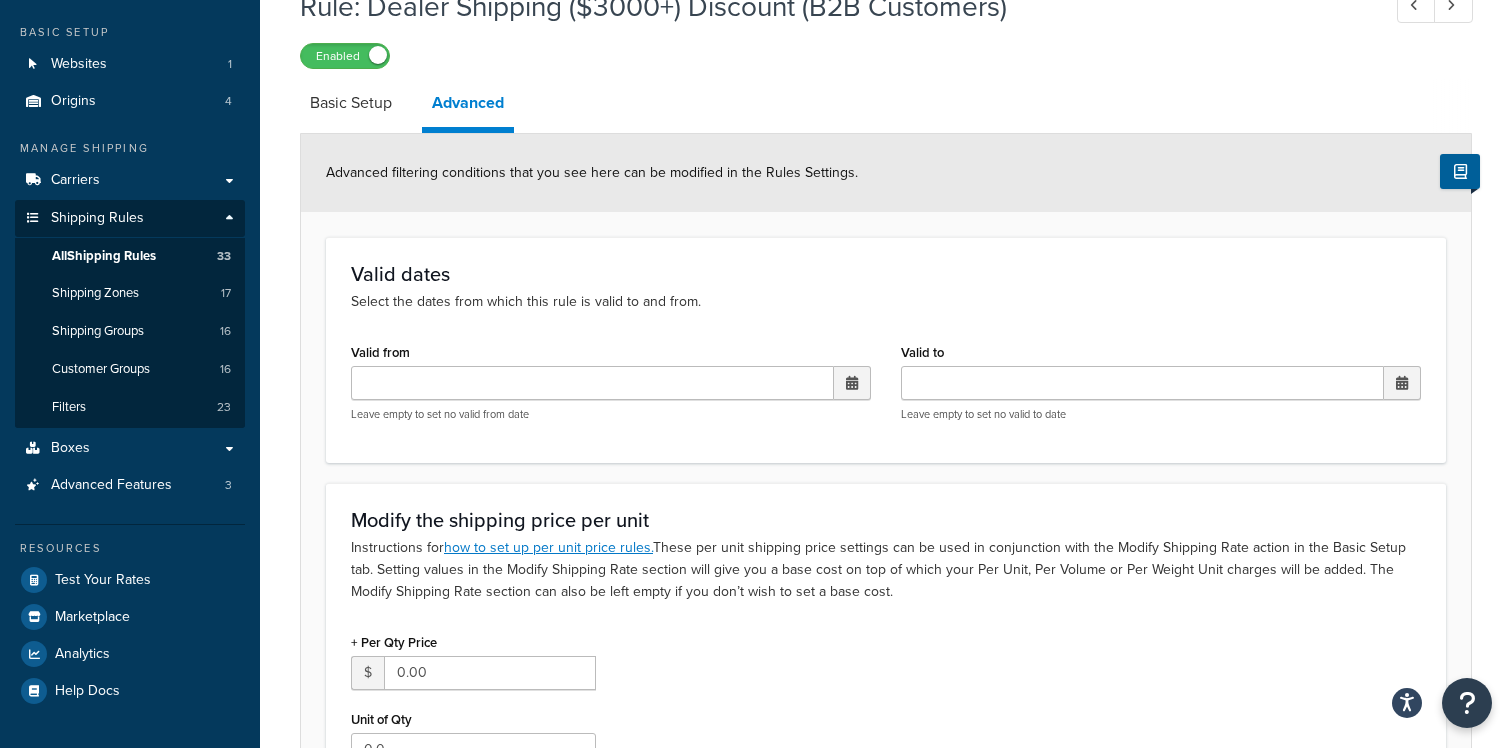 select on "PERCENTAGE" 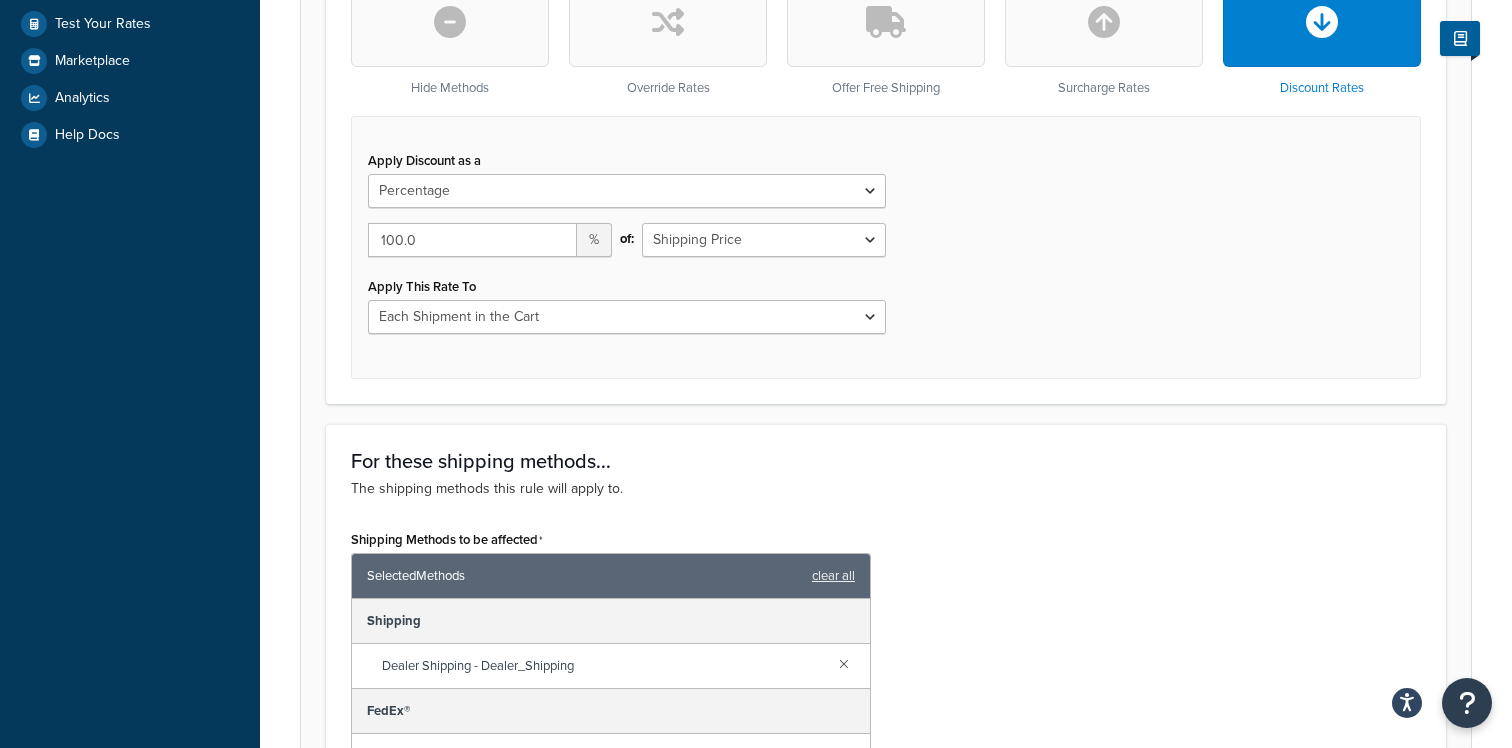 scroll, scrollTop: 1028, scrollLeft: 0, axis: vertical 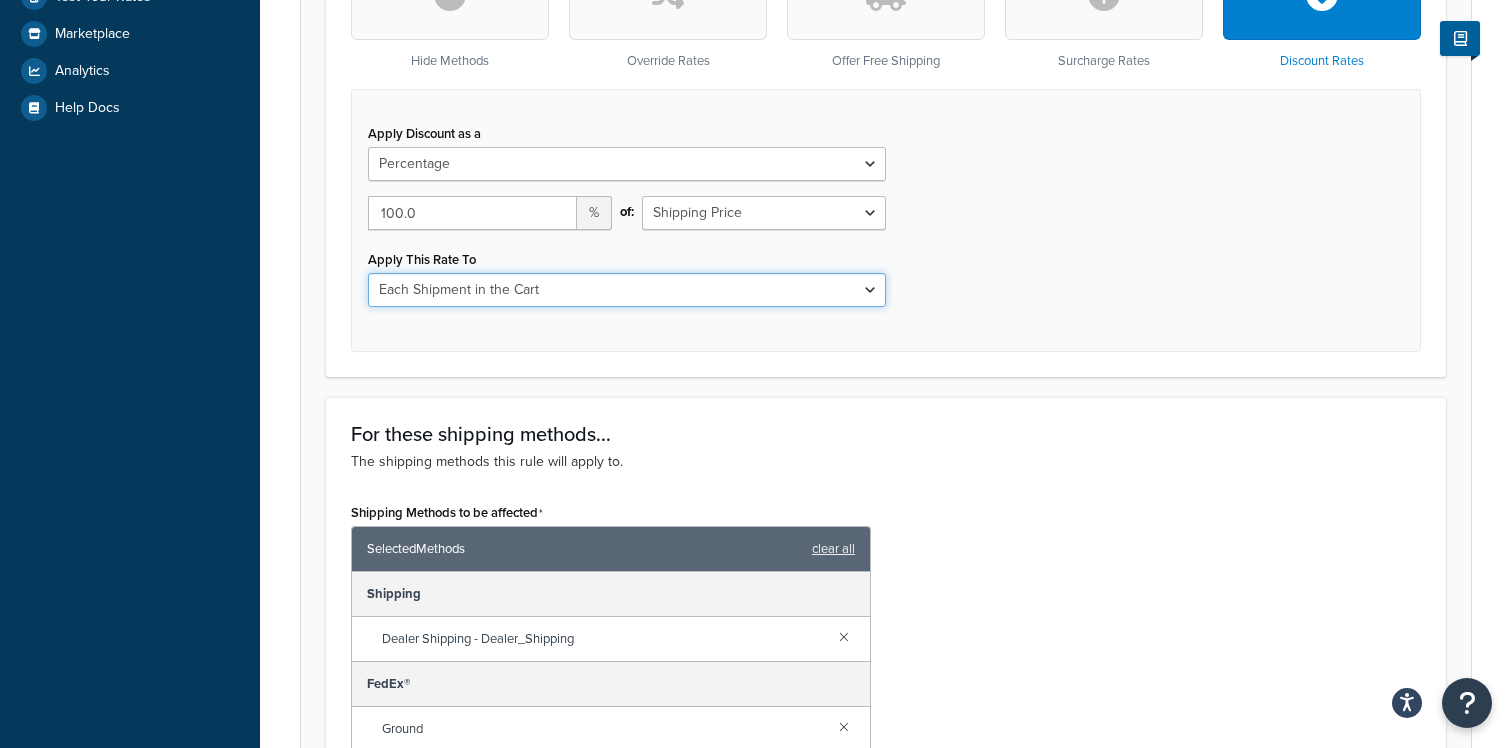 click on "Entire Cart  Each Shipment in the Cart  Each Origin in the Cart  Each Shipping Group in the Cart  Each Item within a Shipping Group  Each Box per Each Shipping Group" at bounding box center (627, 290) 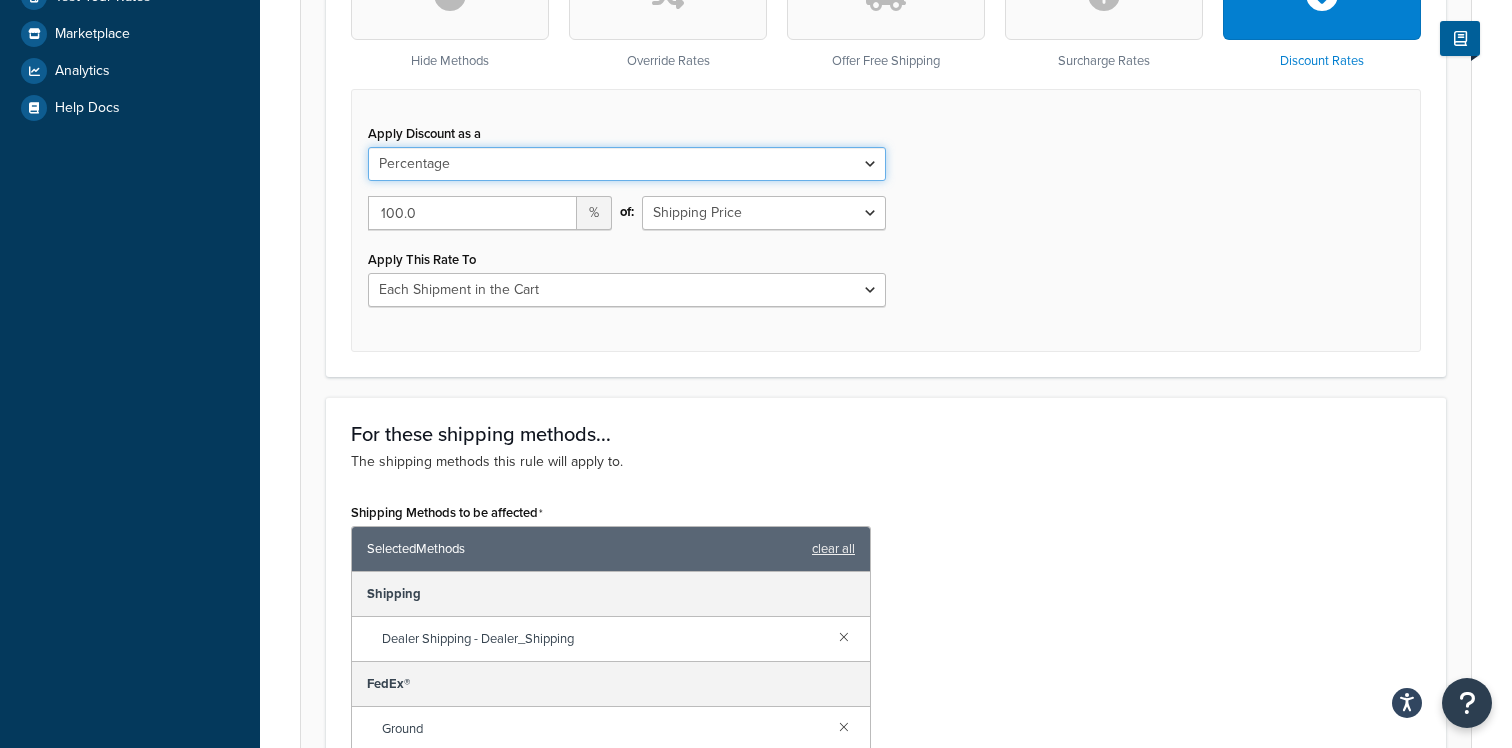 click on "Flat Rate  Percentage  Flat Rate & Percentage" at bounding box center (627, 164) 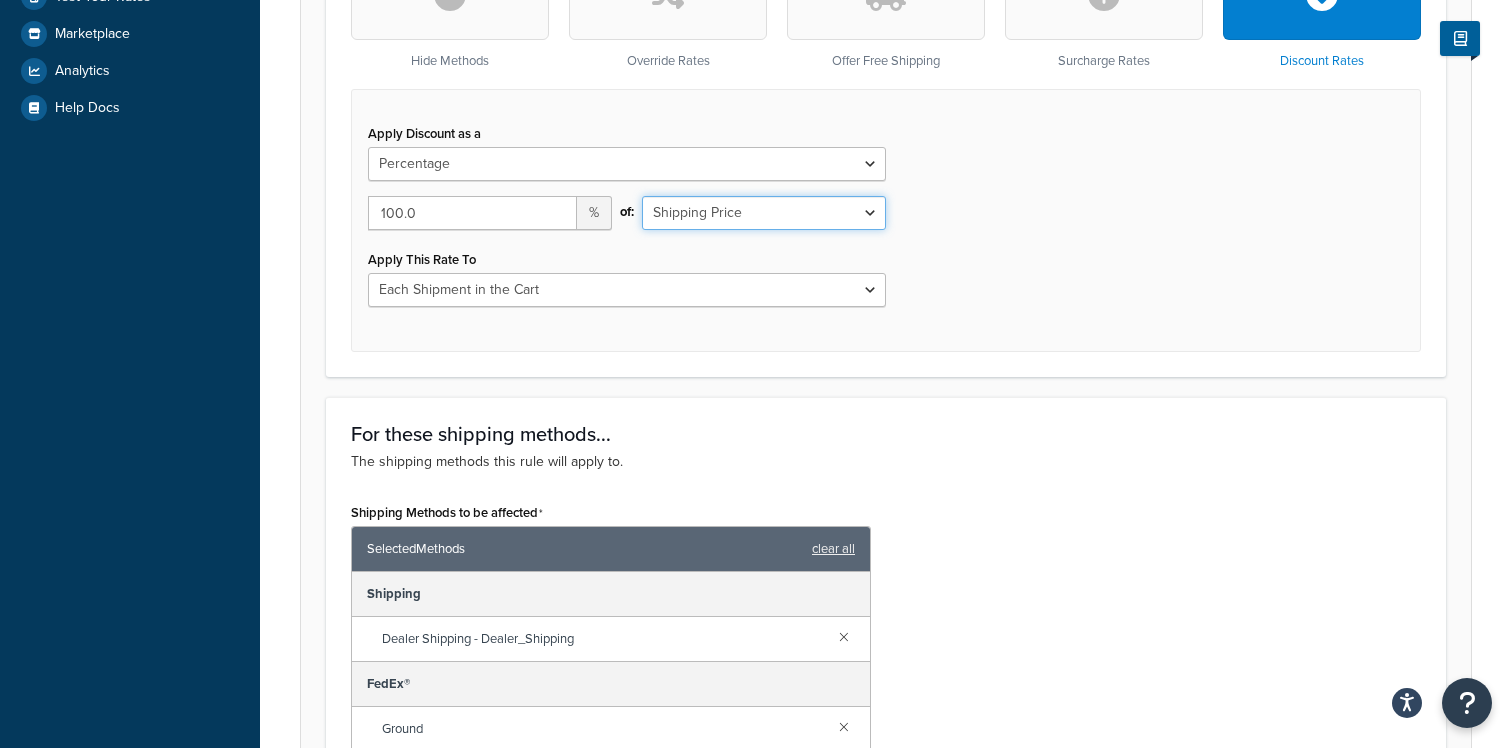 click on "Shipping Price  Order Value" at bounding box center (764, 213) 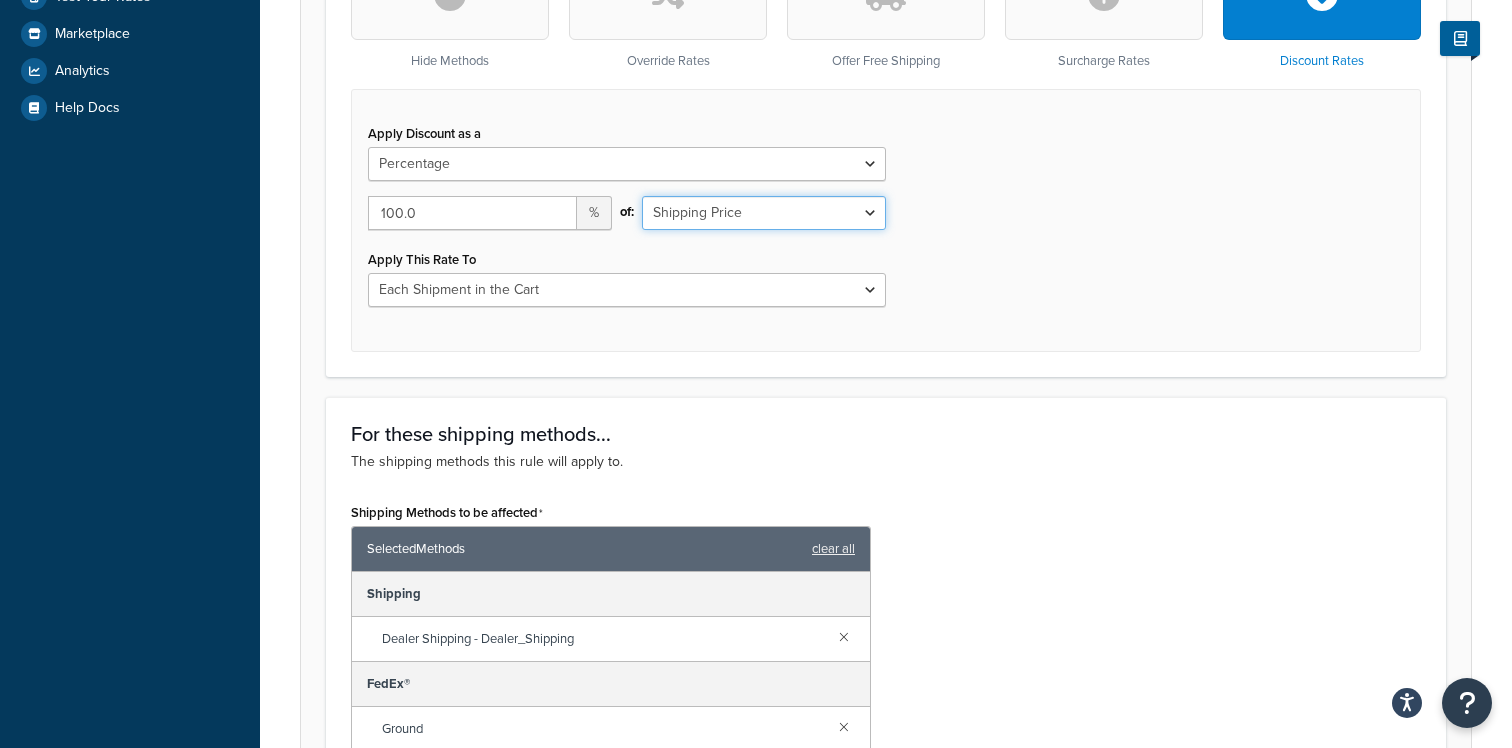 scroll, scrollTop: 1210, scrollLeft: 0, axis: vertical 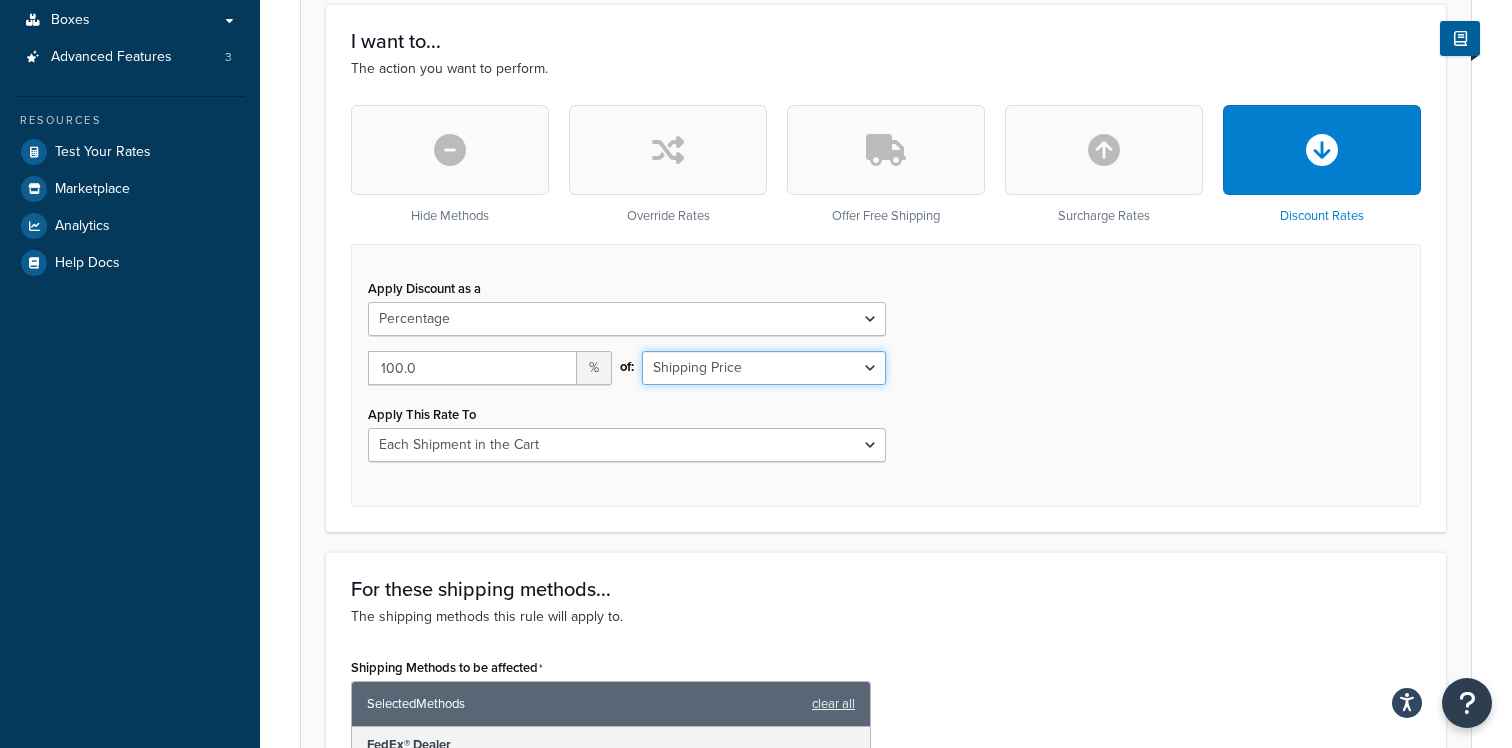 click on "Shipping Price  Order Value" at bounding box center [764, 368] 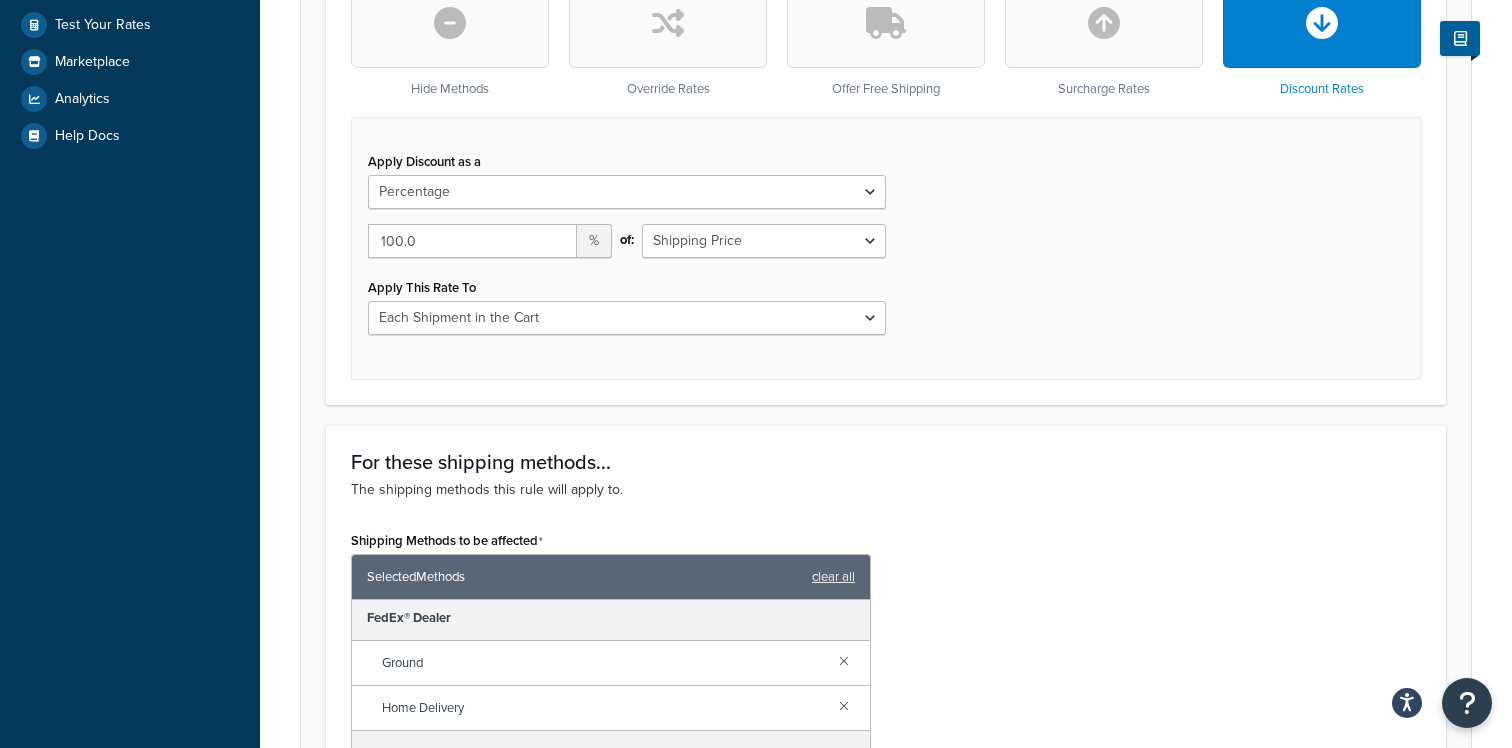 click on "Specify the action you would like to perform and the shipping methods that will be affected. You may also define conditions that must be met for the rule to apply. Name your rule Shipping Rule Name   Dealer Shipping ($3000+) Discount (B2B Customers) Internal Description (optional)   I want to... The action you want to perform. Hide Methods Override Rates Offer Free Shipping Surcharge Rates Discount Rates Apply Discount as a   Flat Rate  Percentage  Flat Rate & Percentage    100.0 % of:   Shipping Price  Order Value  Apply This Rate To   Entire Cart  Each Shipment in the Cart  Each Origin in the Cart  Each Shipping Group in the Cart  Each Item within a Shipping Group  Each Box per Each Shipping Group  For these shipping methods... The shipping methods this rule will apply to. Shipping Methods to be affected Selected  Methods clear all Shipping Dealer Shipping - Dealer_Shipping FedEx® Ground Home Delivery FedEx® Dealer Ground Home Delivery LTL Dealer LTL LTL DEALER B LTL UPS® UPS® Standard Add  Methods Edit" at bounding box center [886, 854] 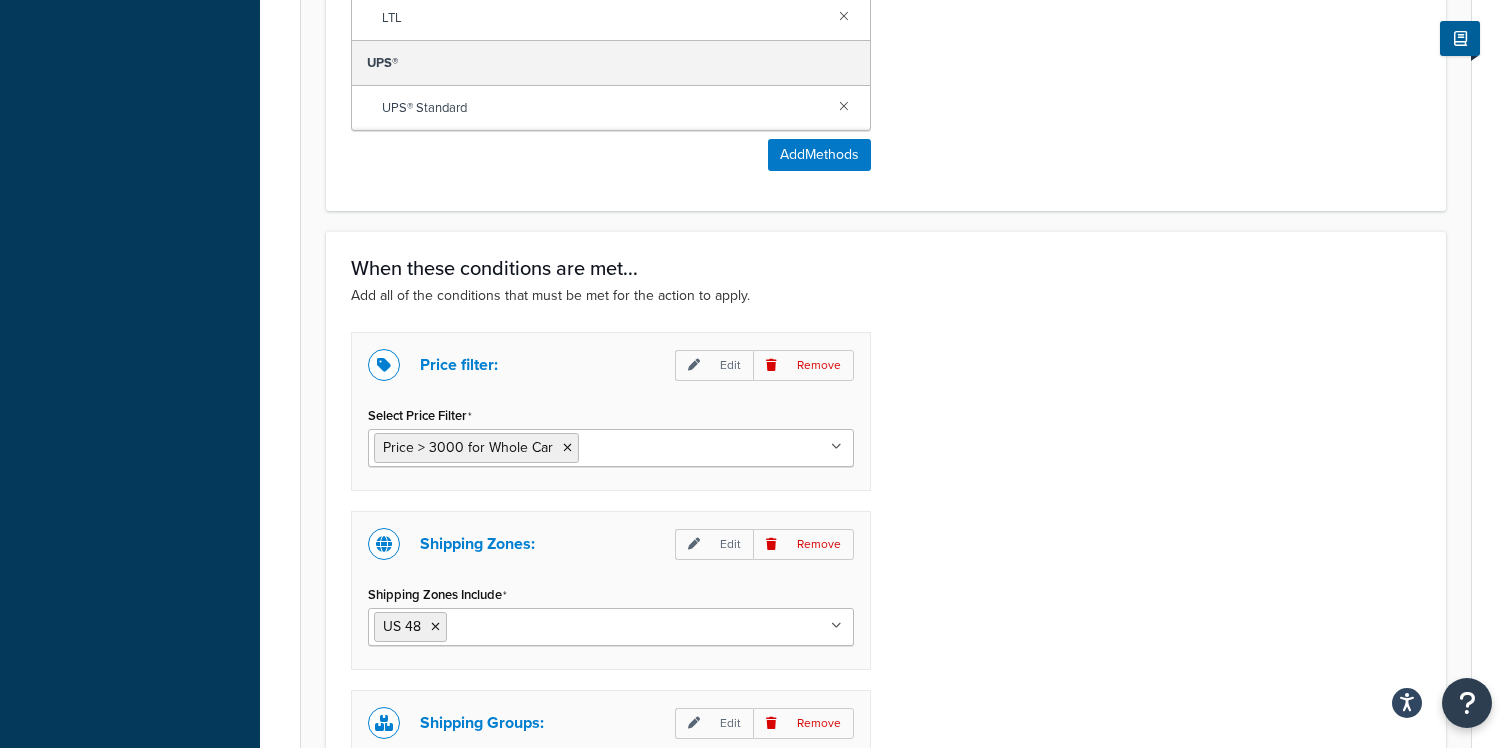 scroll, scrollTop: 1544, scrollLeft: 0, axis: vertical 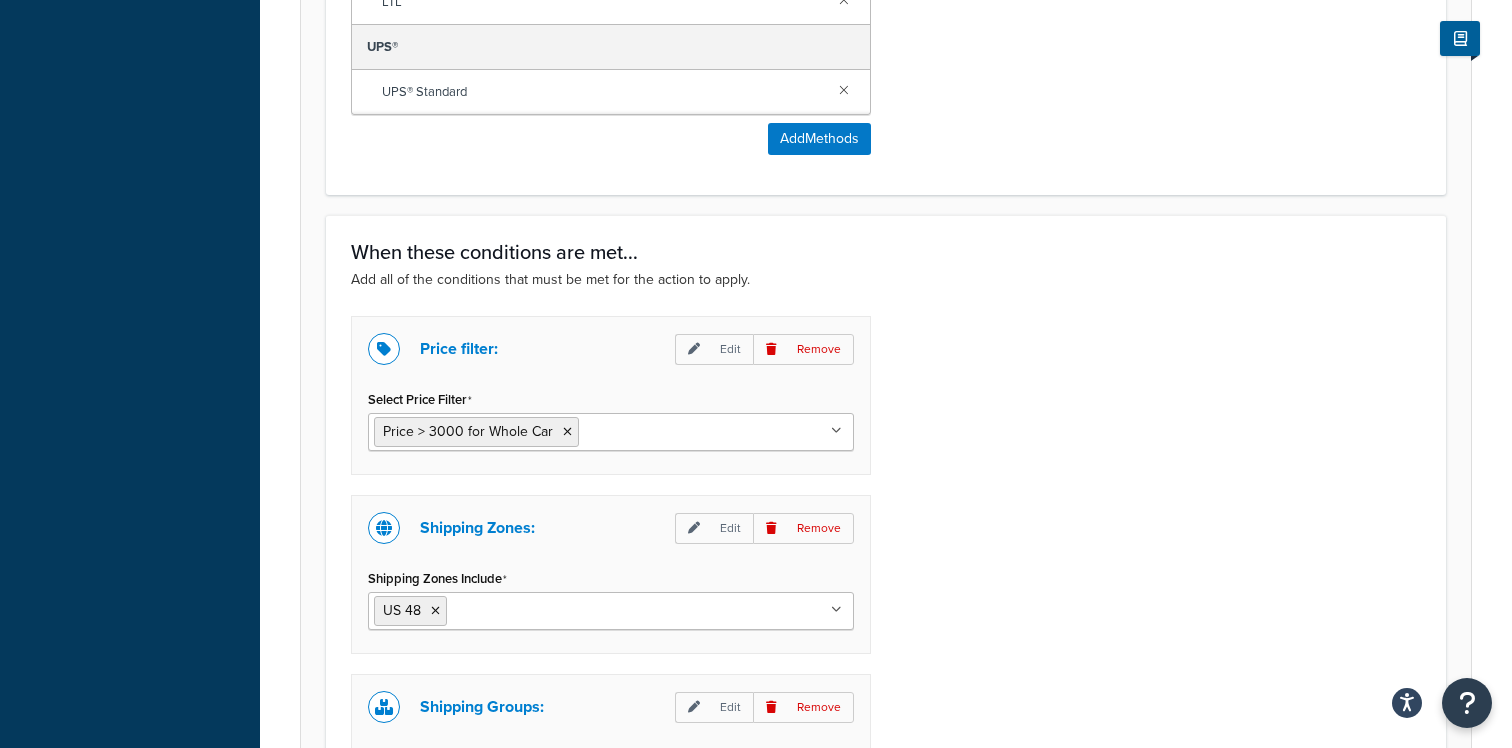click on "Select Price Filter" at bounding box center (672, 431) 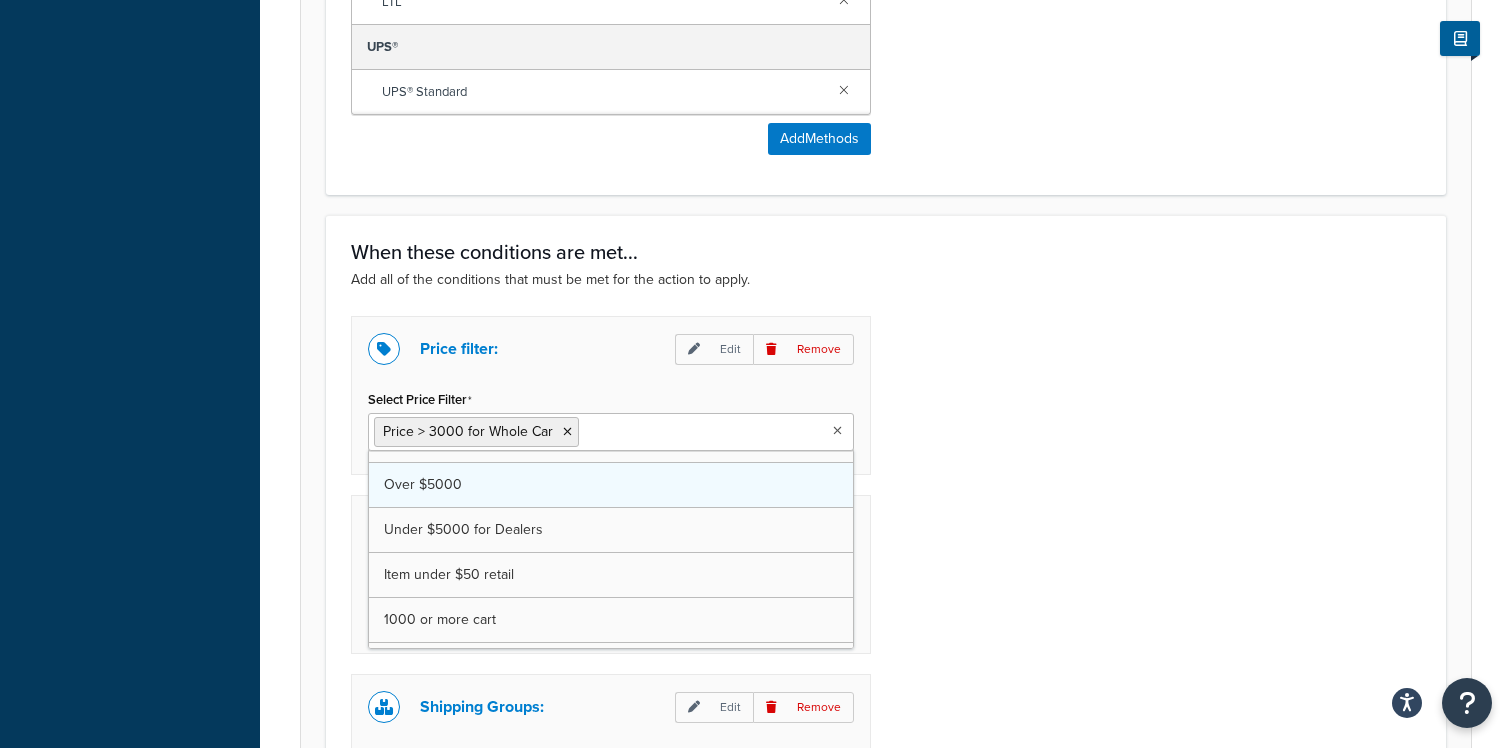 scroll, scrollTop: 11, scrollLeft: 0, axis: vertical 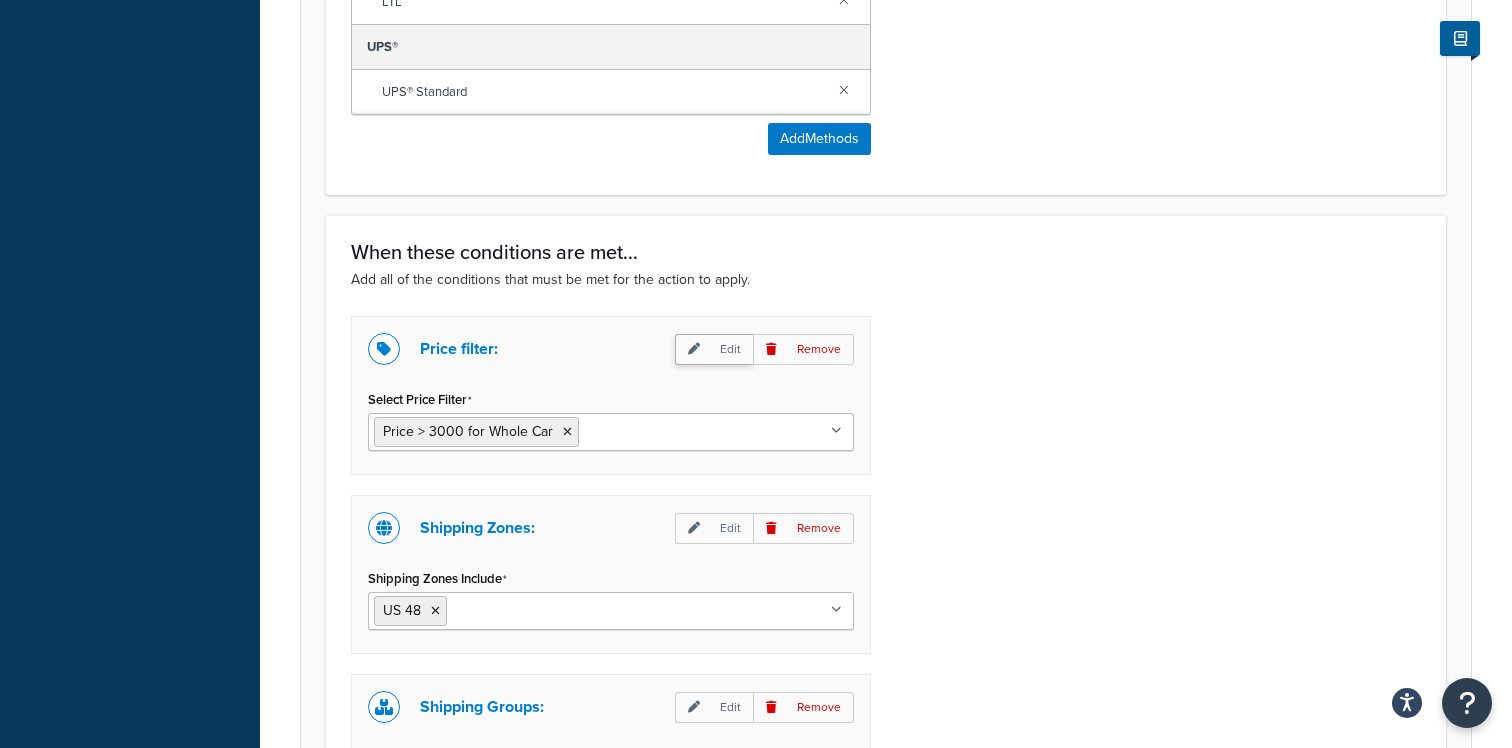 click on "Edit" at bounding box center [714, 349] 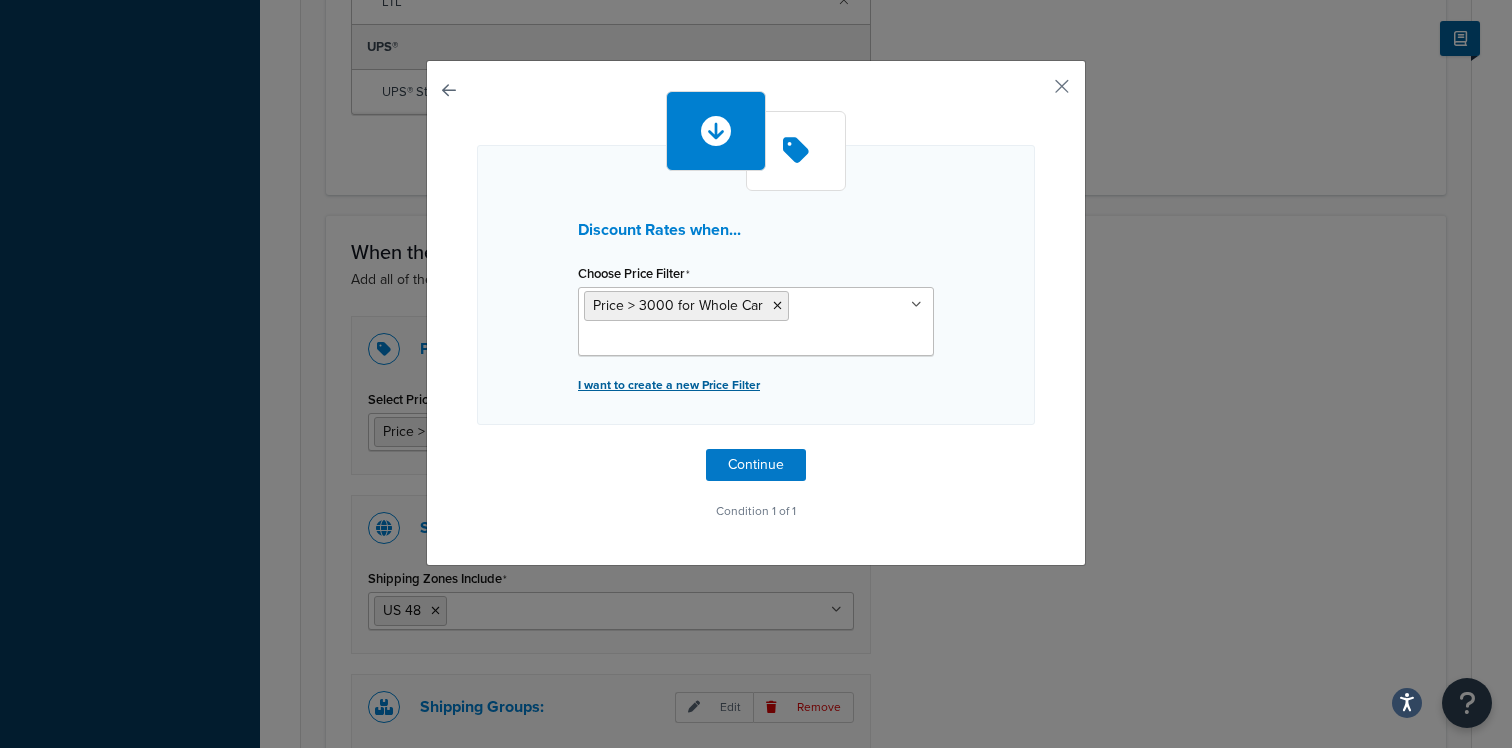 click on "I want to create a new Price Filter" at bounding box center [756, 385] 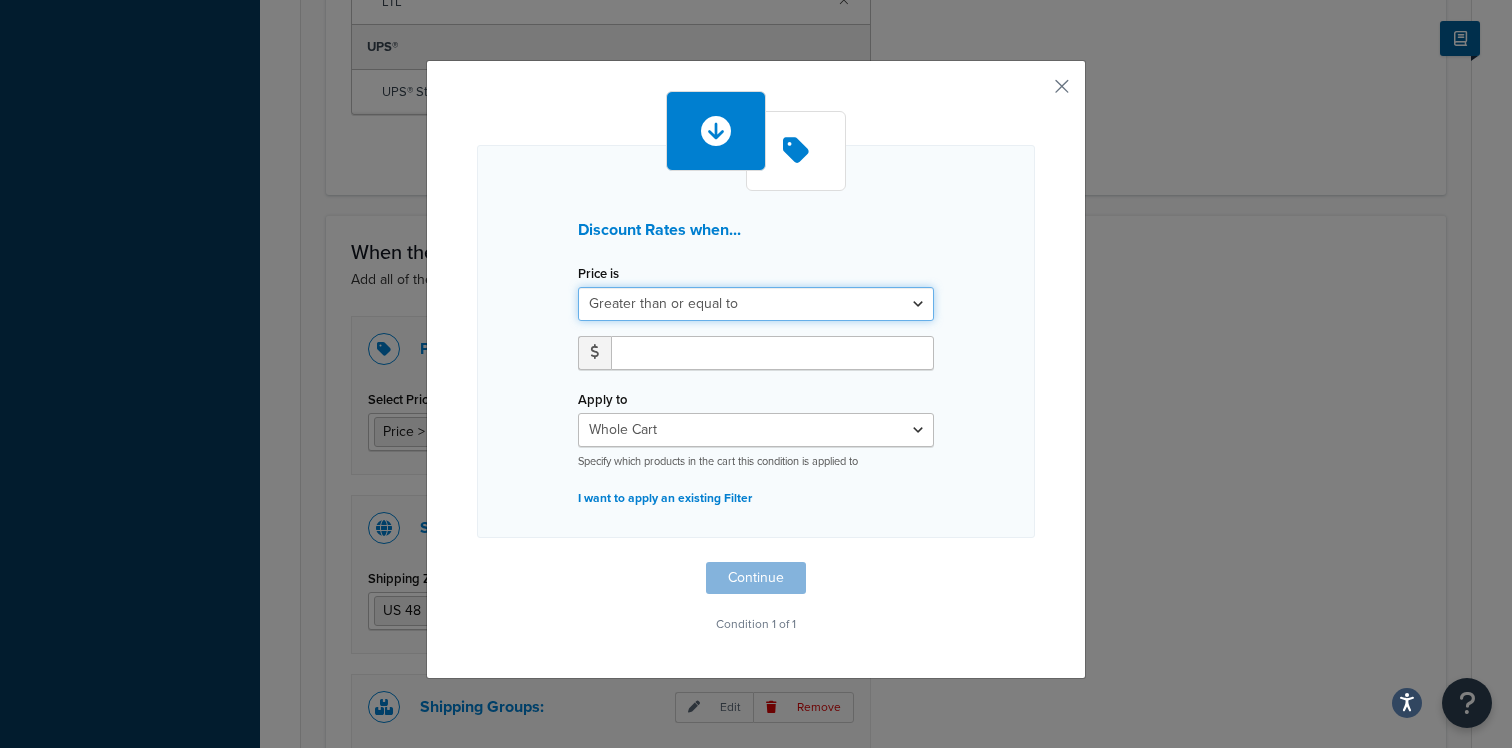 click on "Greater than or equal to  Between or equal to  Less than or equal to" at bounding box center [756, 304] 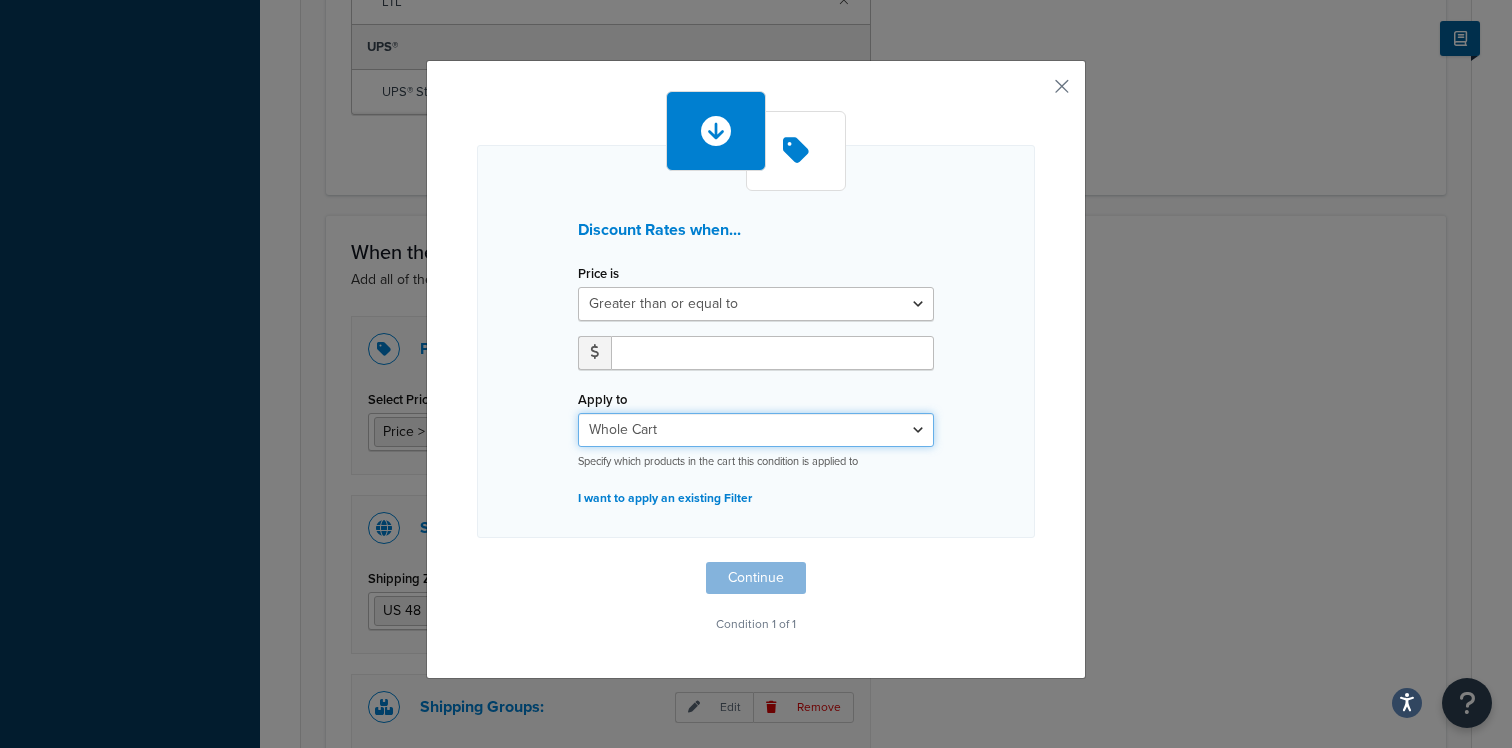 click on "Whole Cart  Everything in Shipping Group  Everything at Origin  Each Item within Shipping Group" at bounding box center (756, 430) 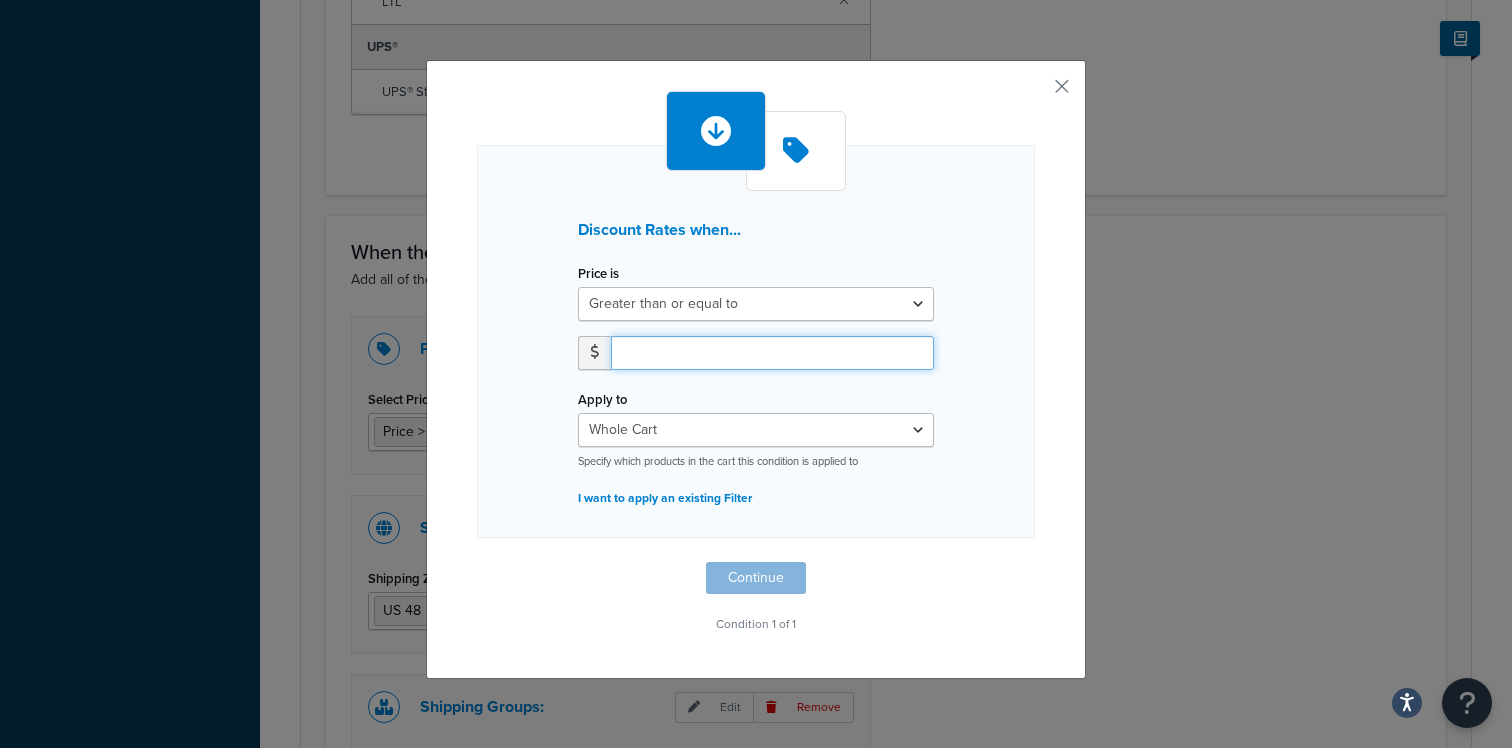 click at bounding box center (772, 353) 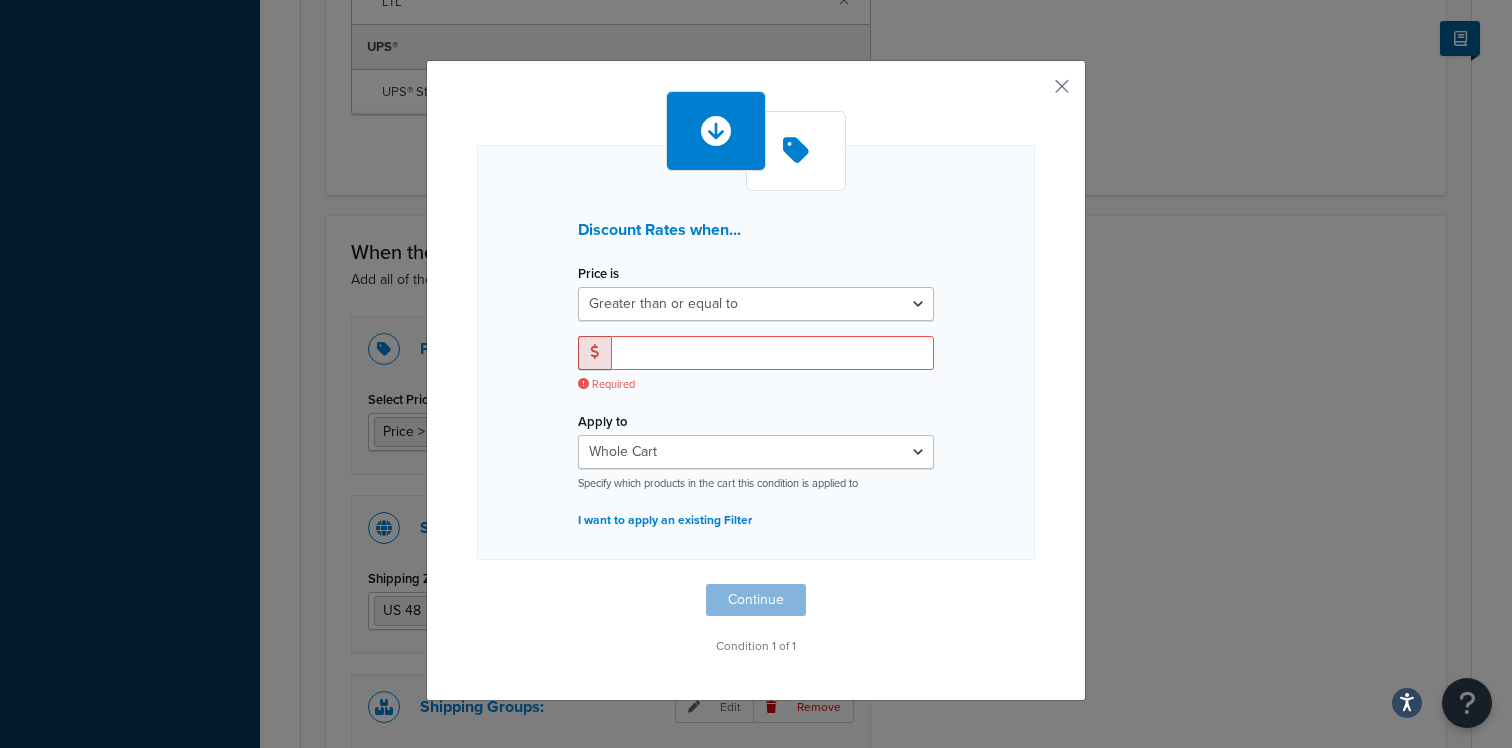 click on "Discount Rates when... Price is   Greater than or equal to  Between or equal to  Less than or equal to      Required Apply to   Whole Cart  Everything in Shipping Group  Everything at Origin  Each Item within Shipping Group  Specify which products in the cart this condition is applied to I want to apply an existing Filter" at bounding box center (756, 352) 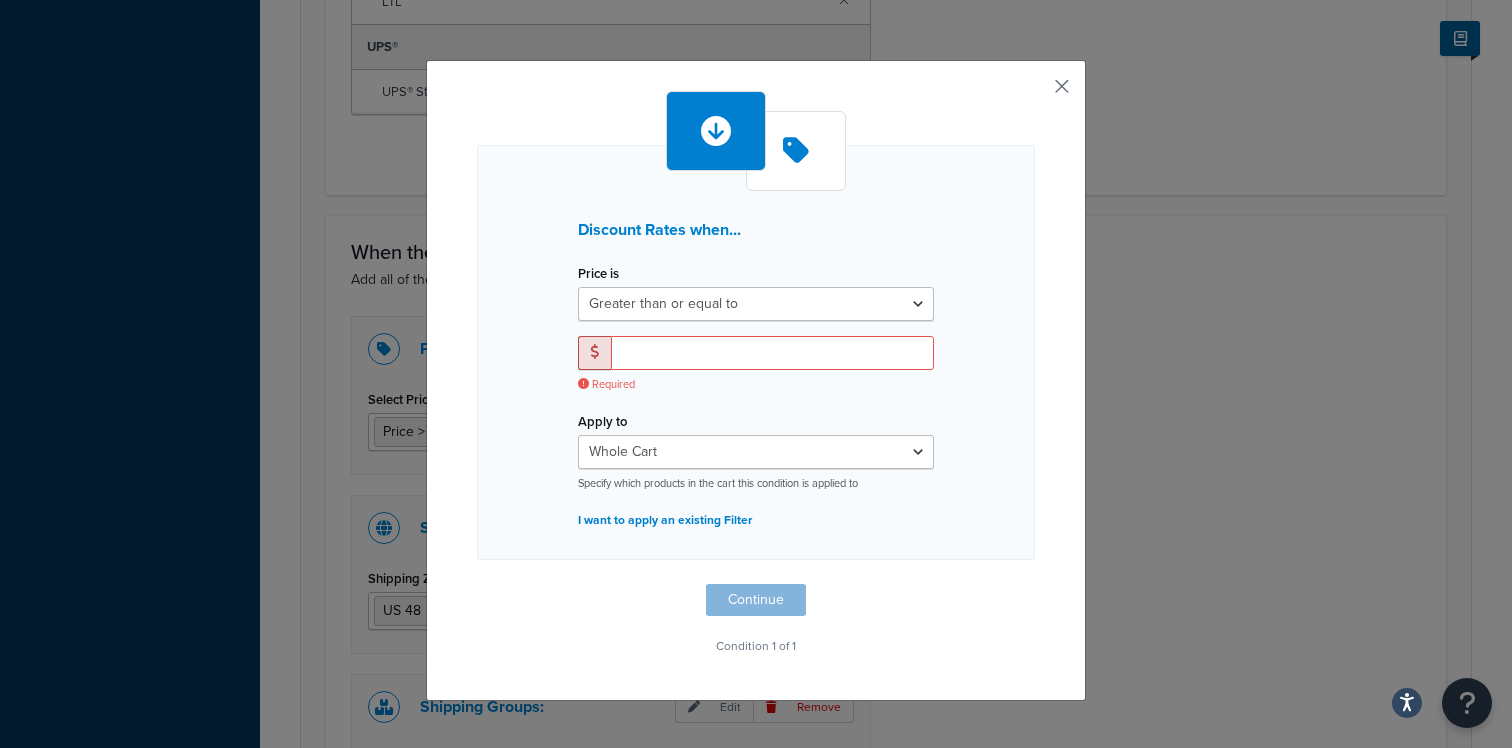 click at bounding box center [1032, 93] 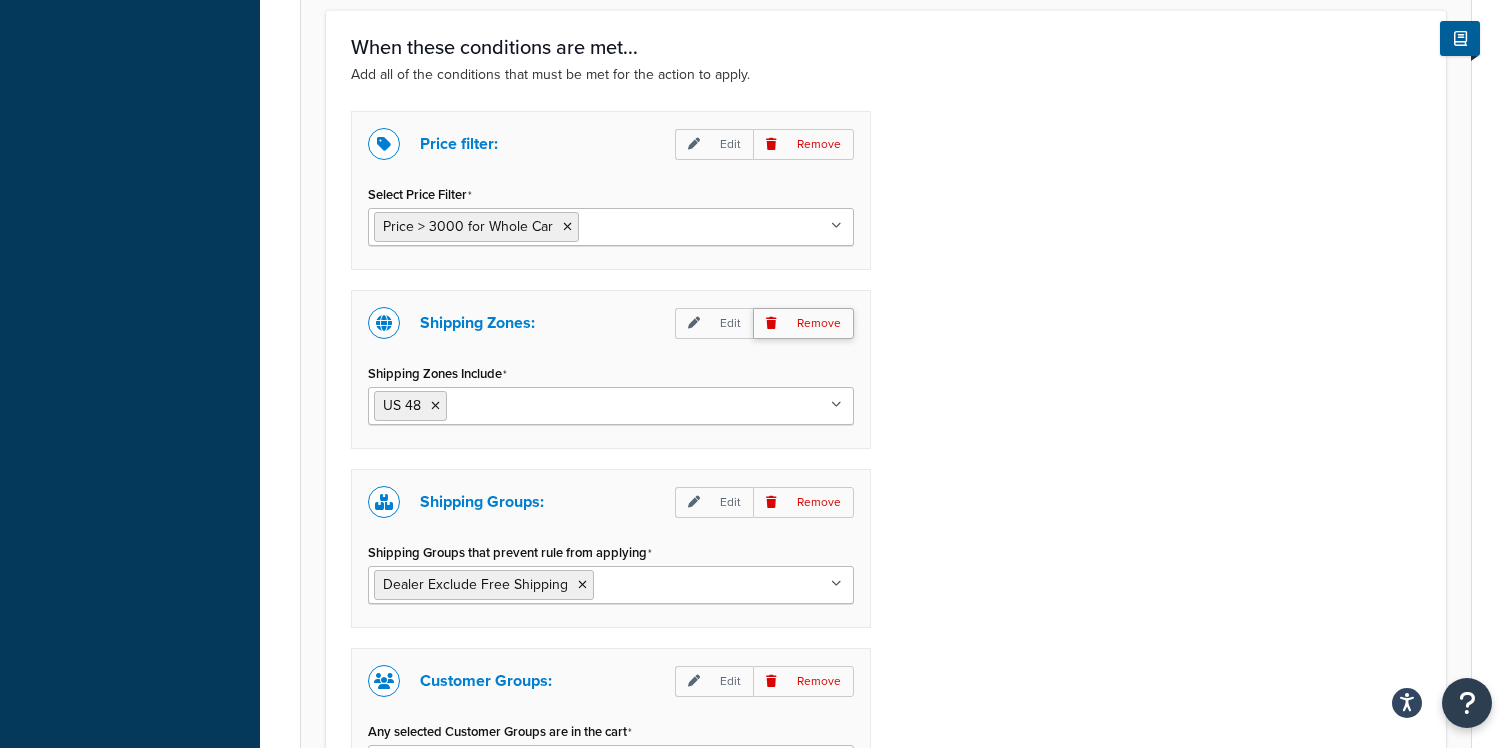 scroll, scrollTop: 2142, scrollLeft: 0, axis: vertical 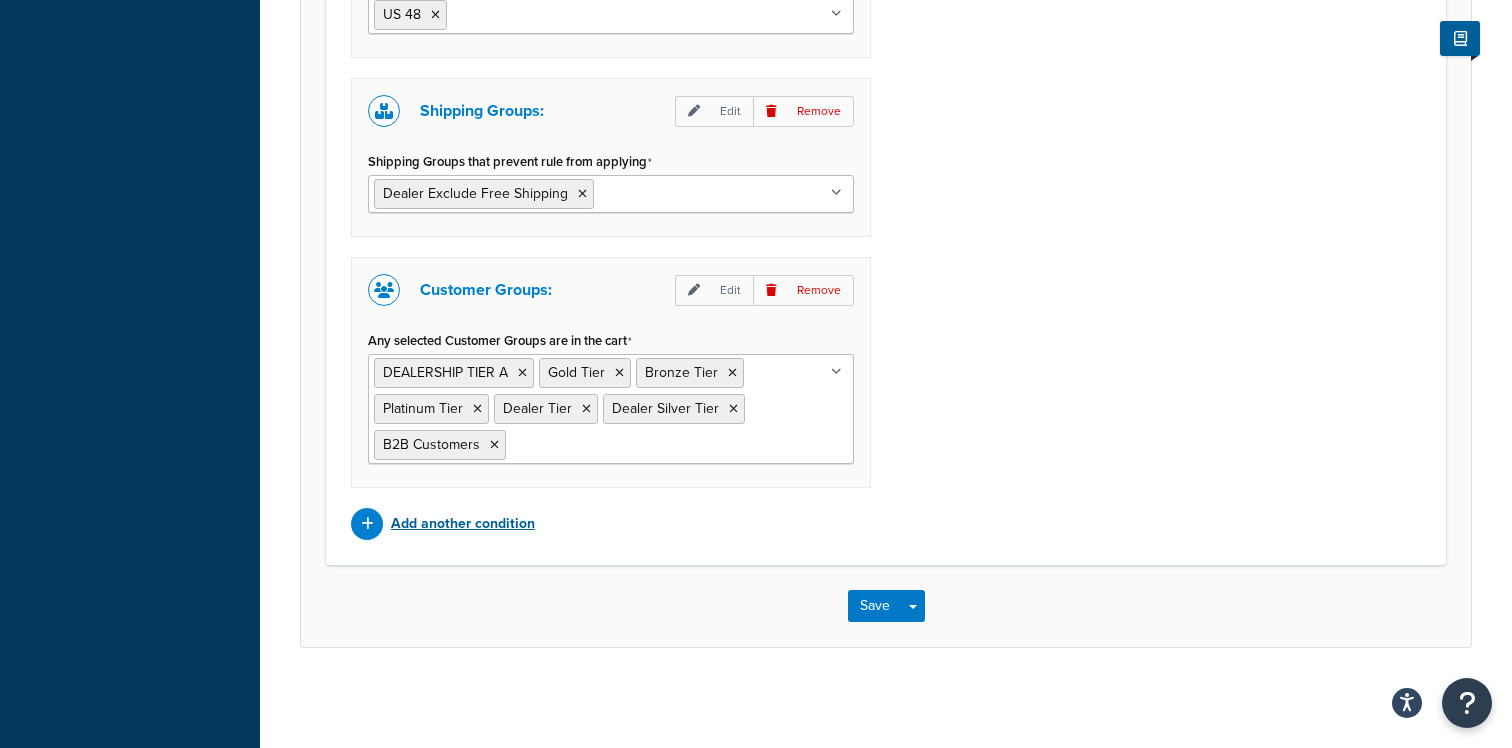 click on "Add another condition" at bounding box center [463, 524] 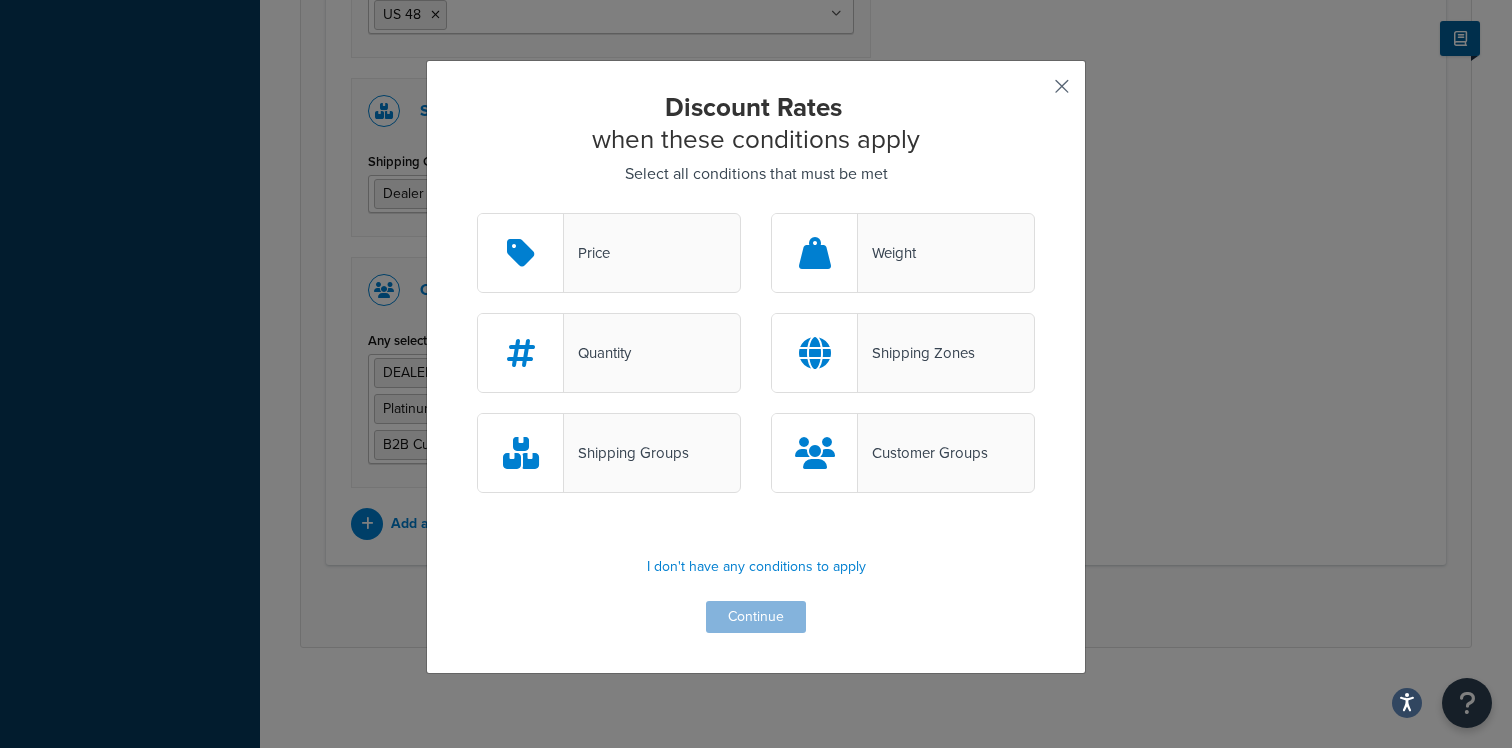 click at bounding box center (1032, 93) 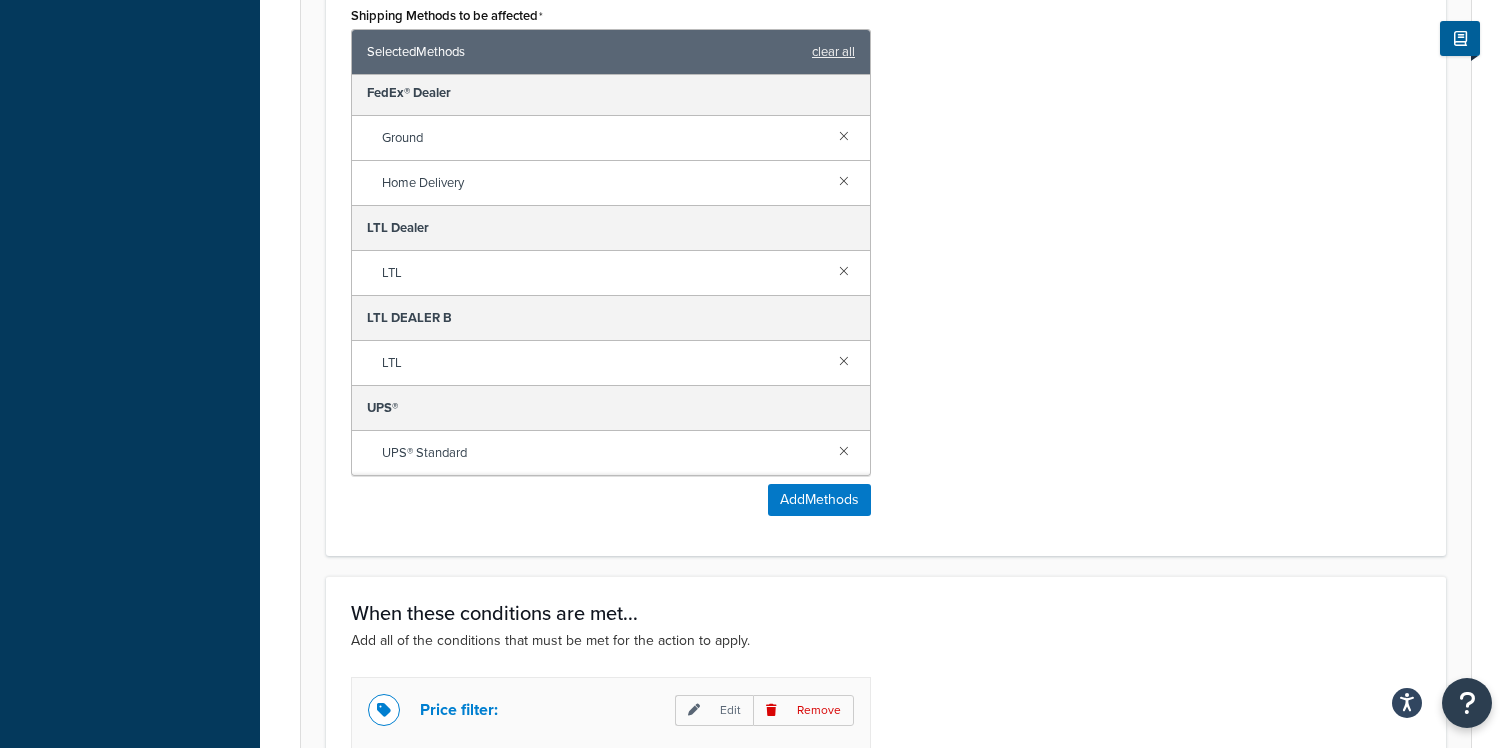 scroll, scrollTop: 0, scrollLeft: 0, axis: both 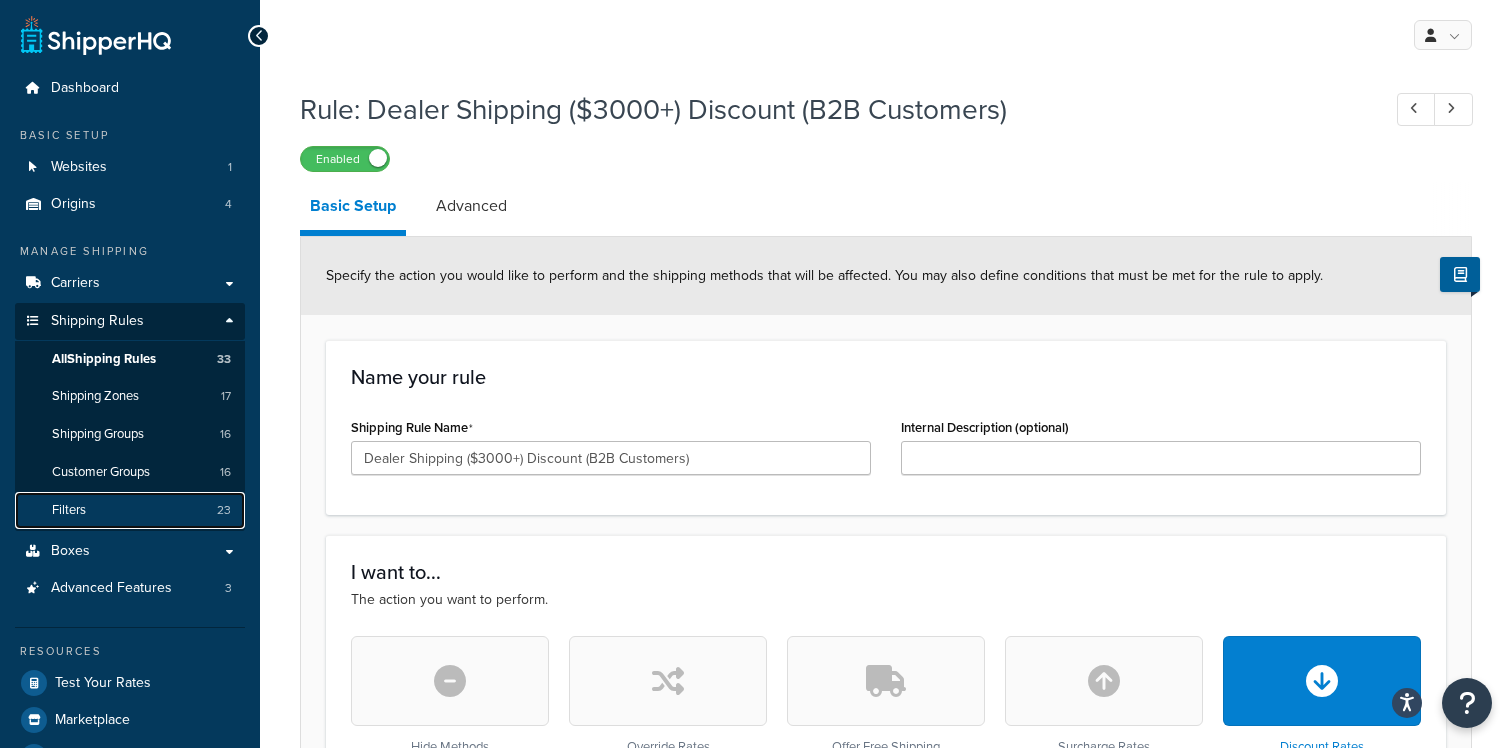 click on "Filters 23" at bounding box center (130, 510) 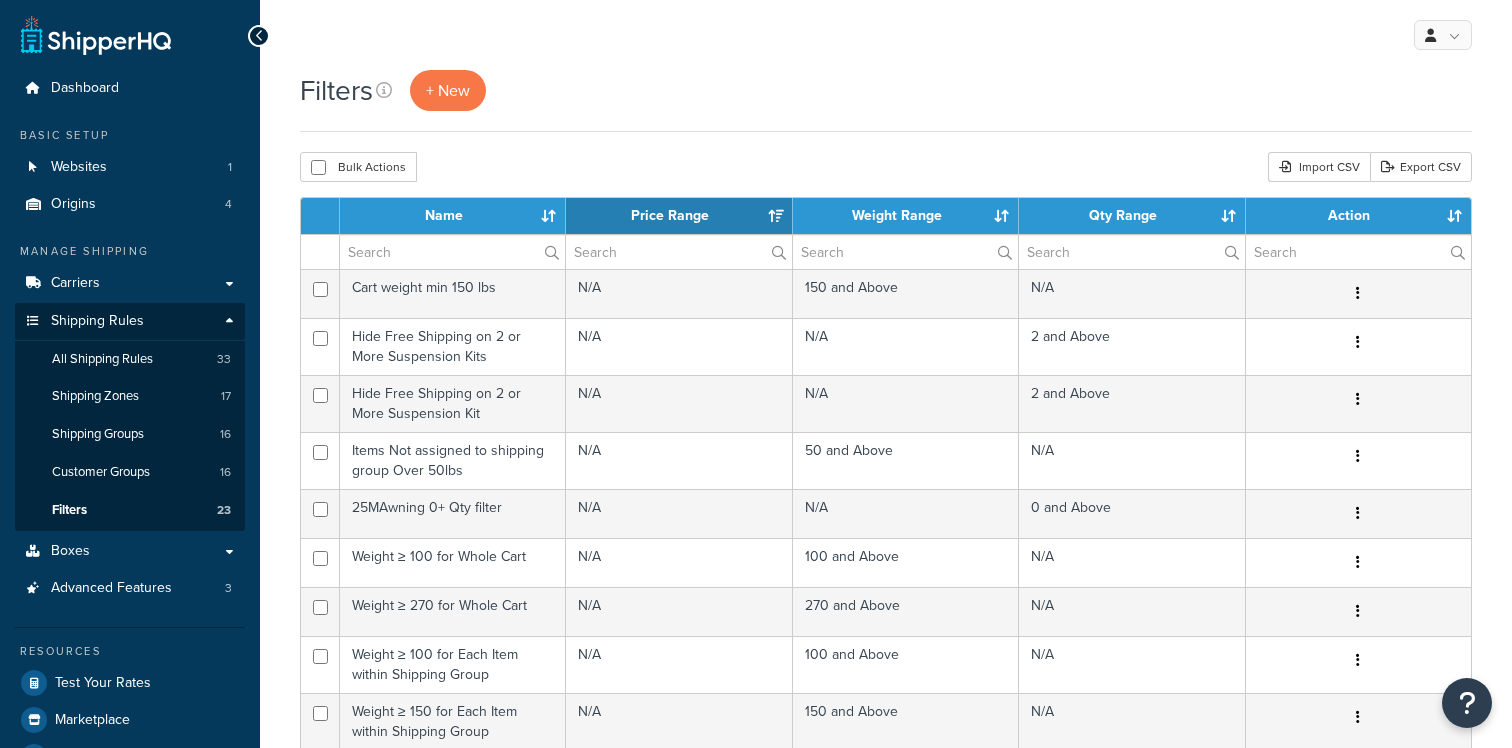 select on "15" 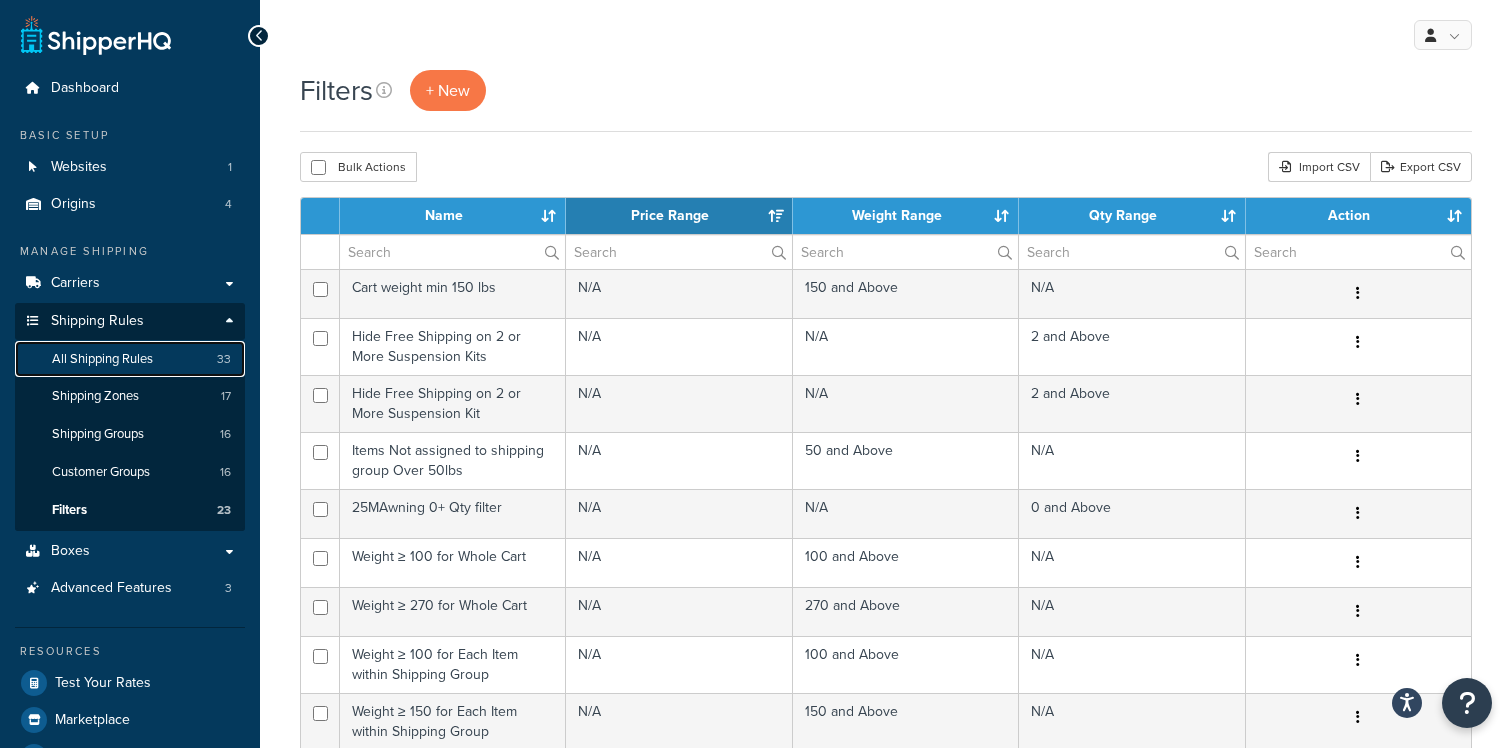 click on "All Shipping Rules" at bounding box center [102, 359] 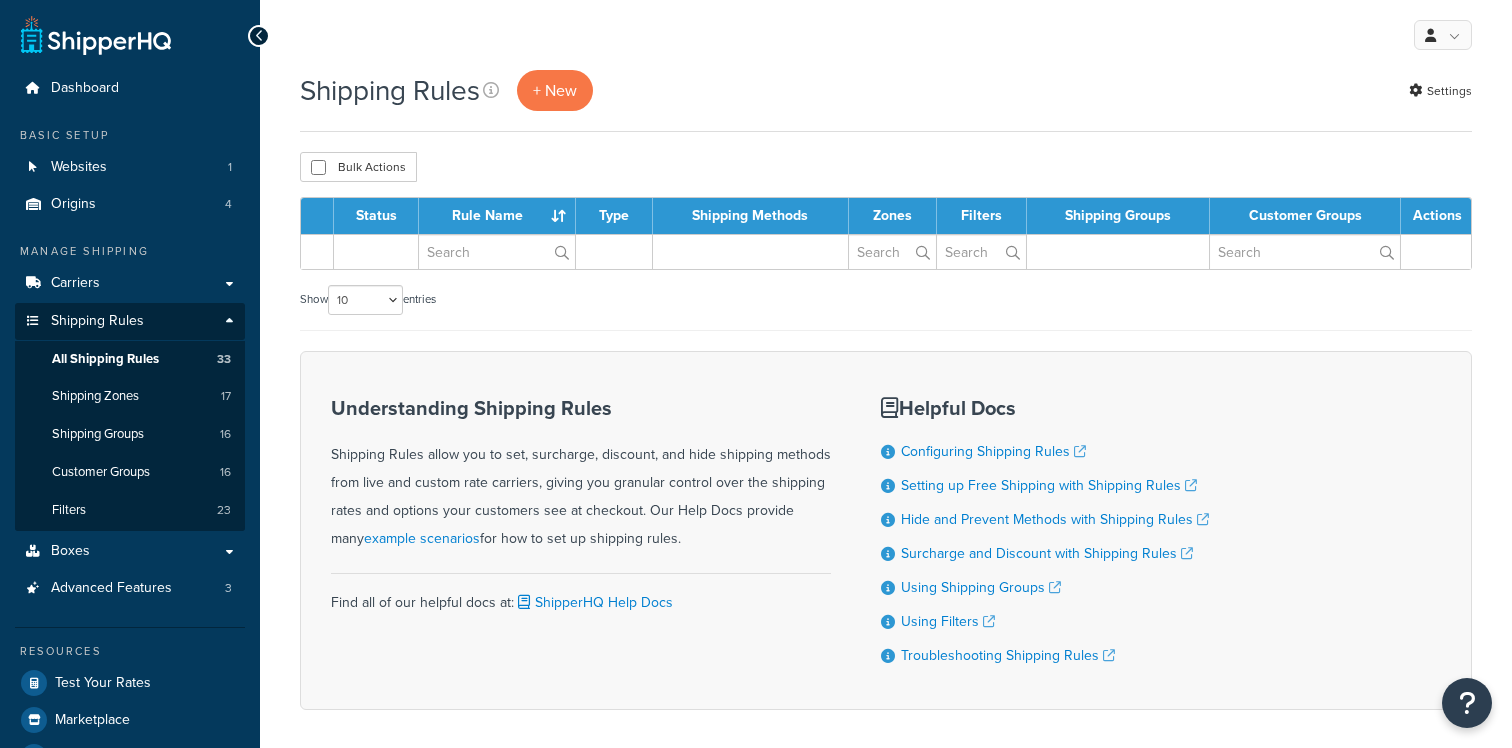 scroll, scrollTop: 0, scrollLeft: 0, axis: both 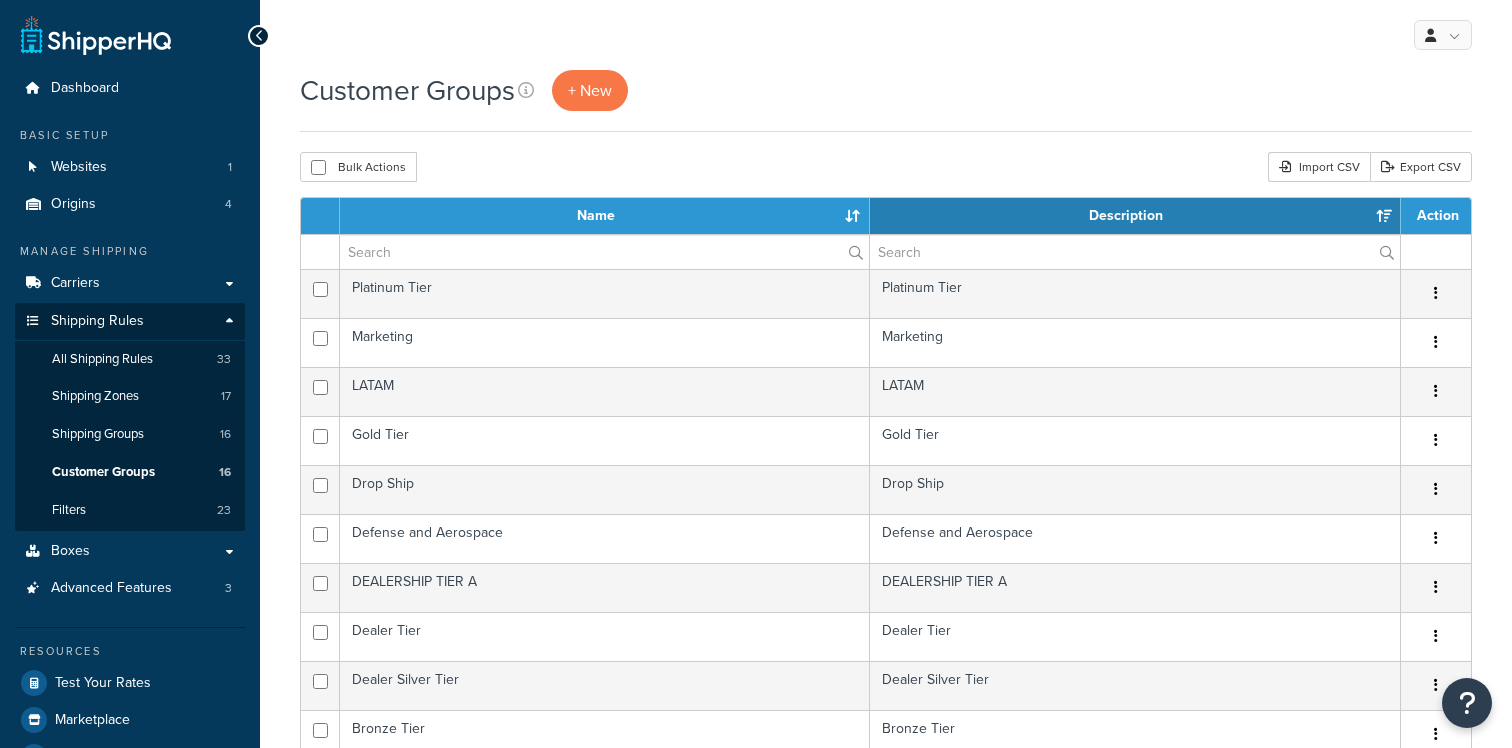 select on "15" 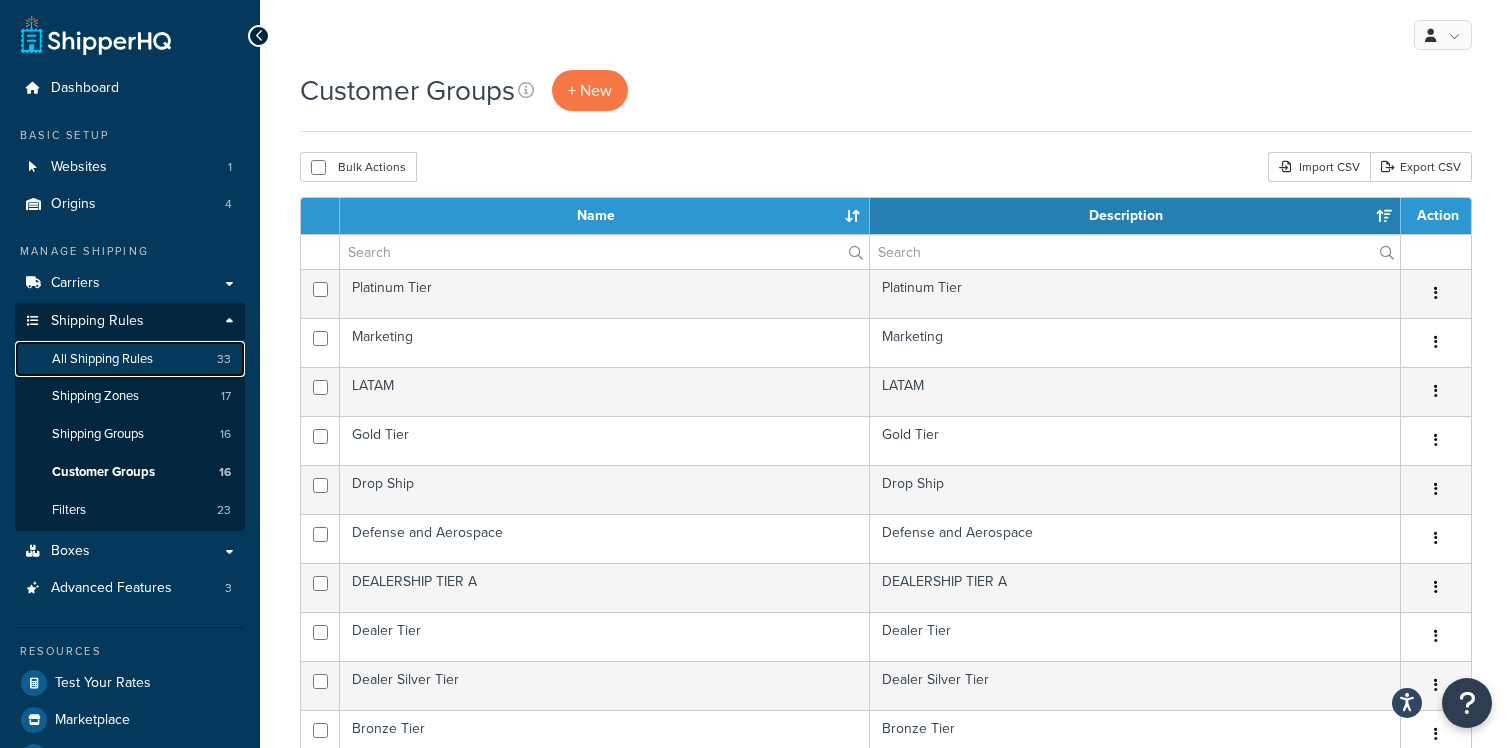 click on "All Shipping Rules
33" at bounding box center [130, 359] 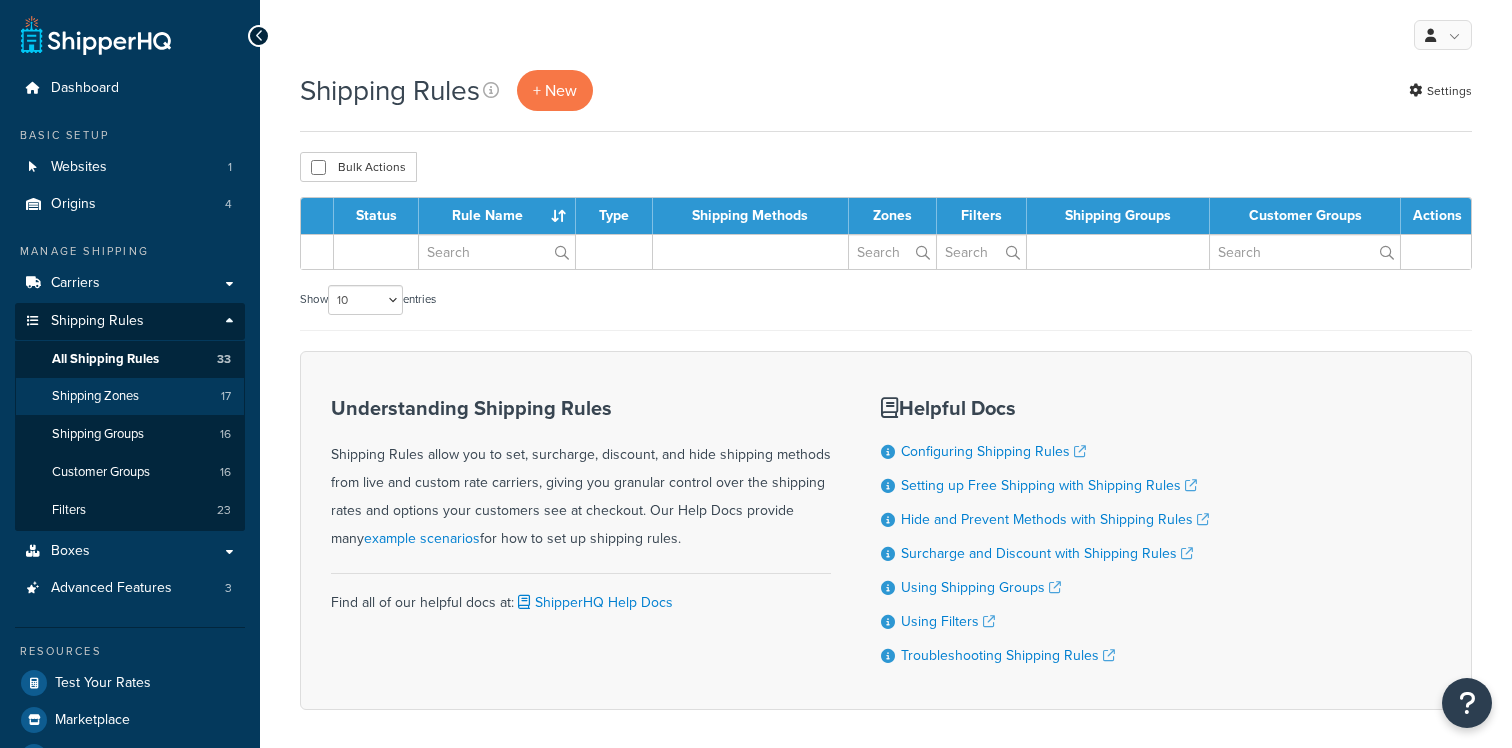 scroll, scrollTop: 0, scrollLeft: 0, axis: both 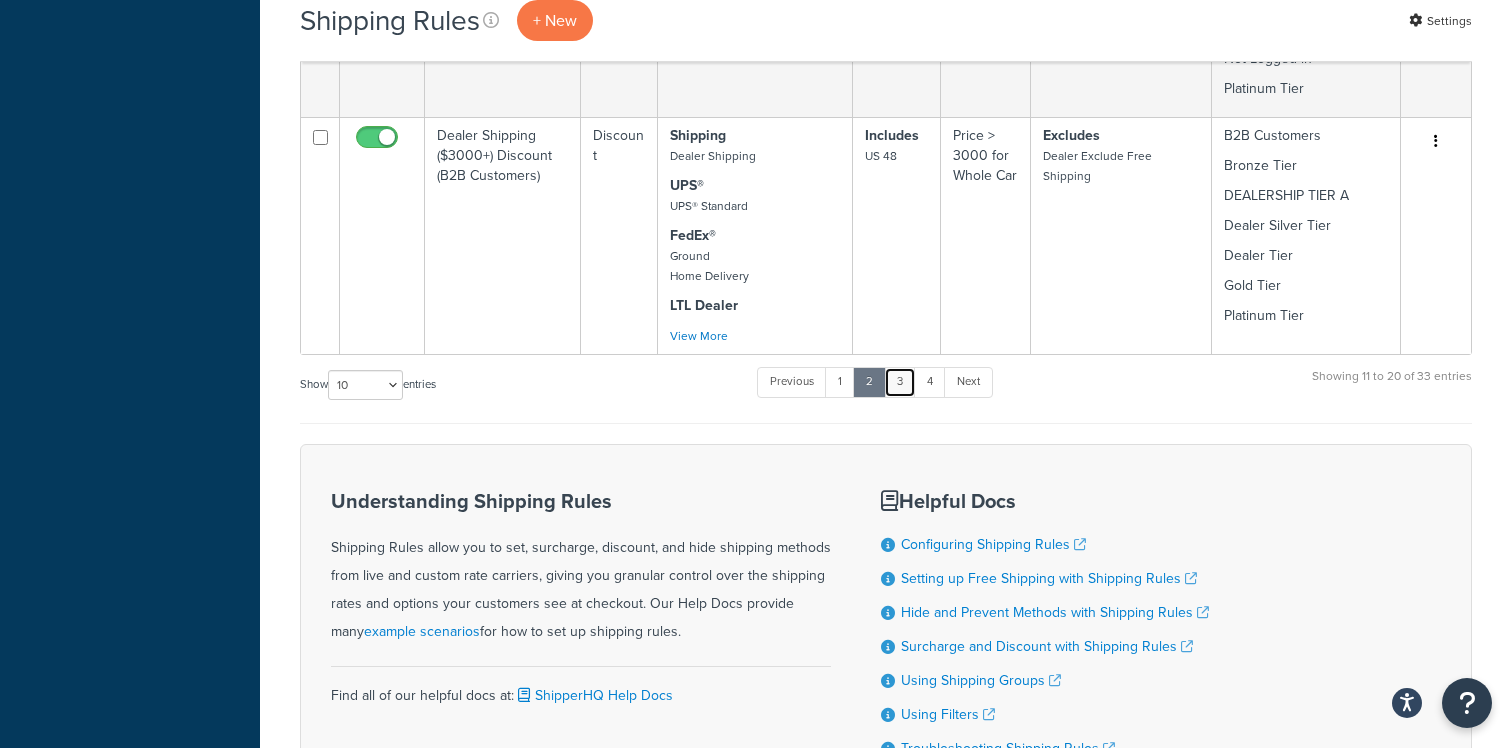click on "3" at bounding box center (900, 382) 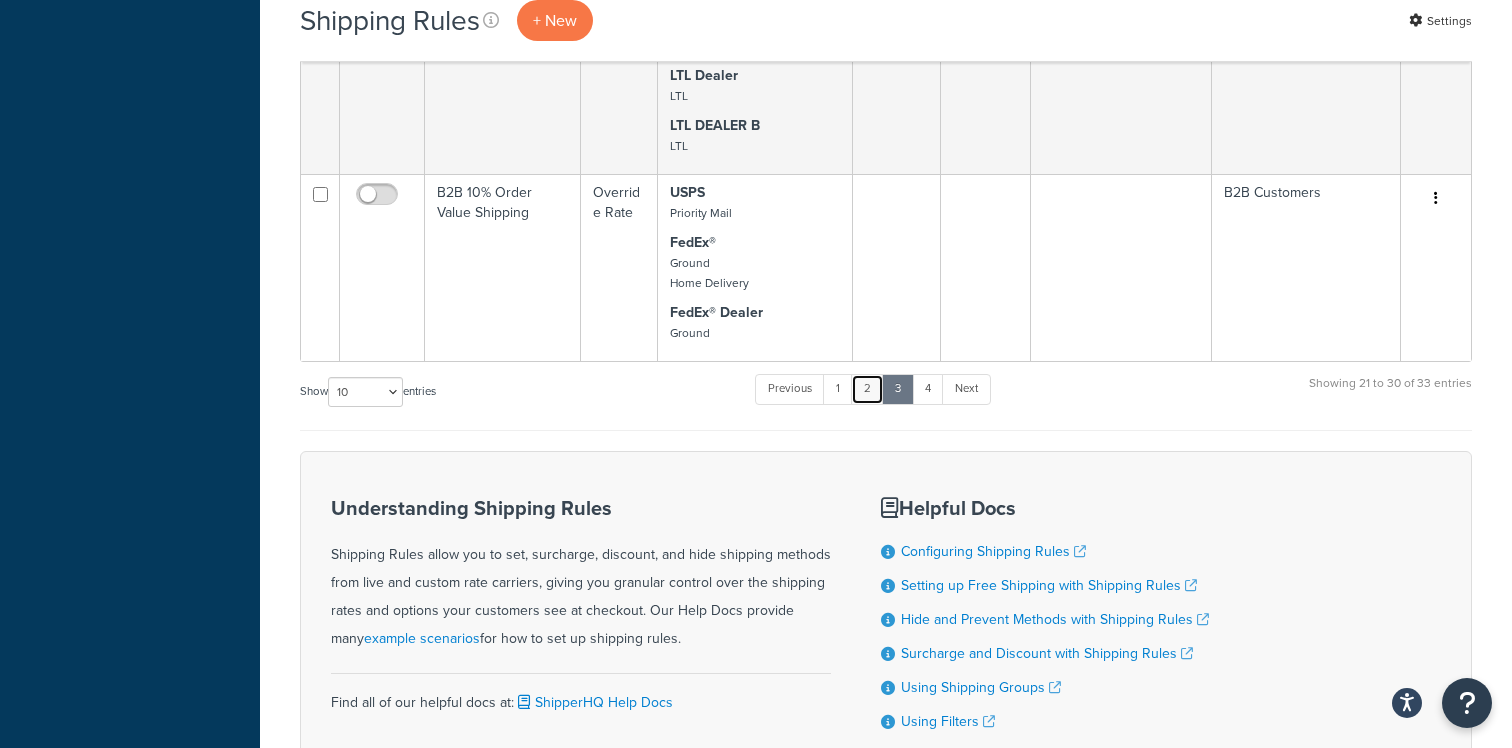 click on "2" at bounding box center [867, 389] 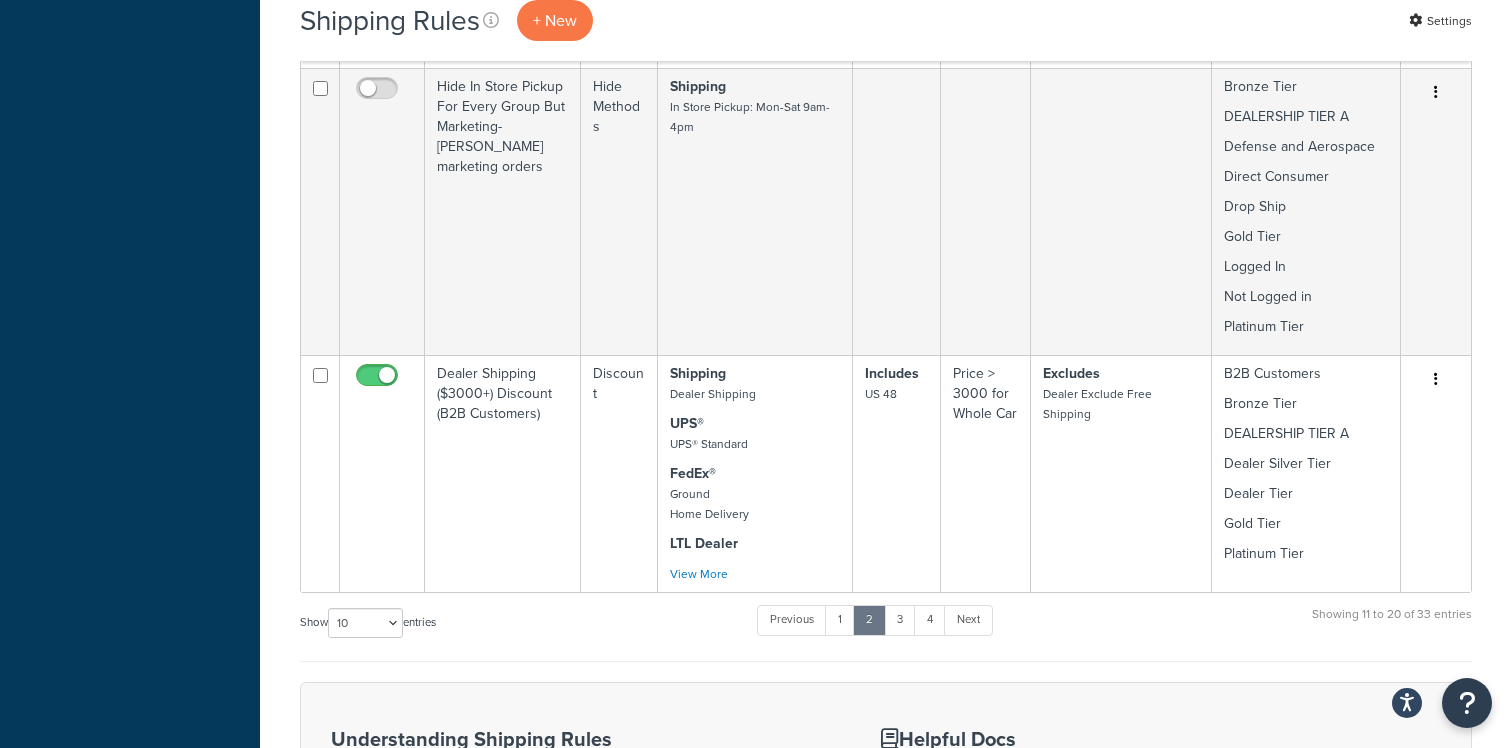 scroll, scrollTop: 1723, scrollLeft: 0, axis: vertical 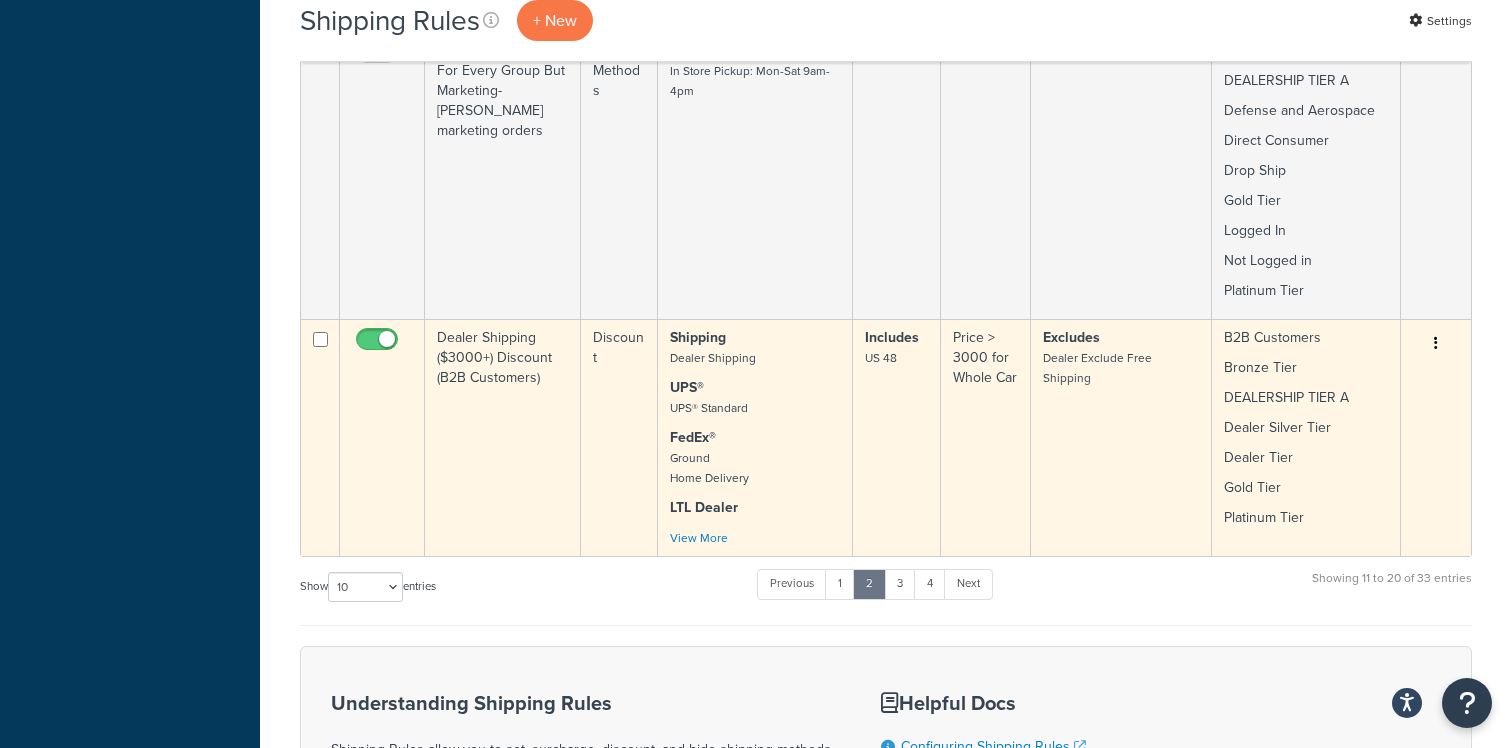 click on "Discount" at bounding box center (619, 437) 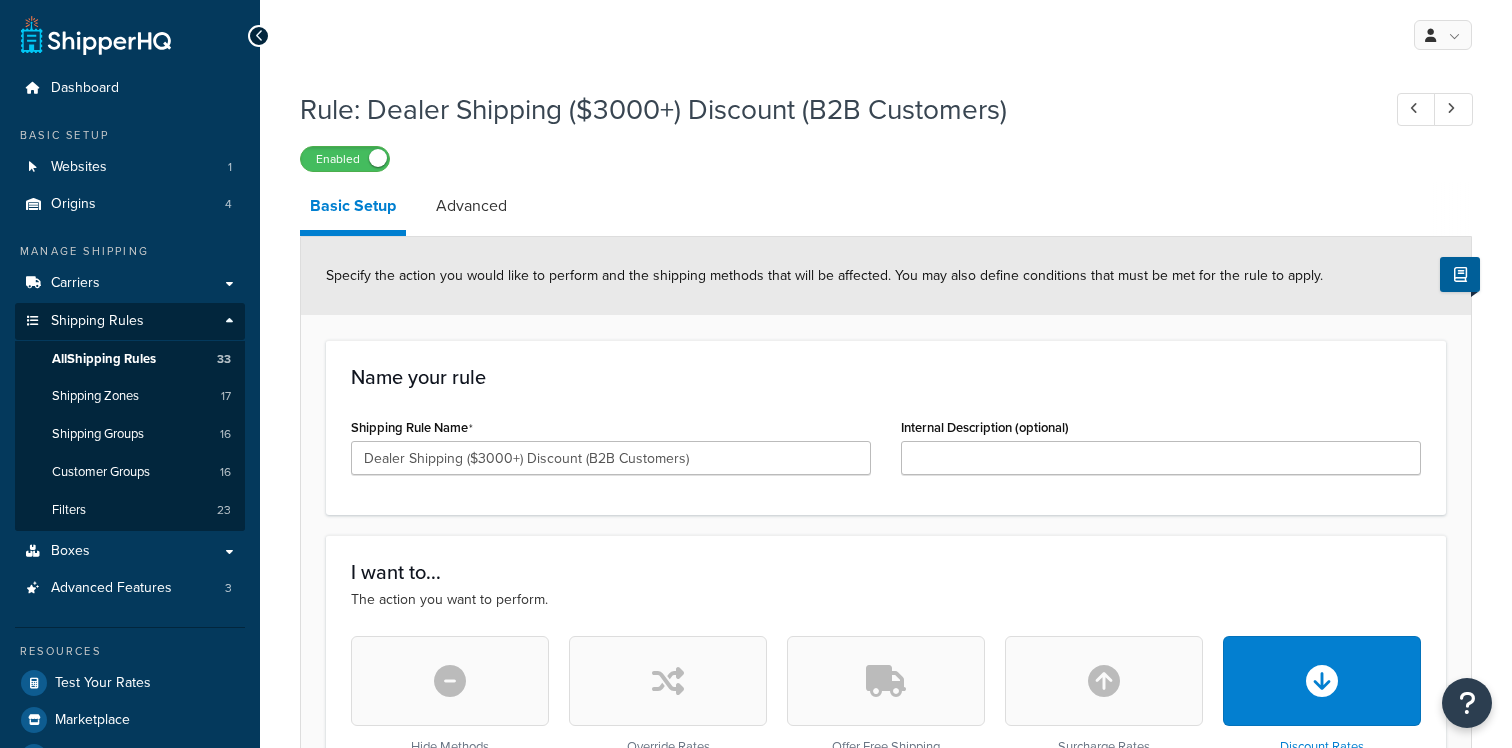 select on "PERCENTAGE" 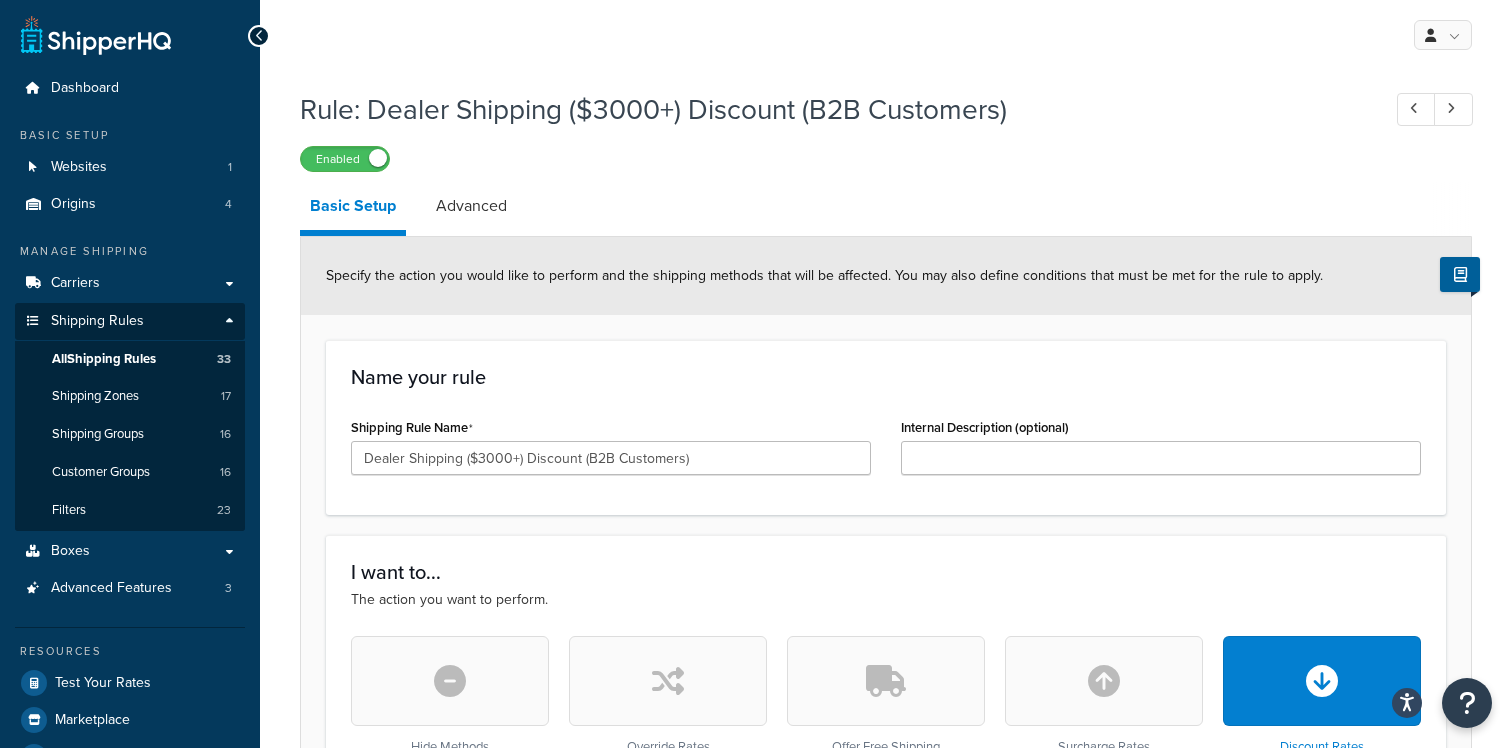click on "Enabled" at bounding box center (886, 158) 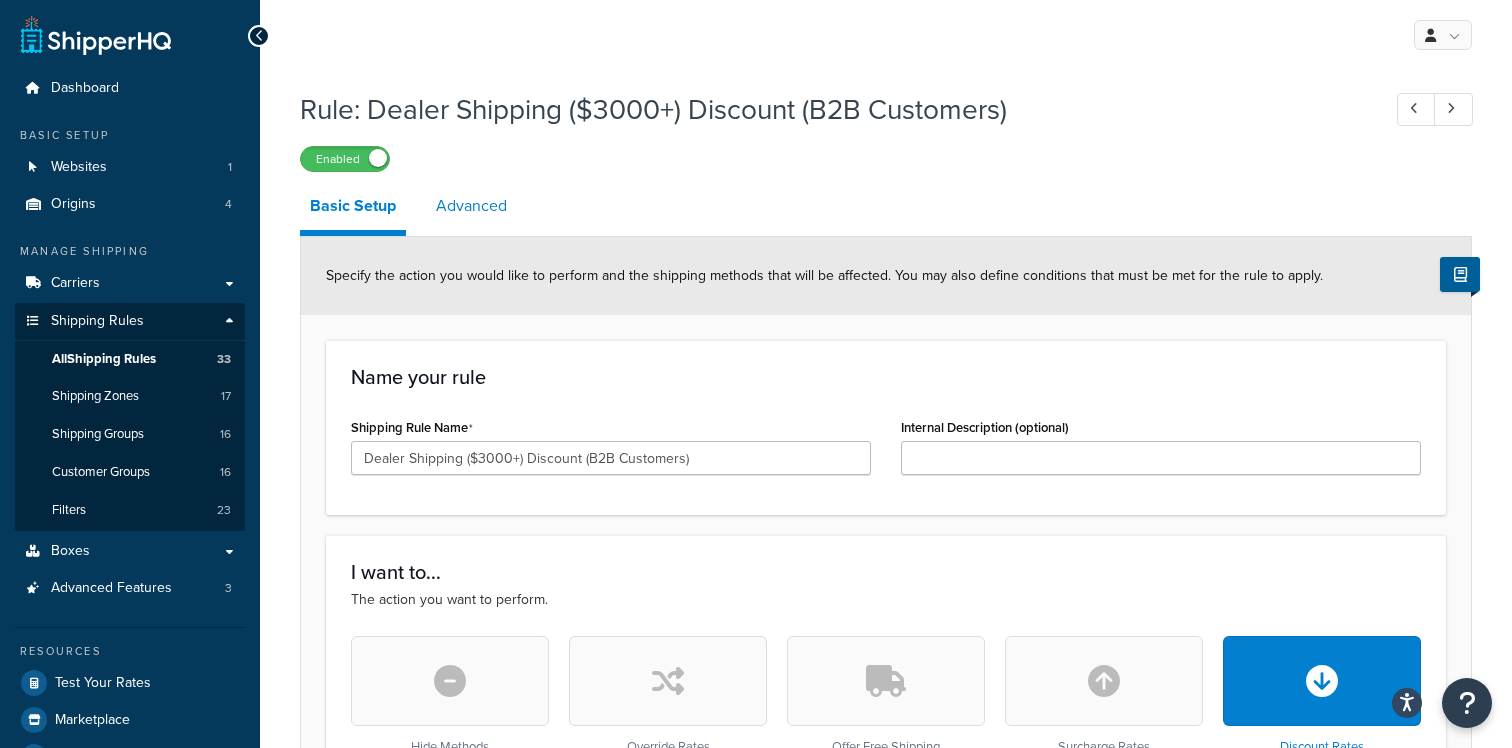 click on "Advanced" at bounding box center (471, 206) 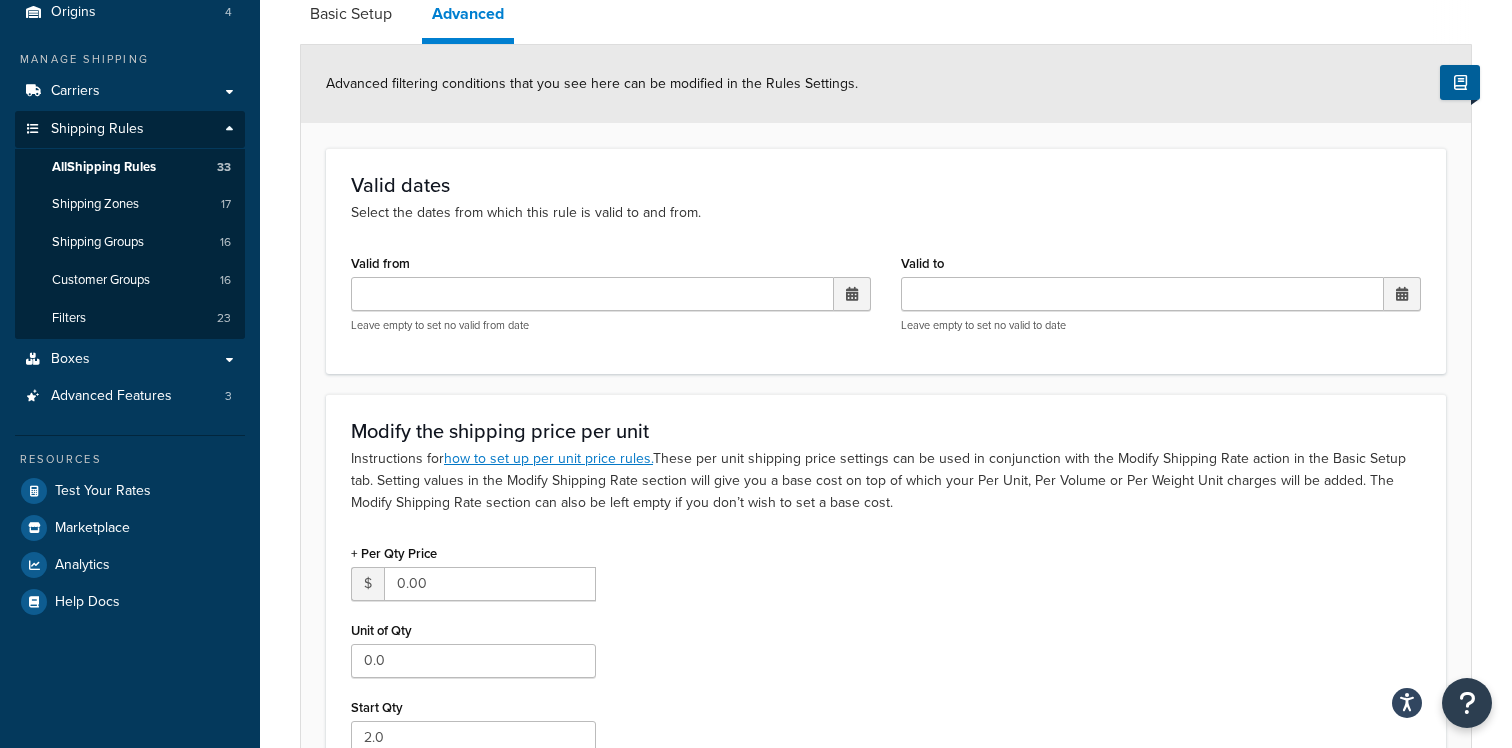 scroll, scrollTop: 185, scrollLeft: 0, axis: vertical 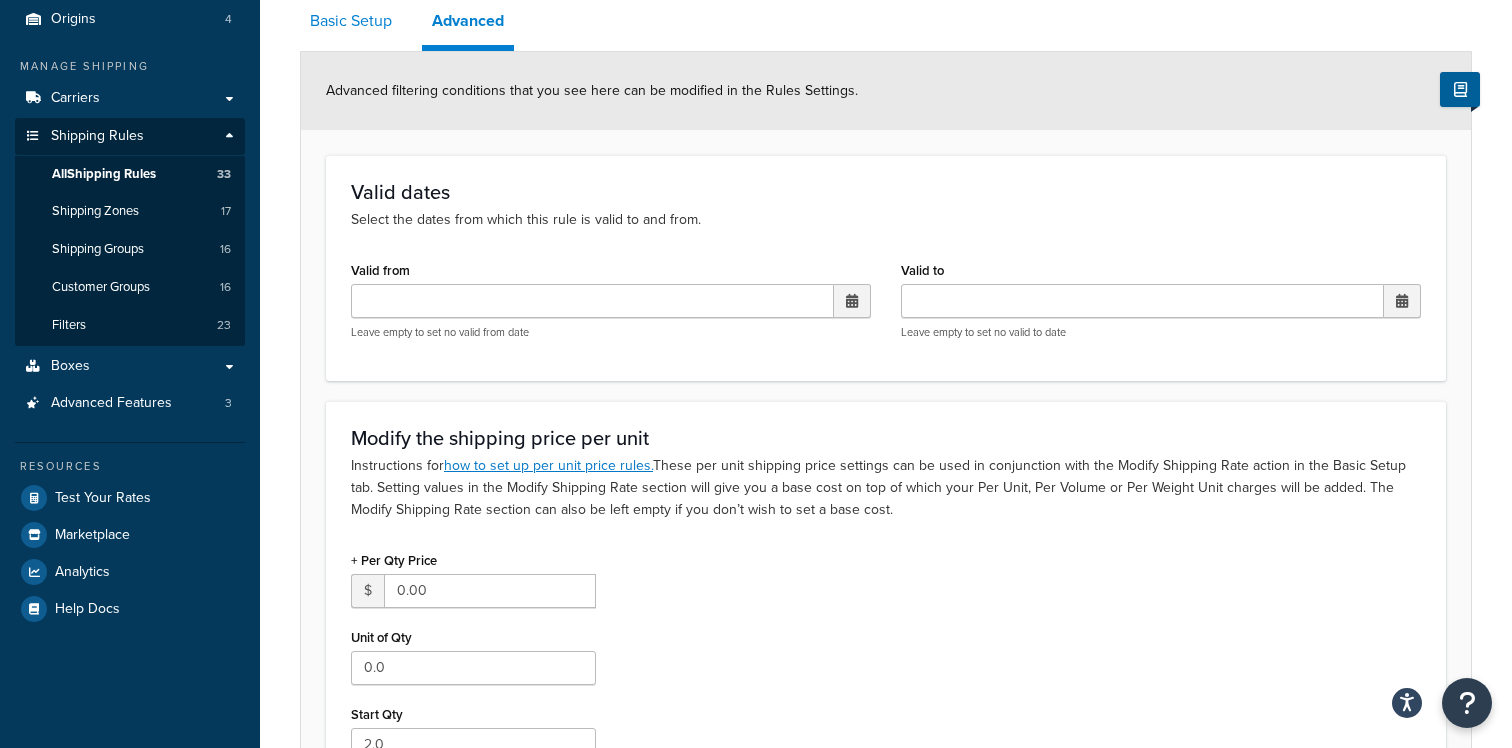 click on "Basic Setup" at bounding box center [351, 21] 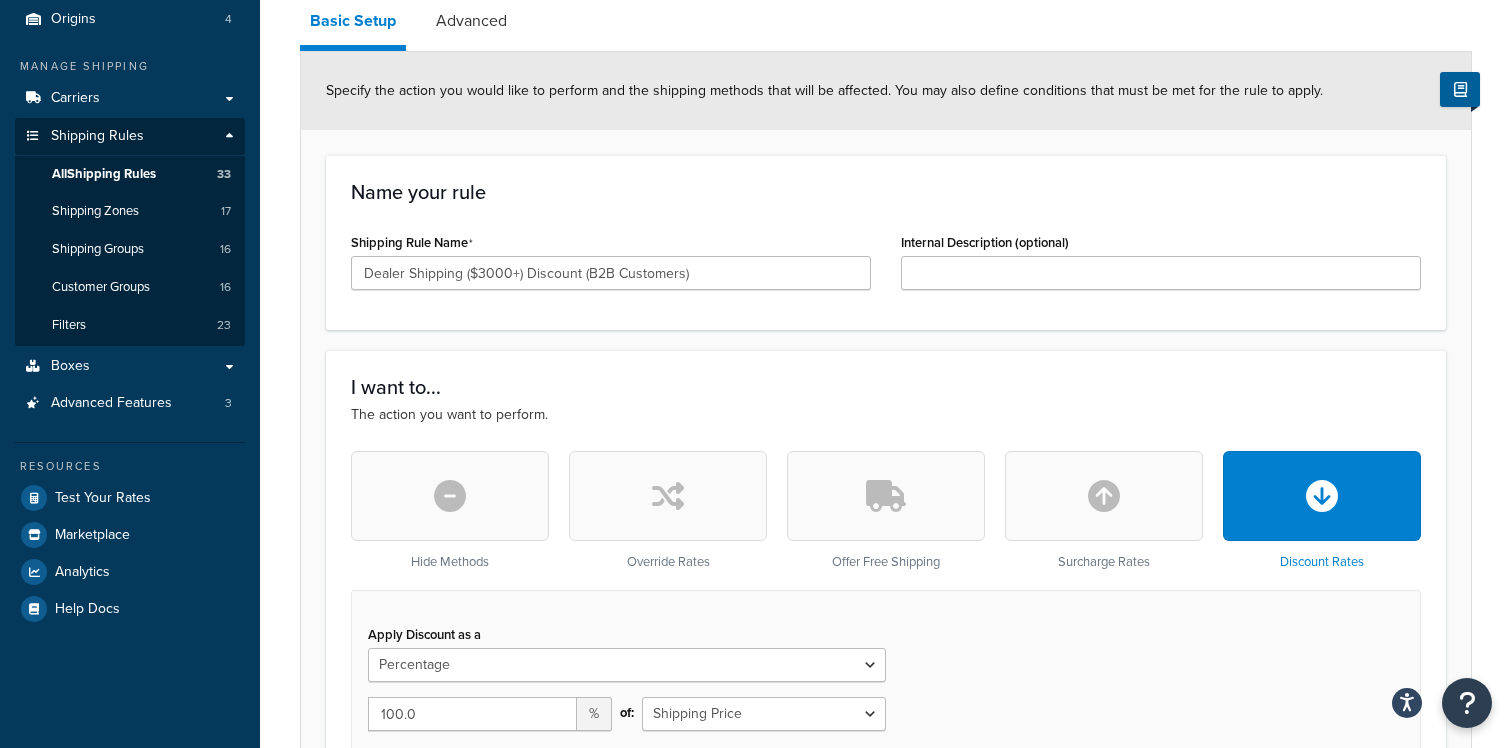 scroll, scrollTop: 0, scrollLeft: 0, axis: both 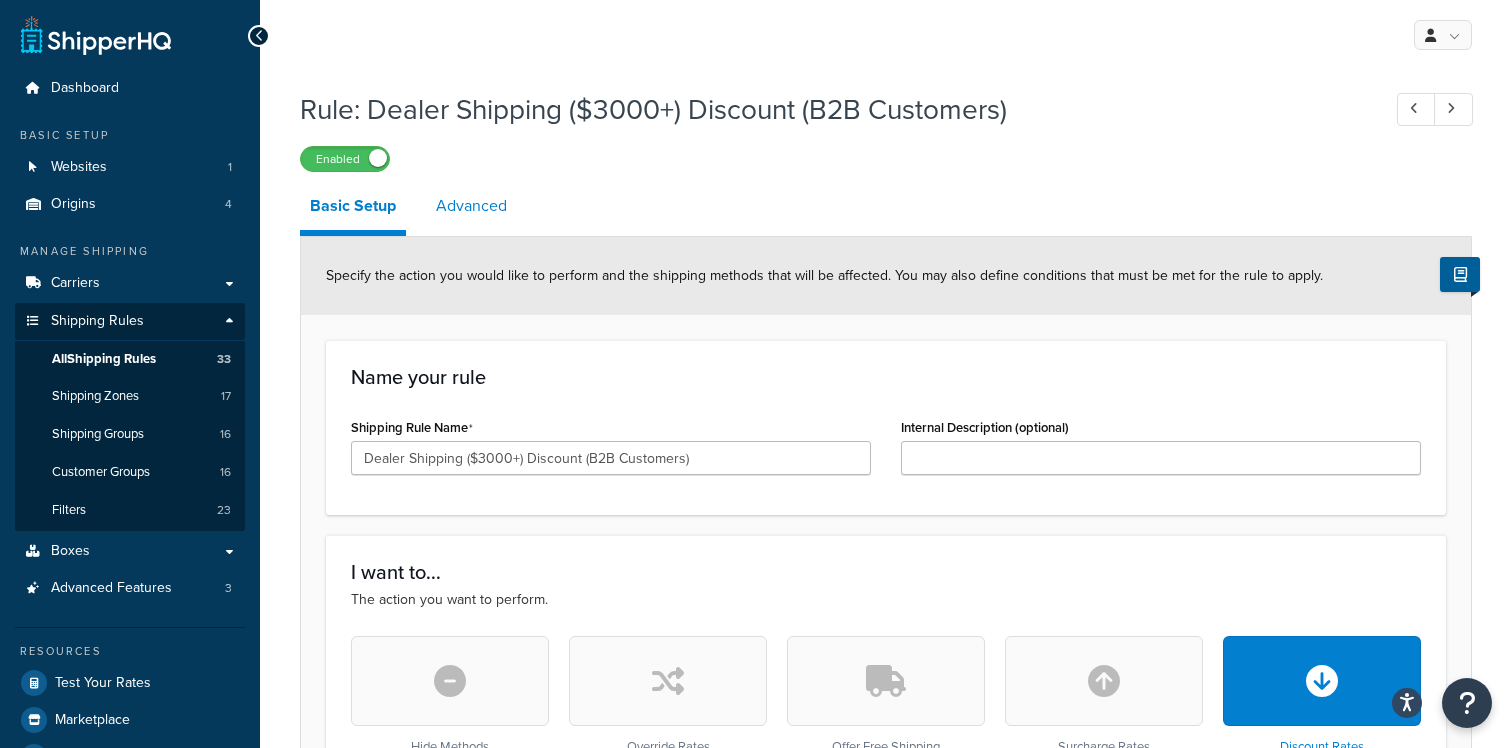 click on "Advanced" at bounding box center [471, 206] 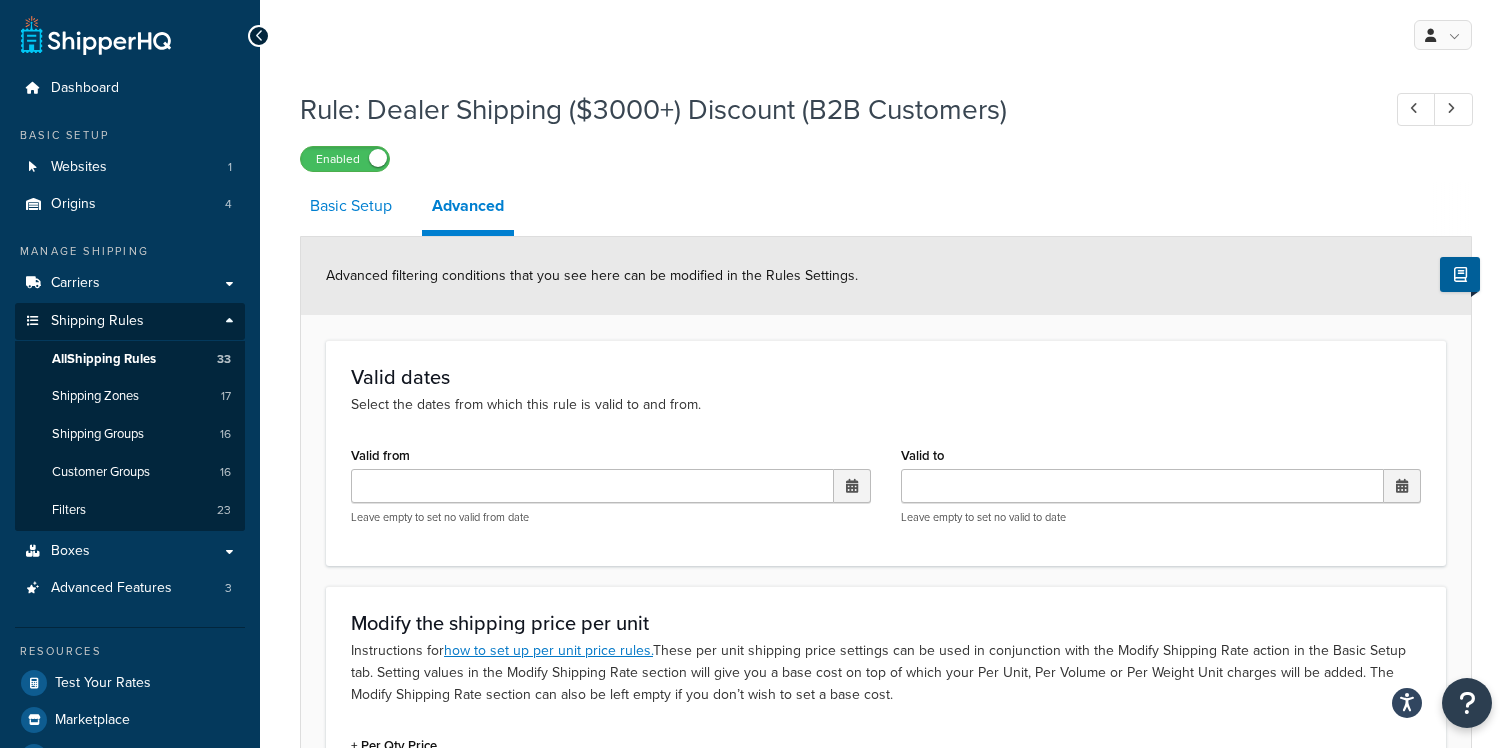 click on "Basic Setup" at bounding box center (351, 206) 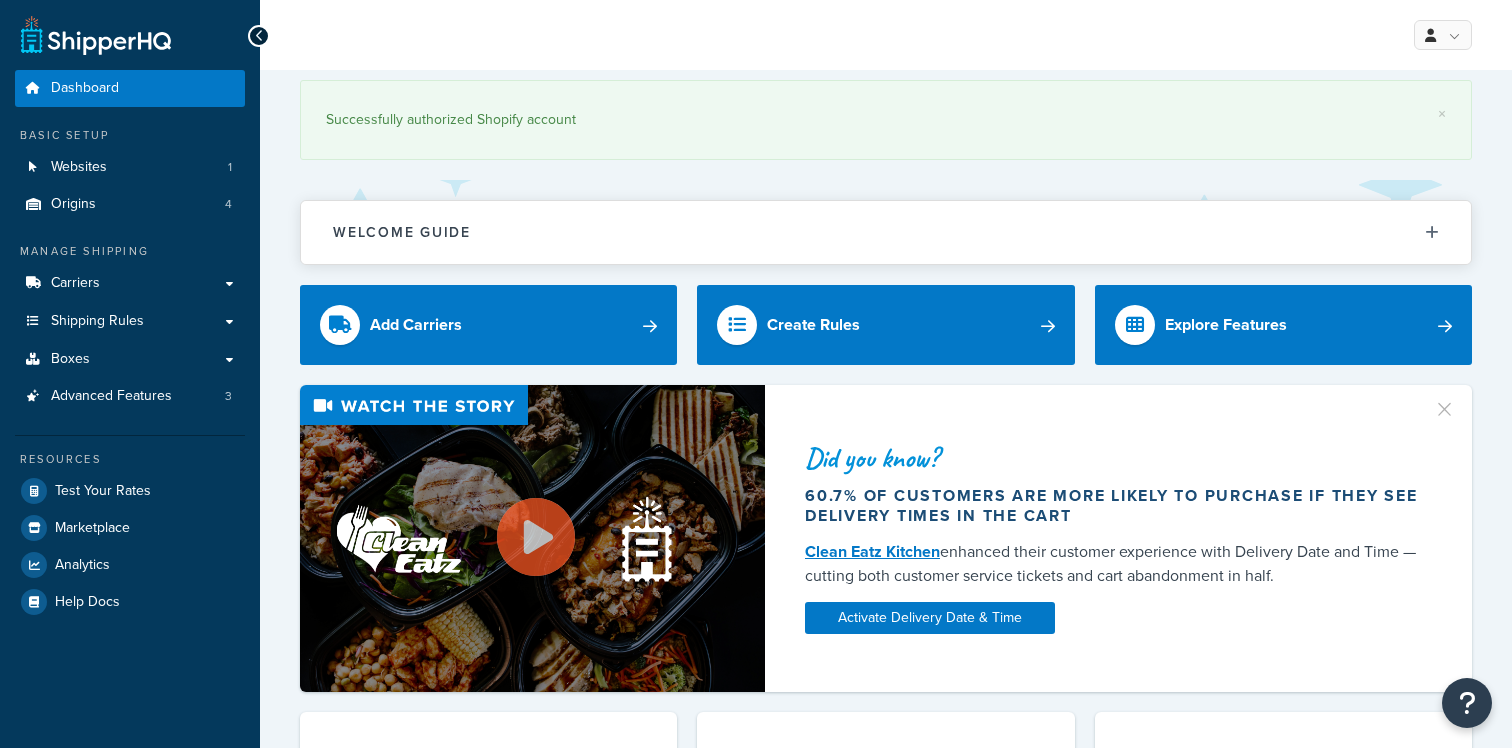 scroll, scrollTop: 0, scrollLeft: 0, axis: both 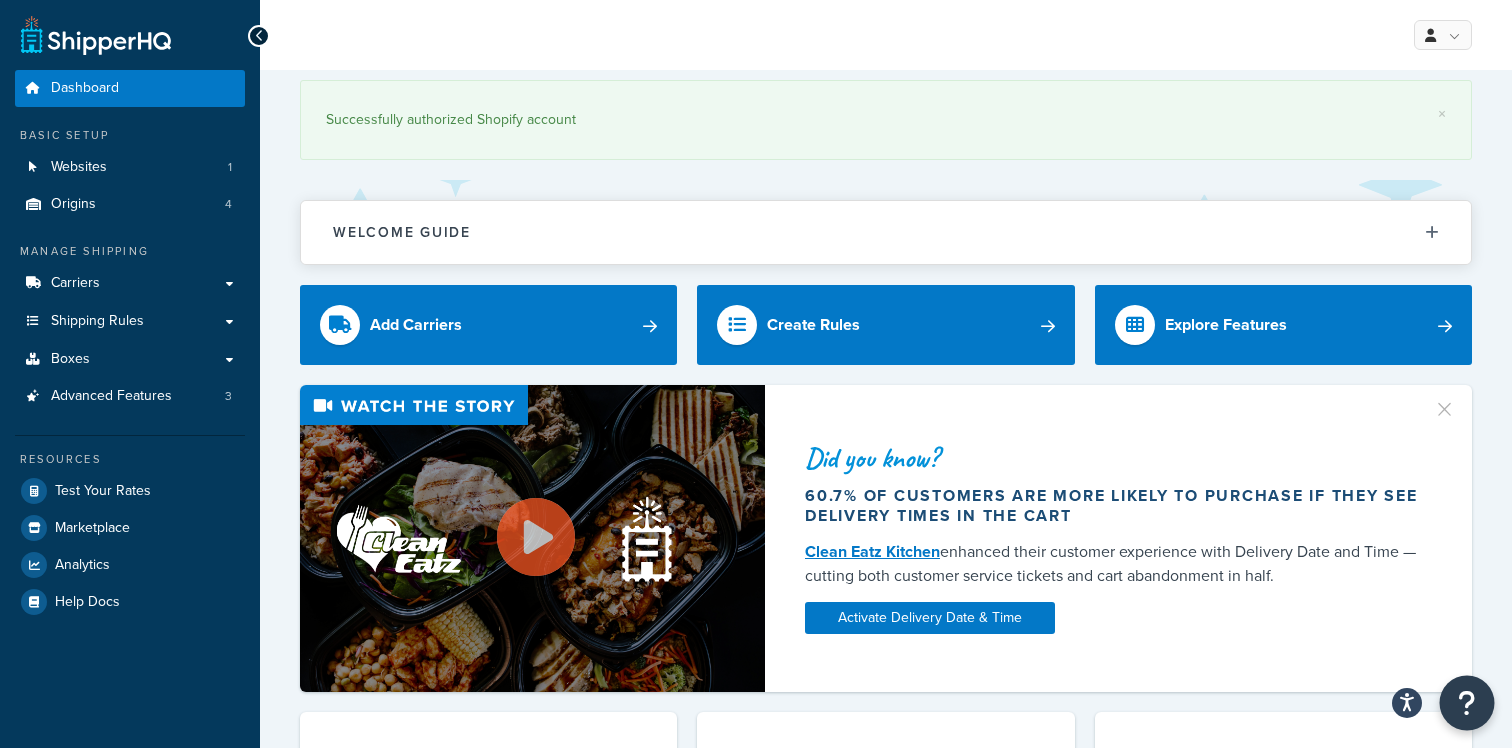 click at bounding box center [1467, 703] 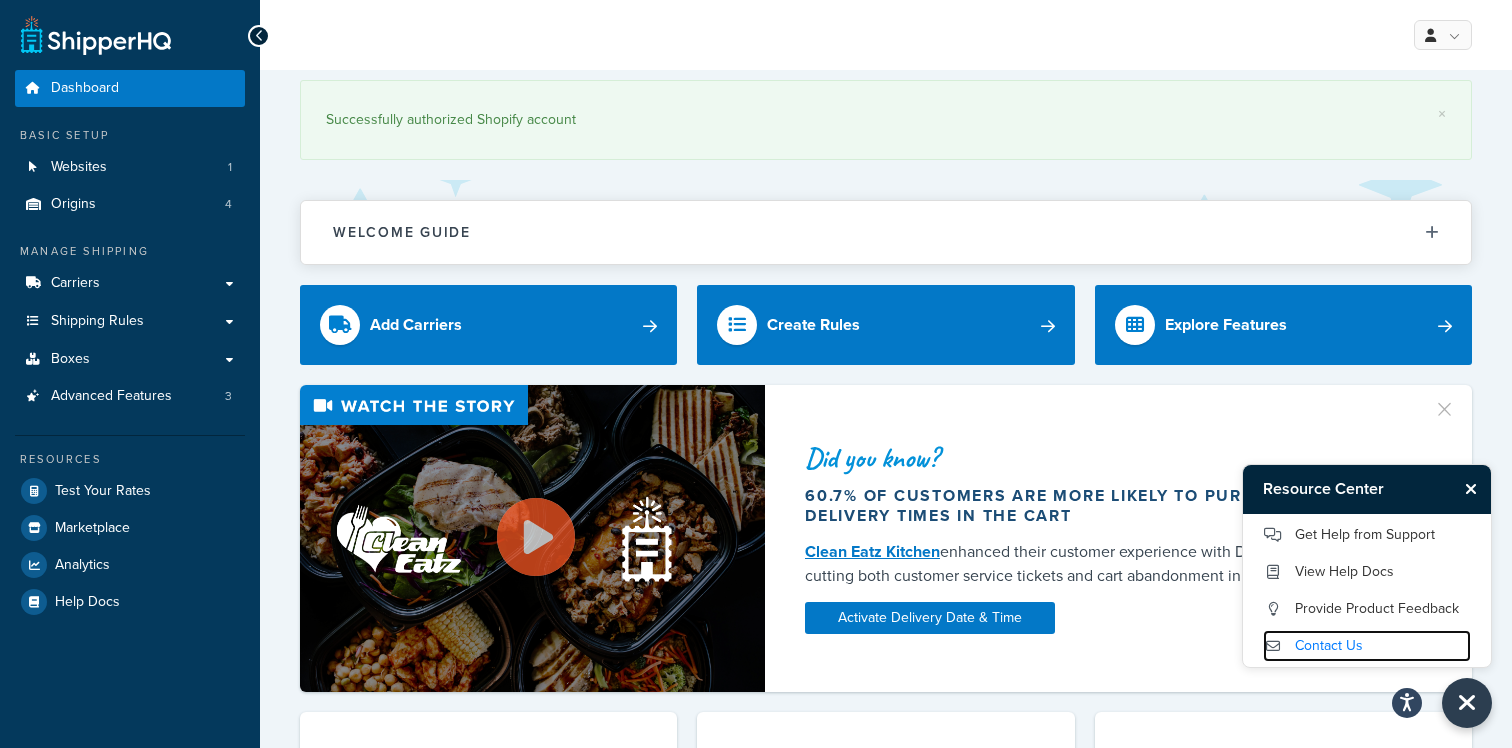 click on "Contact Us" at bounding box center [1367, 646] 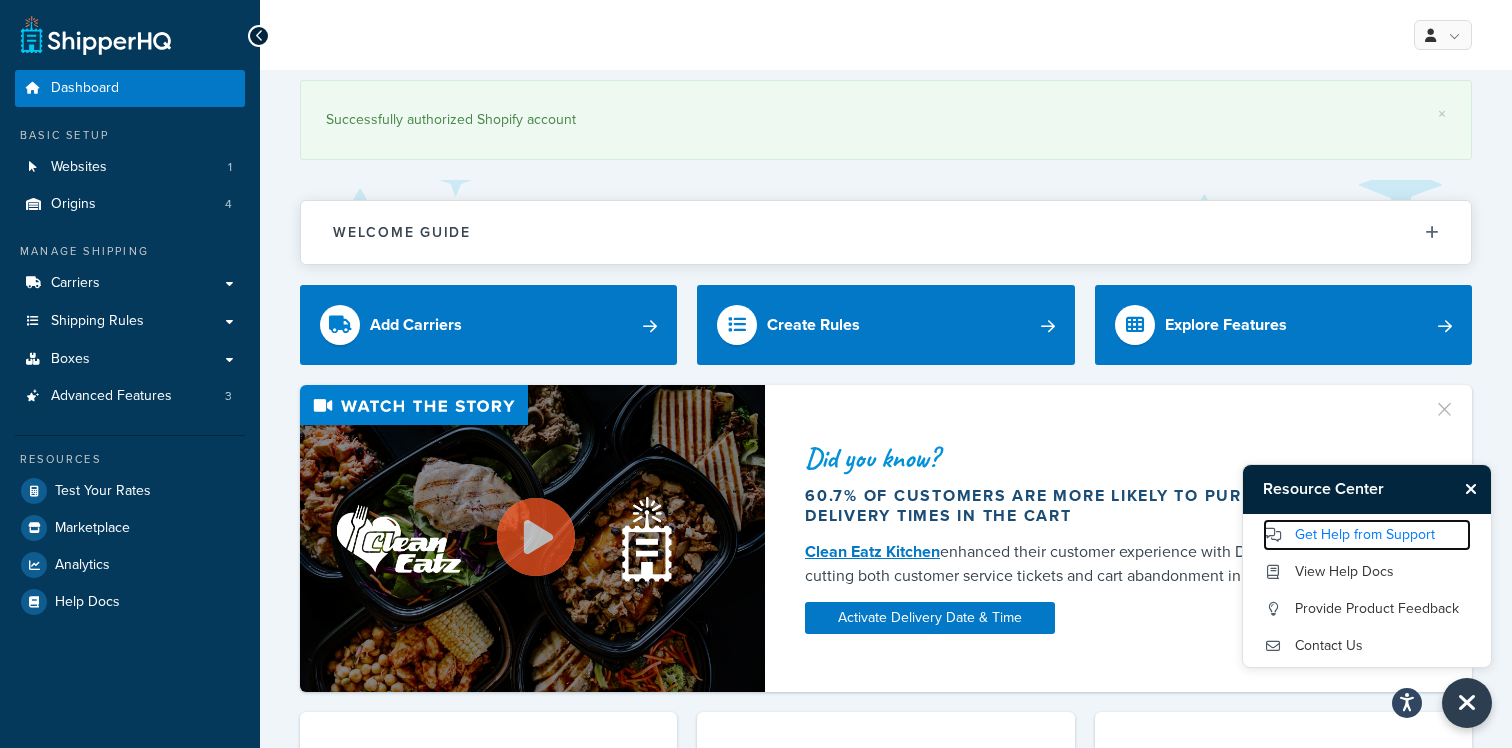 click on "Get Help from Support" at bounding box center (1367, 535) 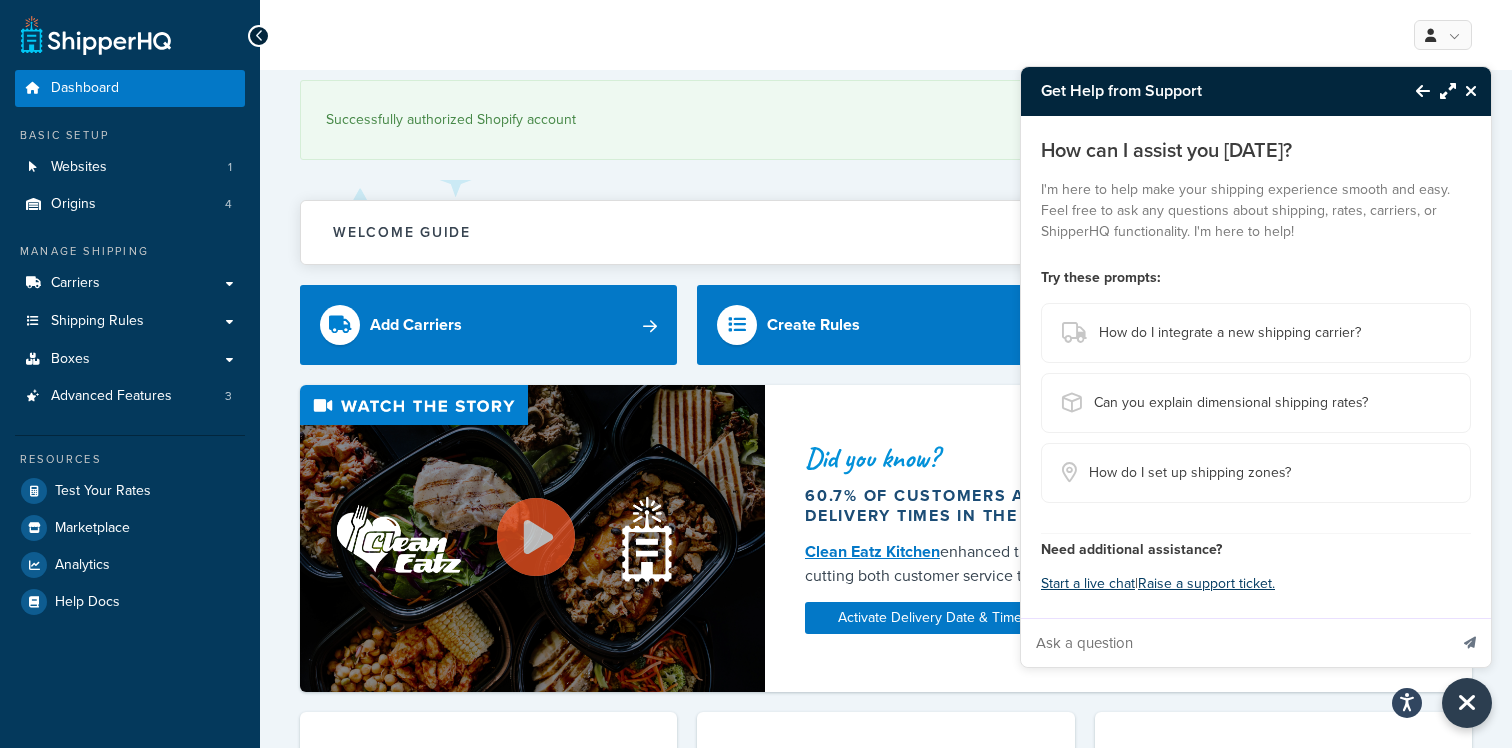 click at bounding box center [1234, 643] 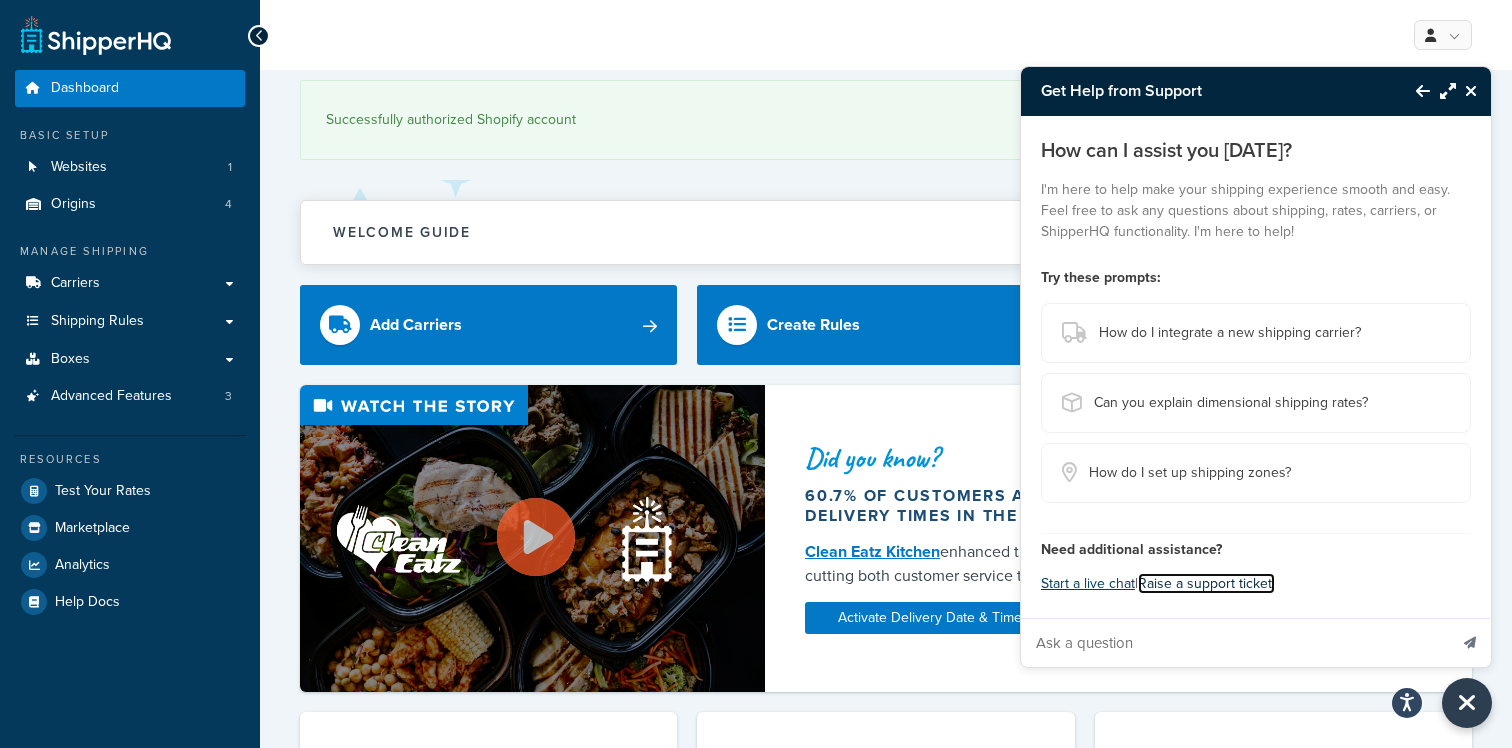 click on "Raise a support ticket." at bounding box center [1206, 583] 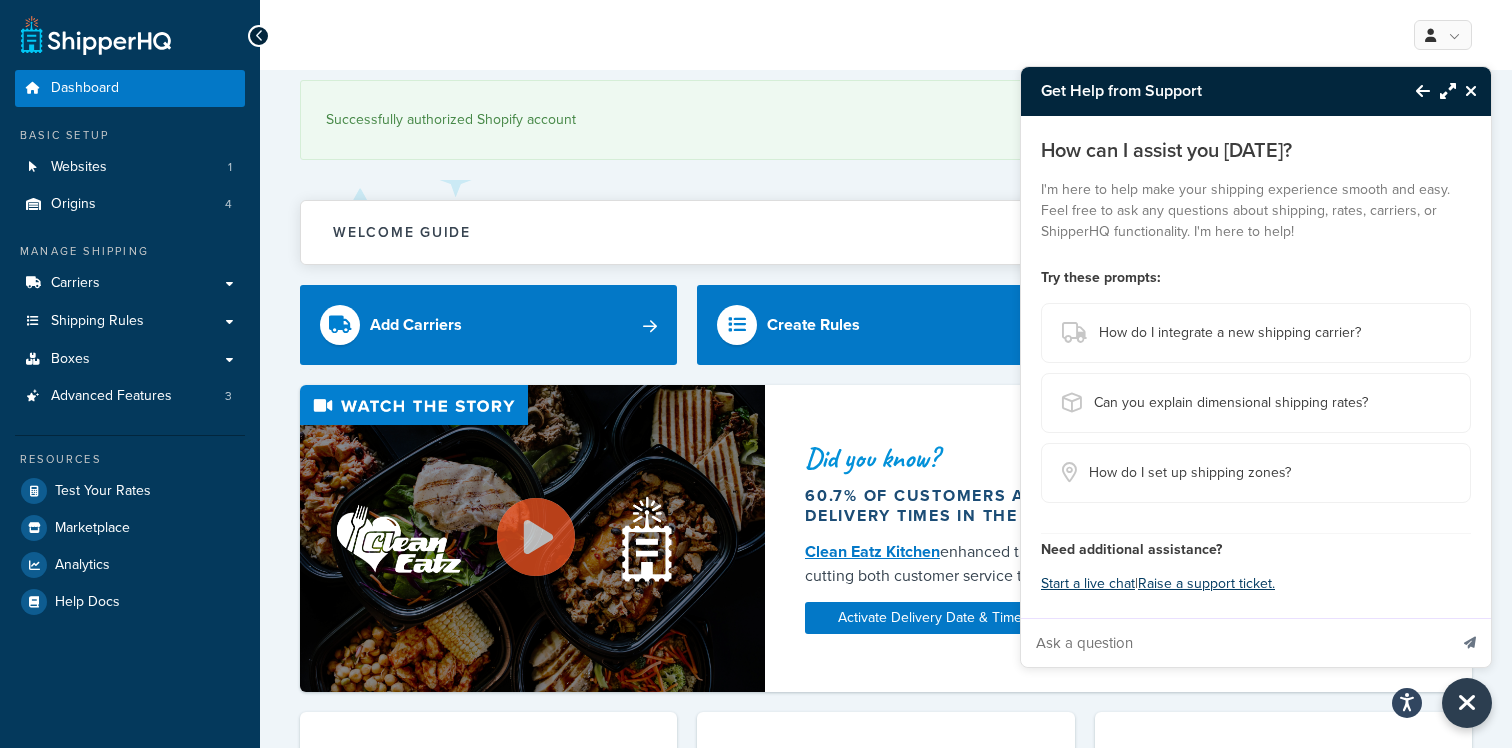 click at bounding box center (1471, 91) 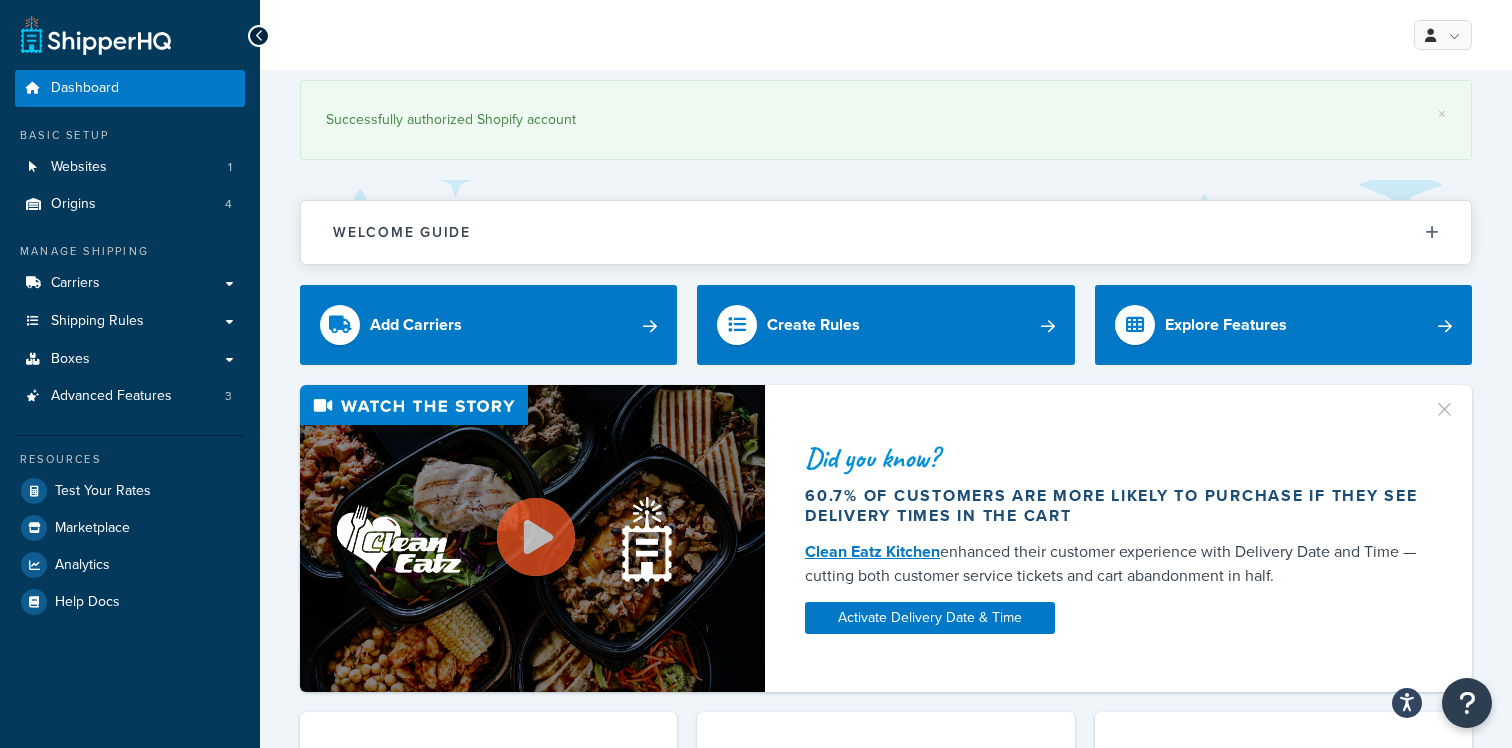 click on "Successfully authorized Shopify account" at bounding box center (886, 120) 